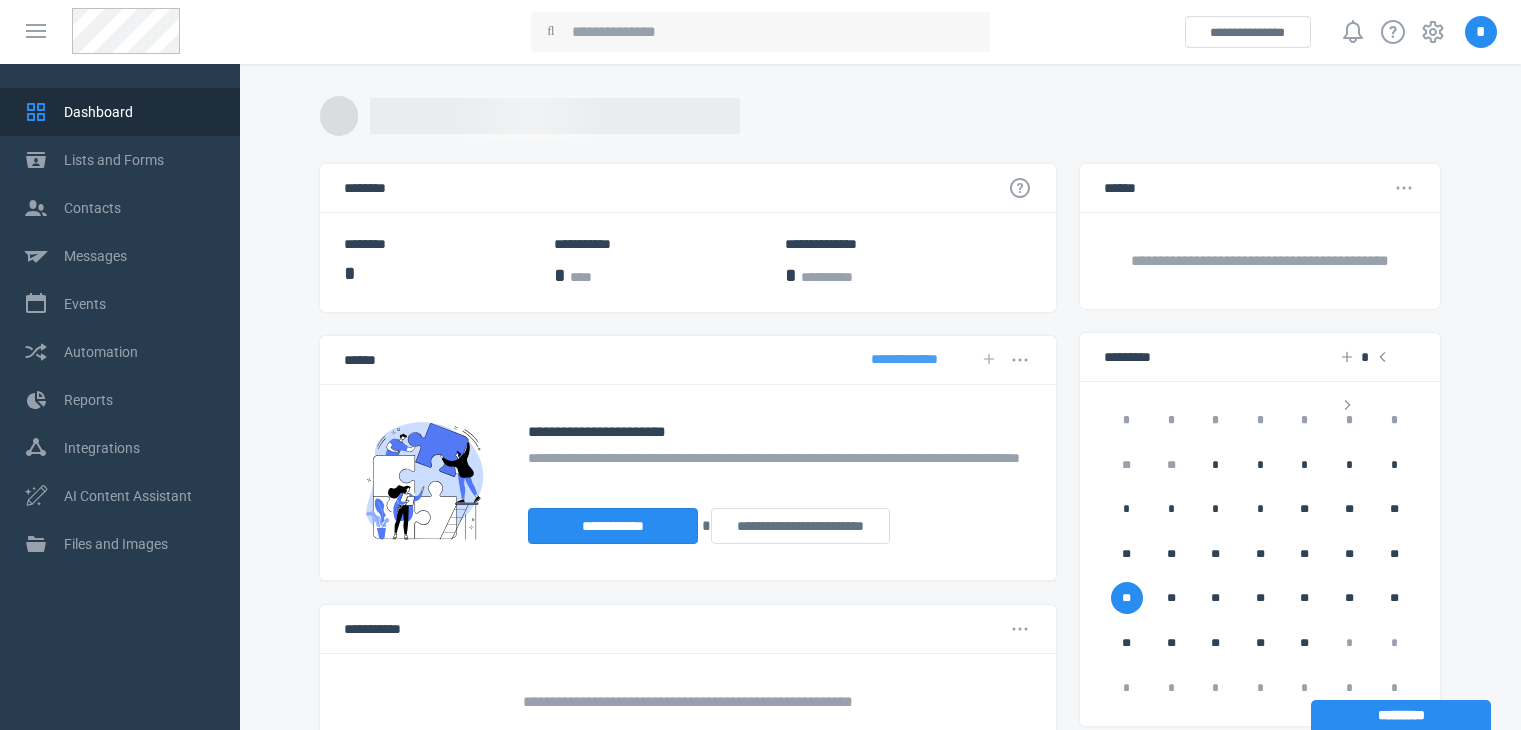scroll, scrollTop: 0, scrollLeft: 0, axis: both 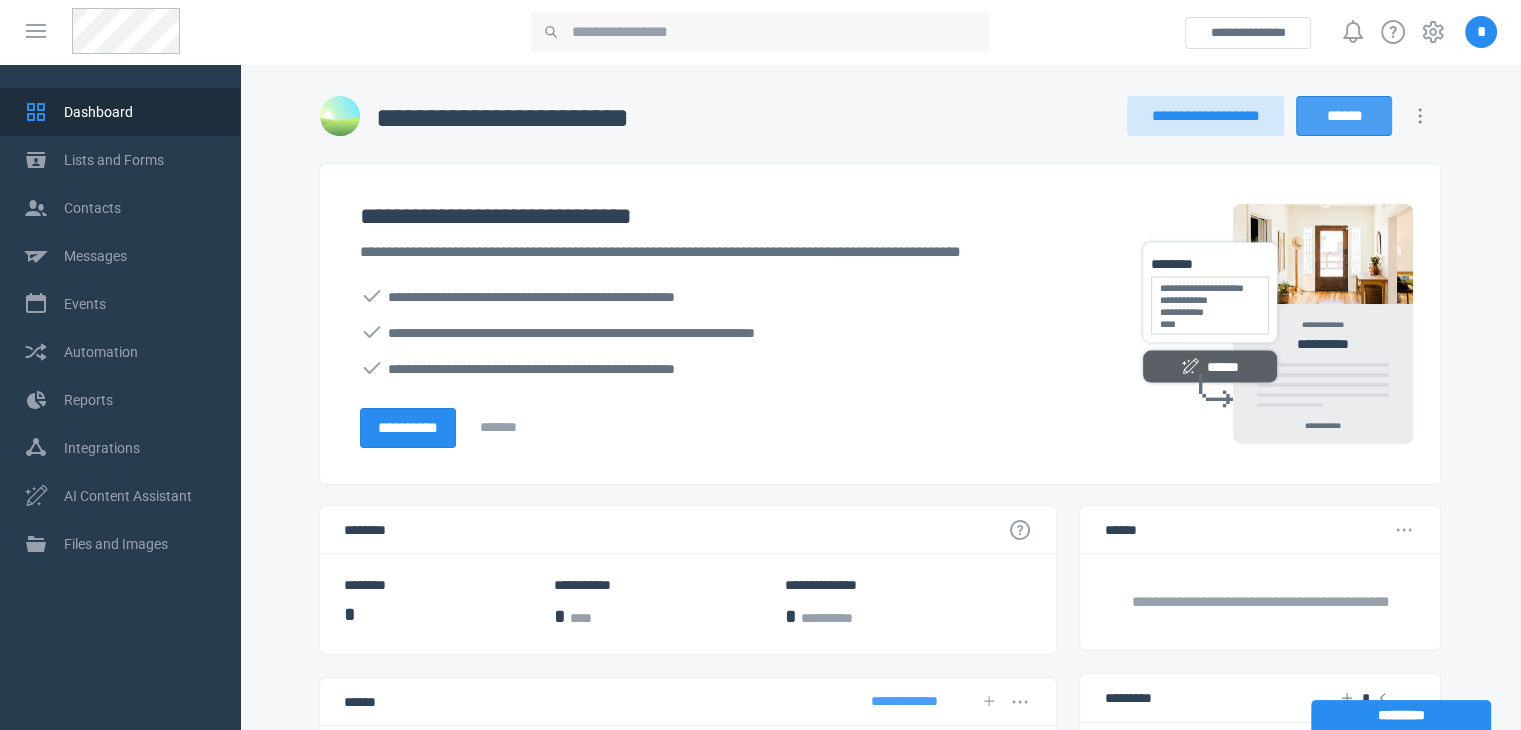 click on "******" at bounding box center [1344, 116] 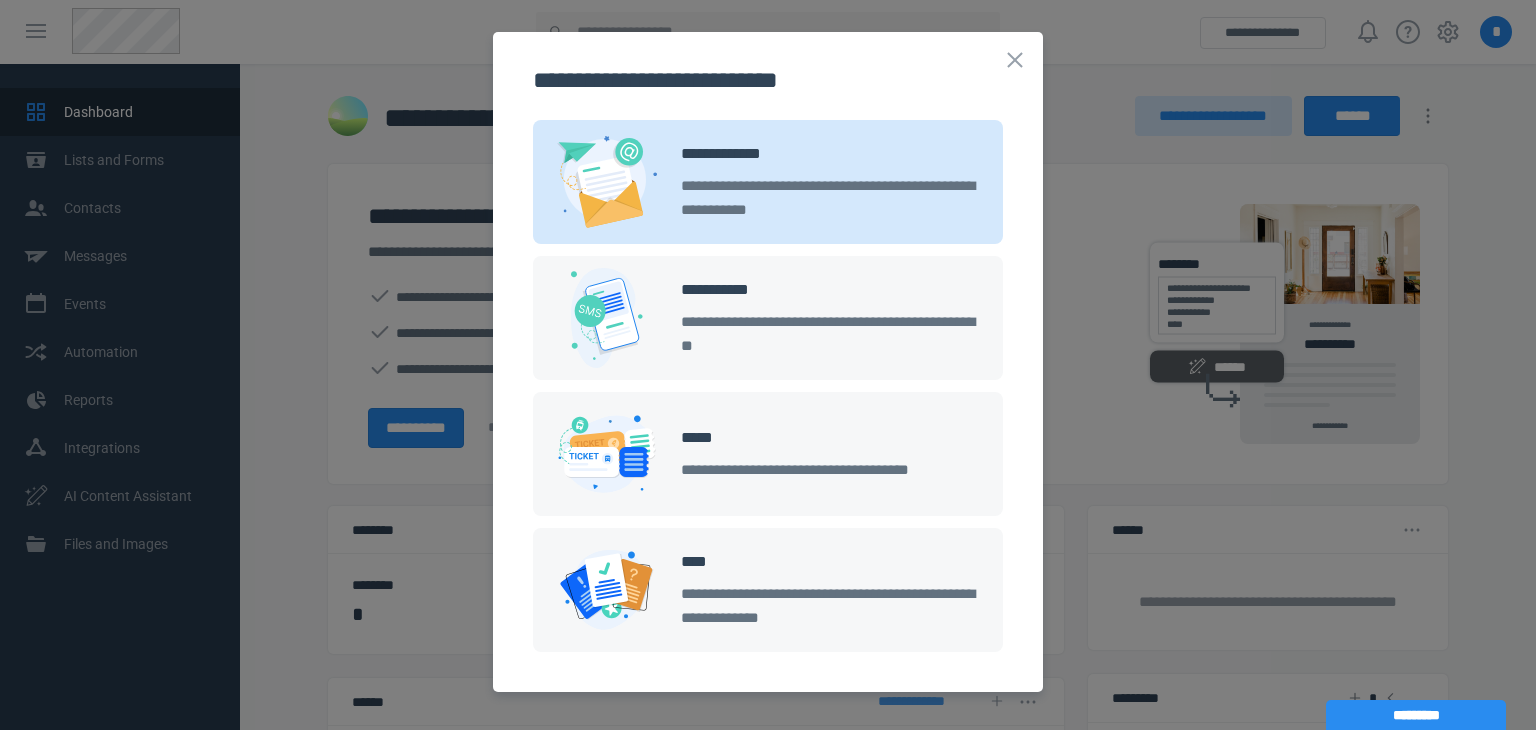 click on "**********" at bounding box center [830, 198] 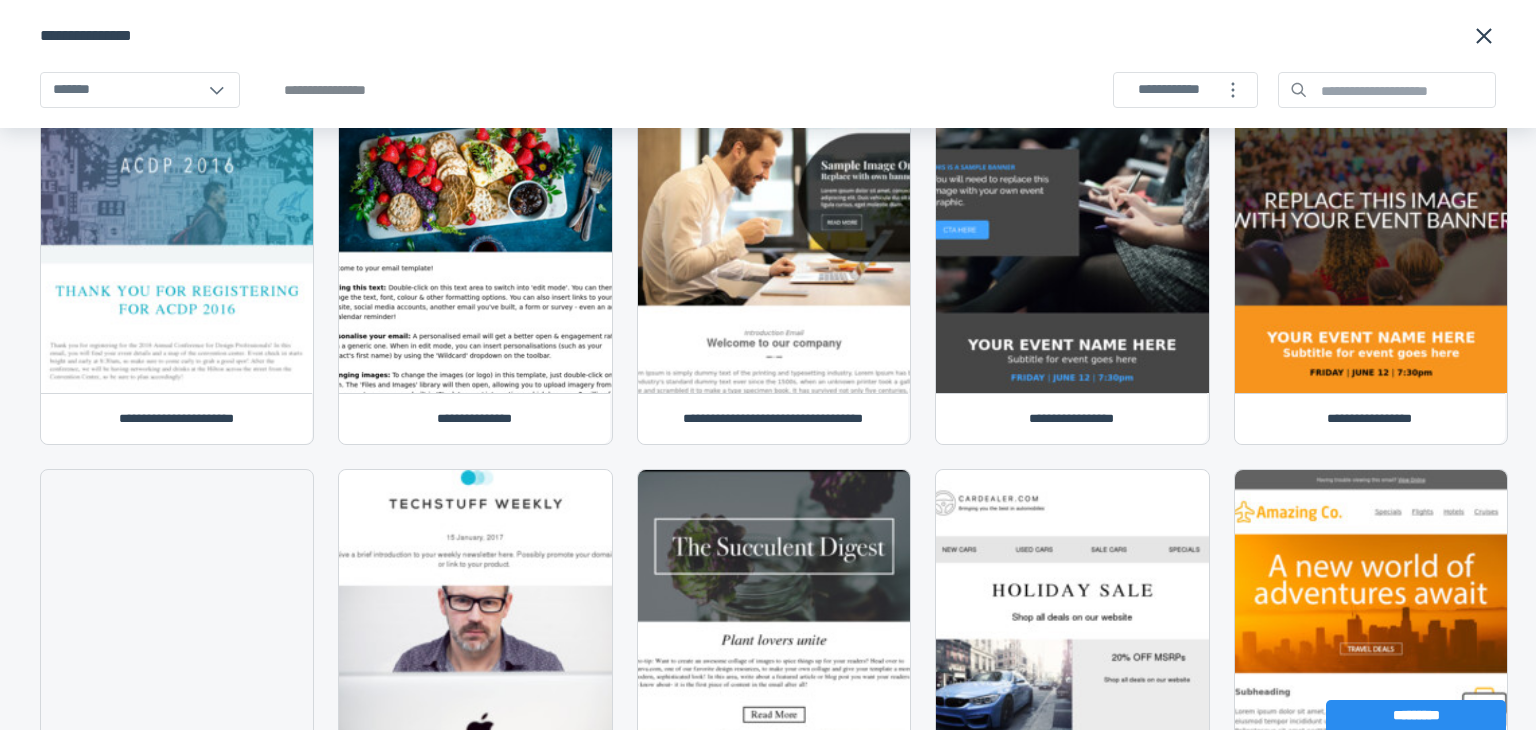 scroll, scrollTop: 0, scrollLeft: 0, axis: both 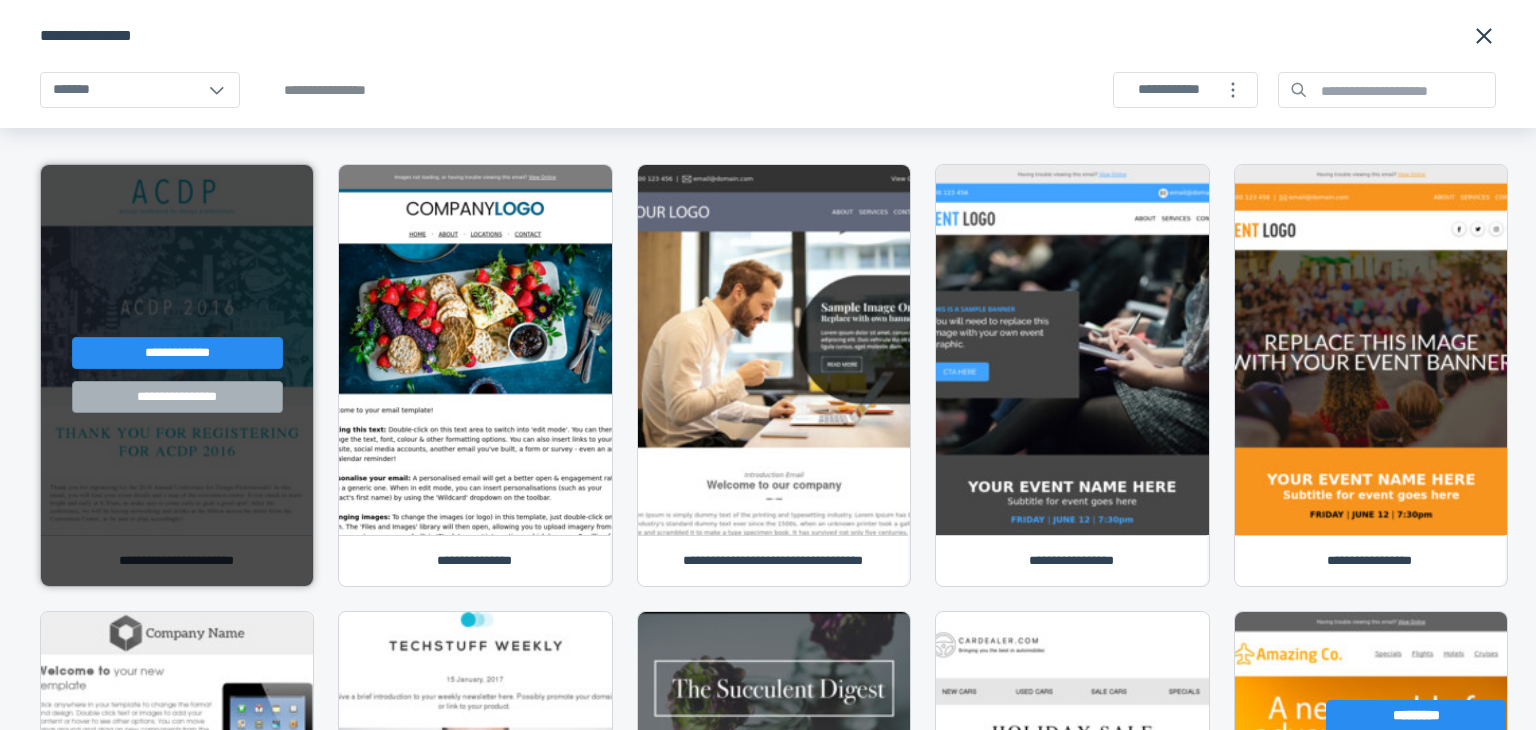 click on "**********" at bounding box center [177, 397] 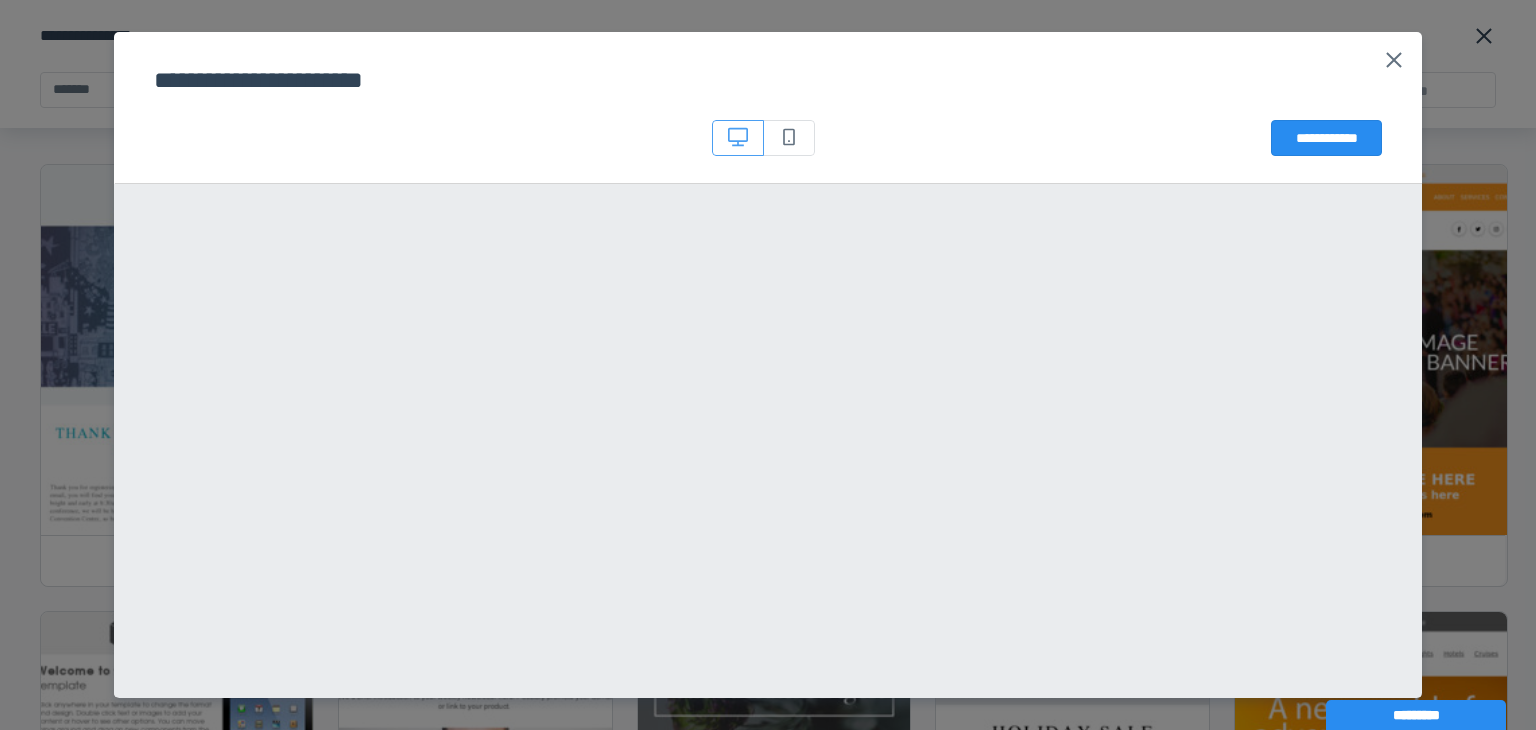 click 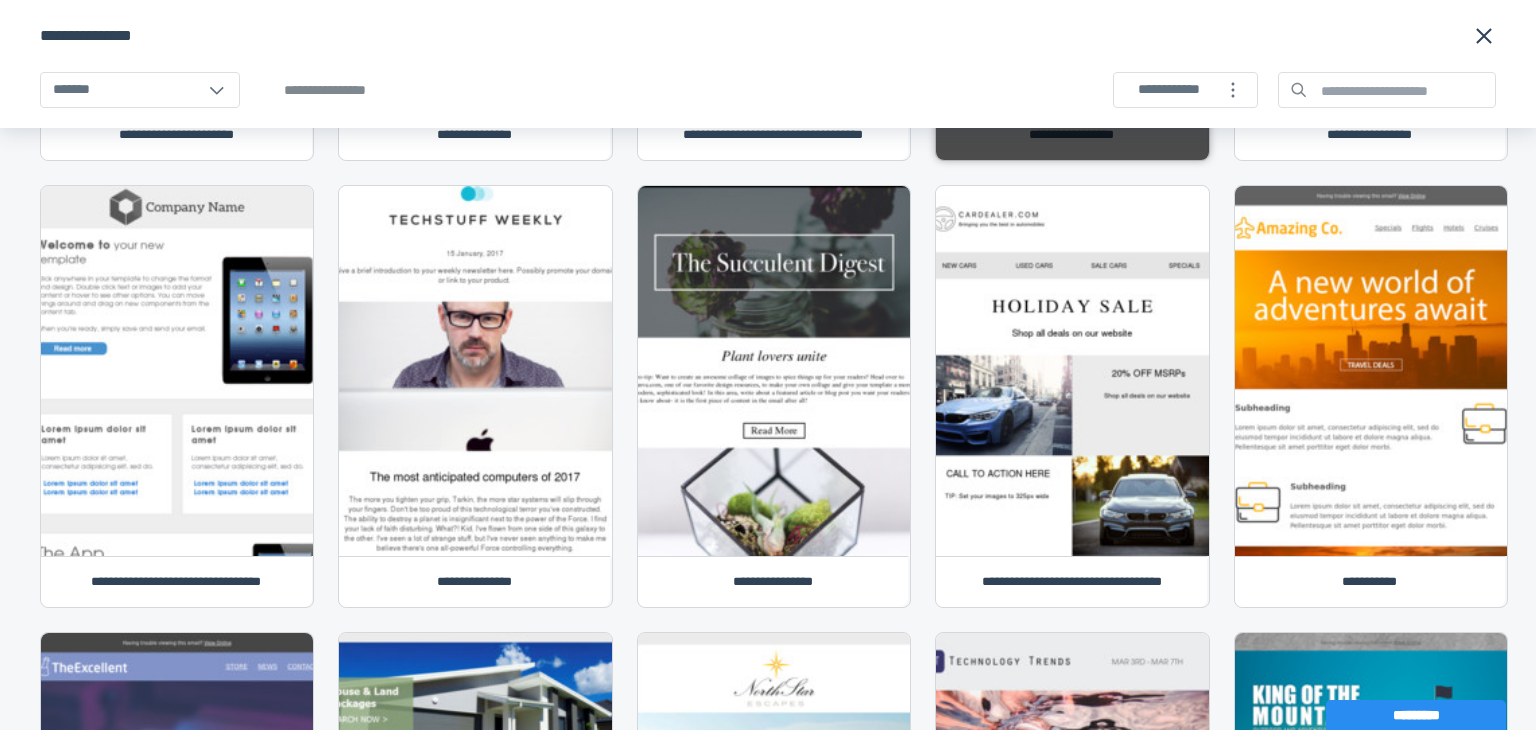 scroll, scrollTop: 427, scrollLeft: 0, axis: vertical 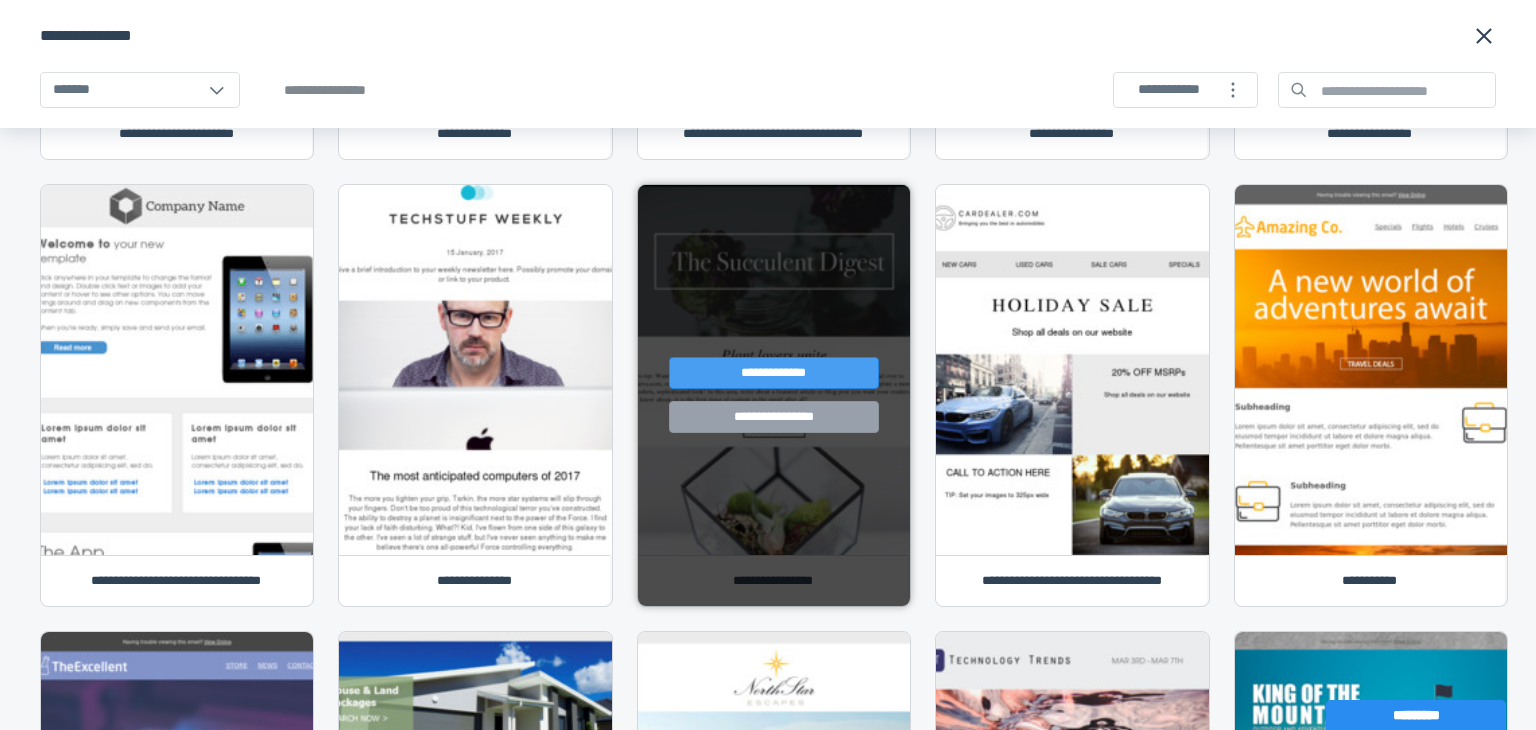 click on "**********" at bounding box center [774, 373] 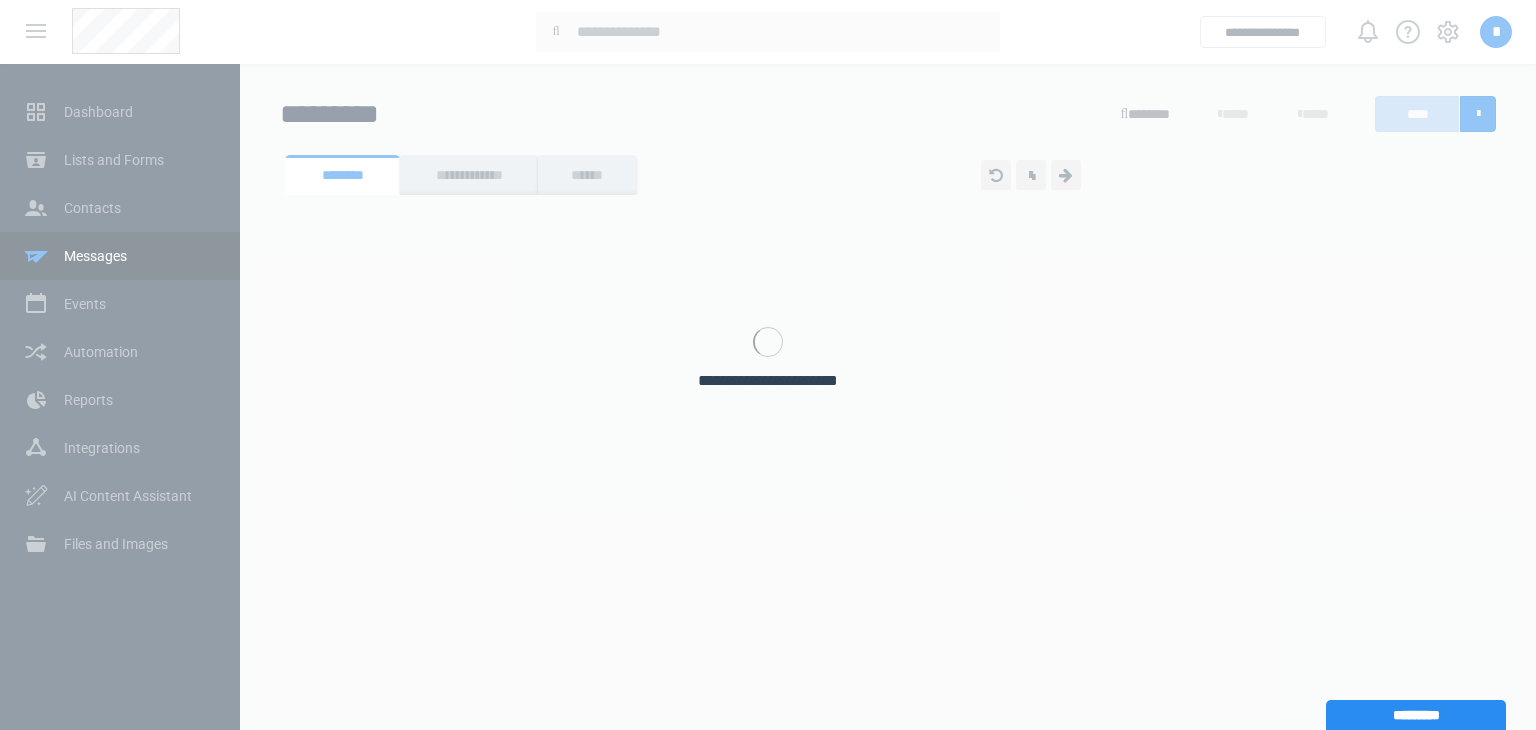 scroll, scrollTop: 0, scrollLeft: 0, axis: both 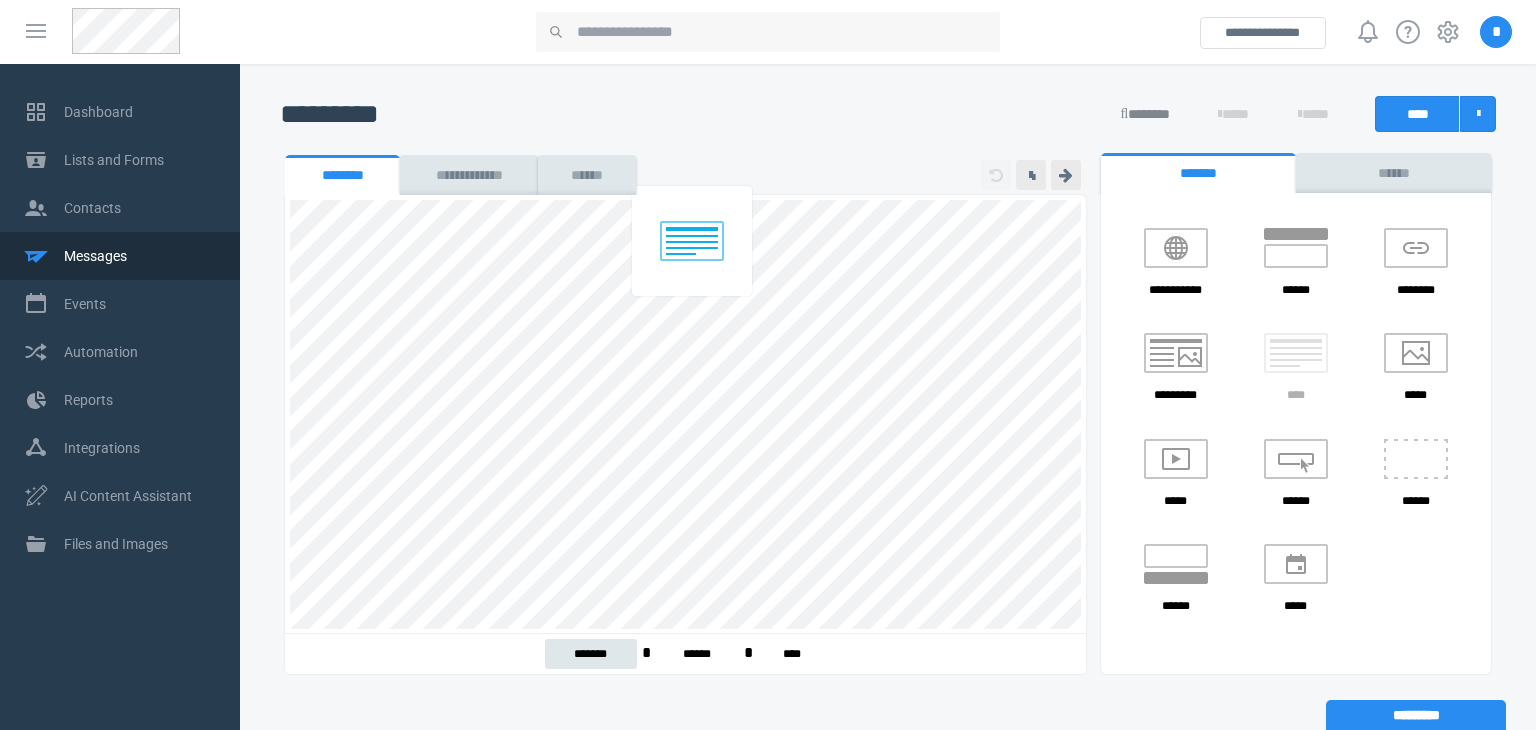 drag, startPoint x: 1278, startPoint y: 358, endPoint x: 674, endPoint y: 231, distance: 617.2074 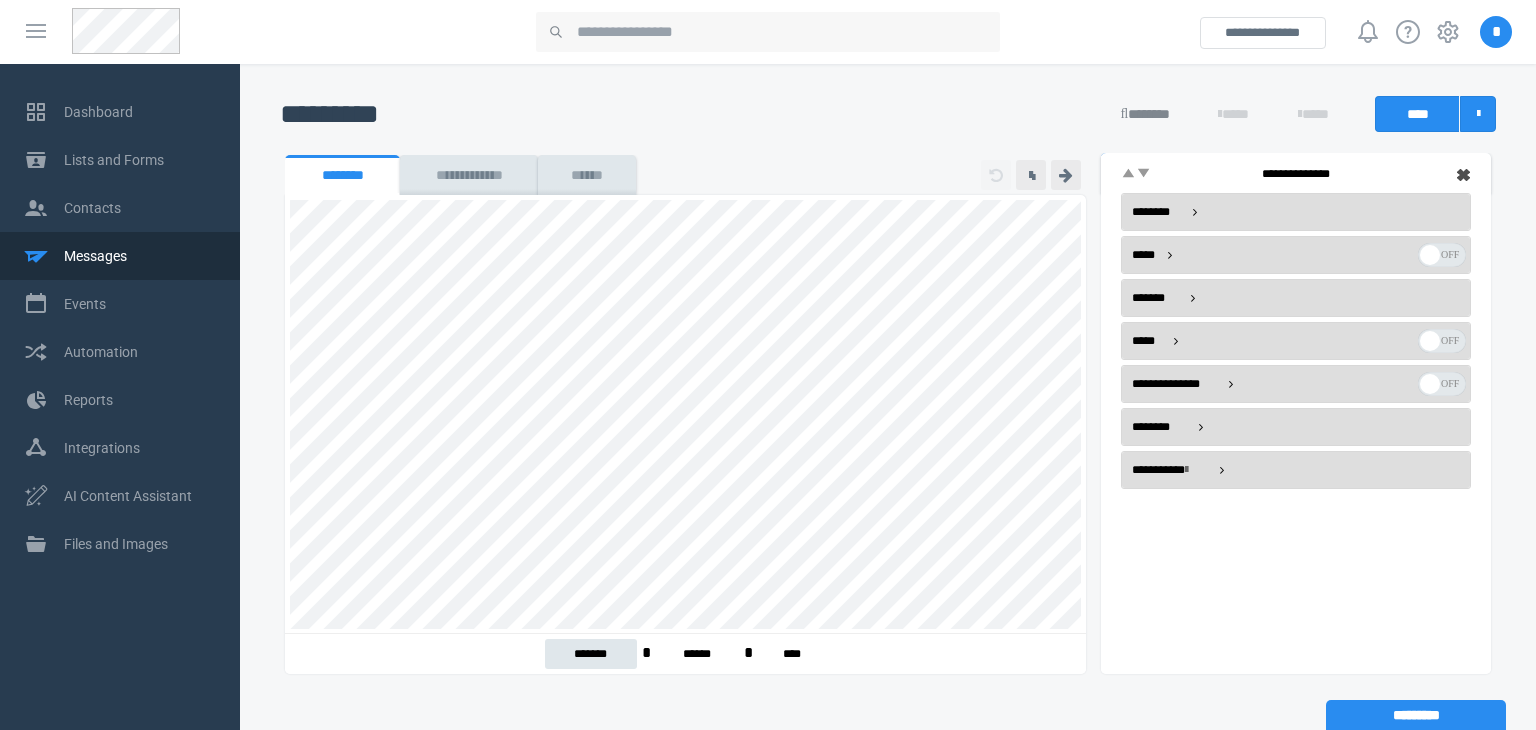 scroll, scrollTop: 2, scrollLeft: 0, axis: vertical 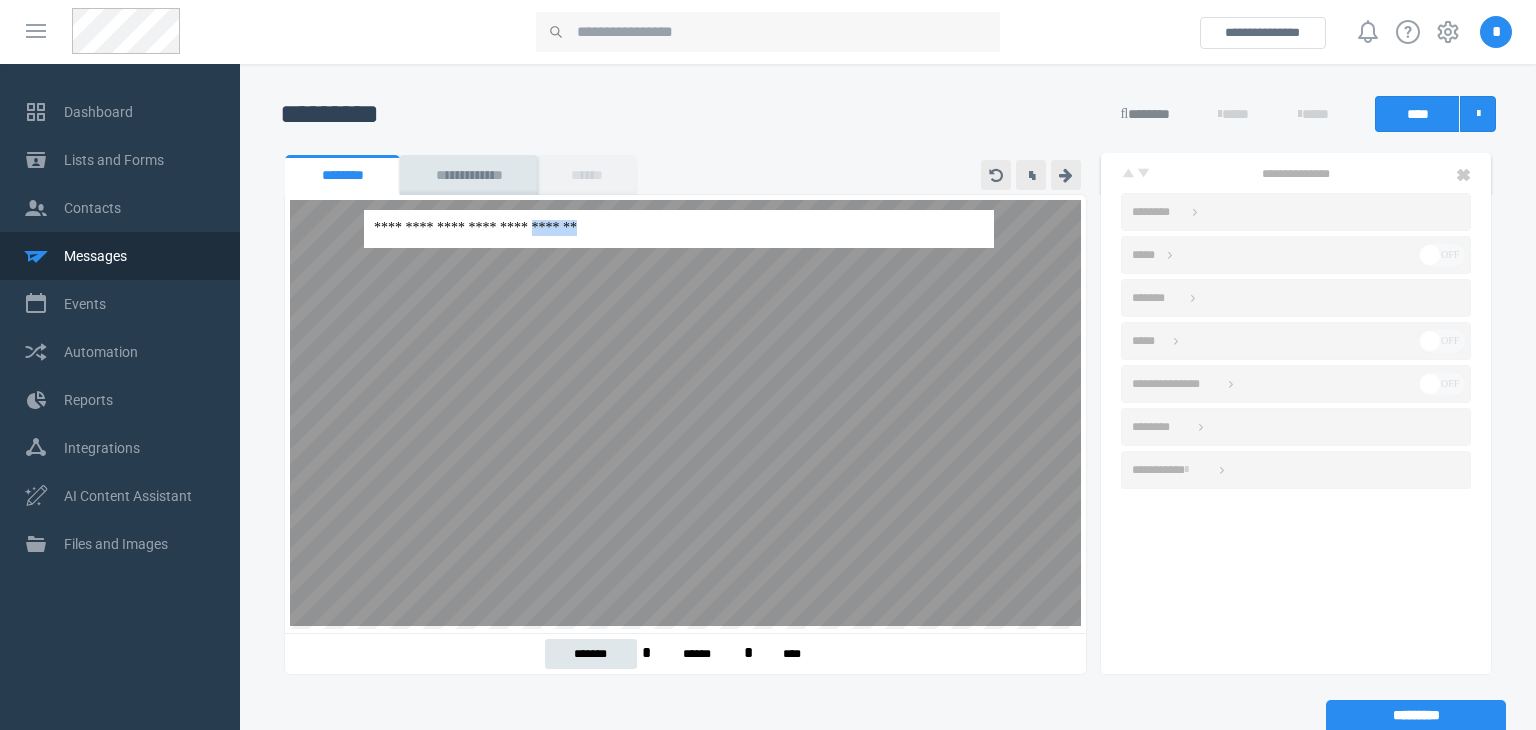 click on "**********" at bounding box center (679, 228) 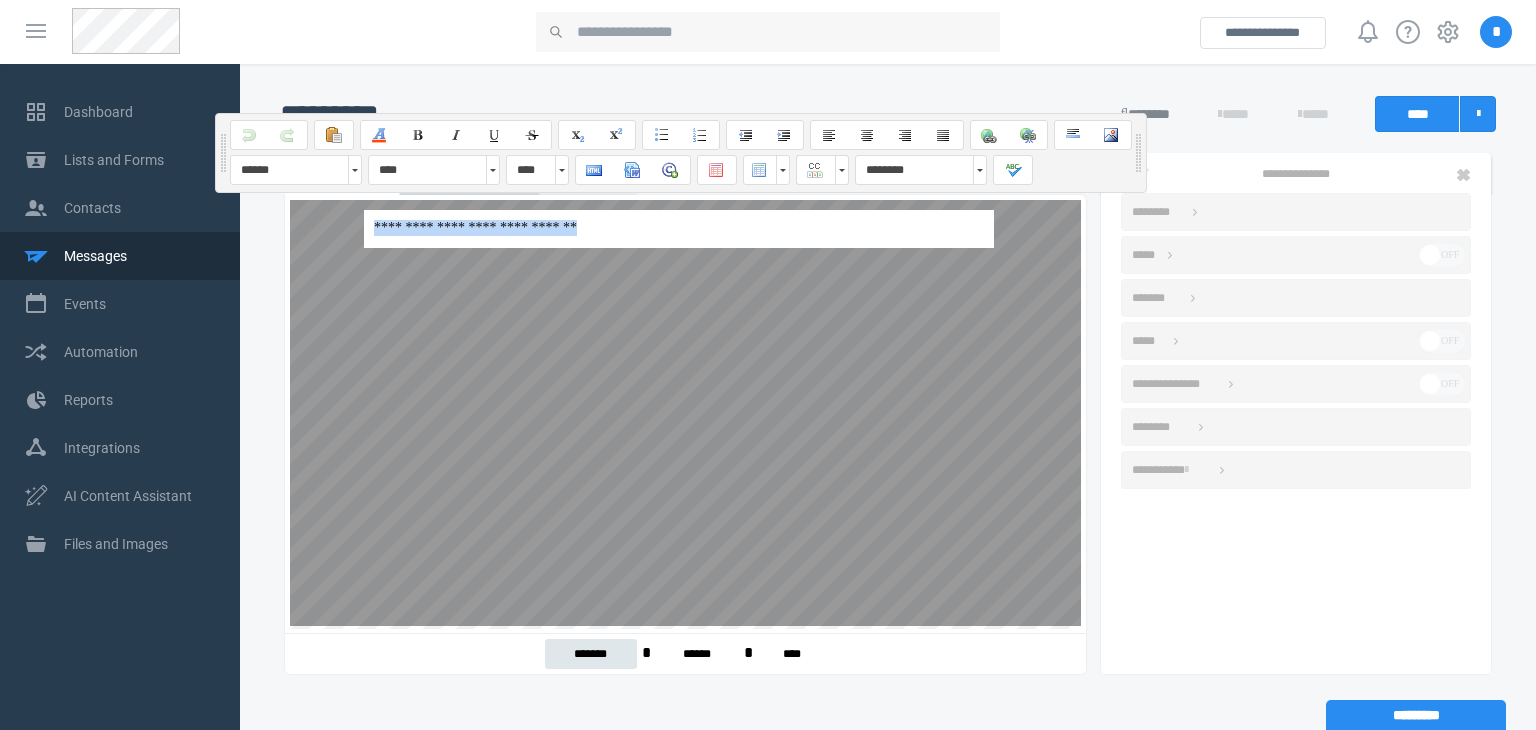 type 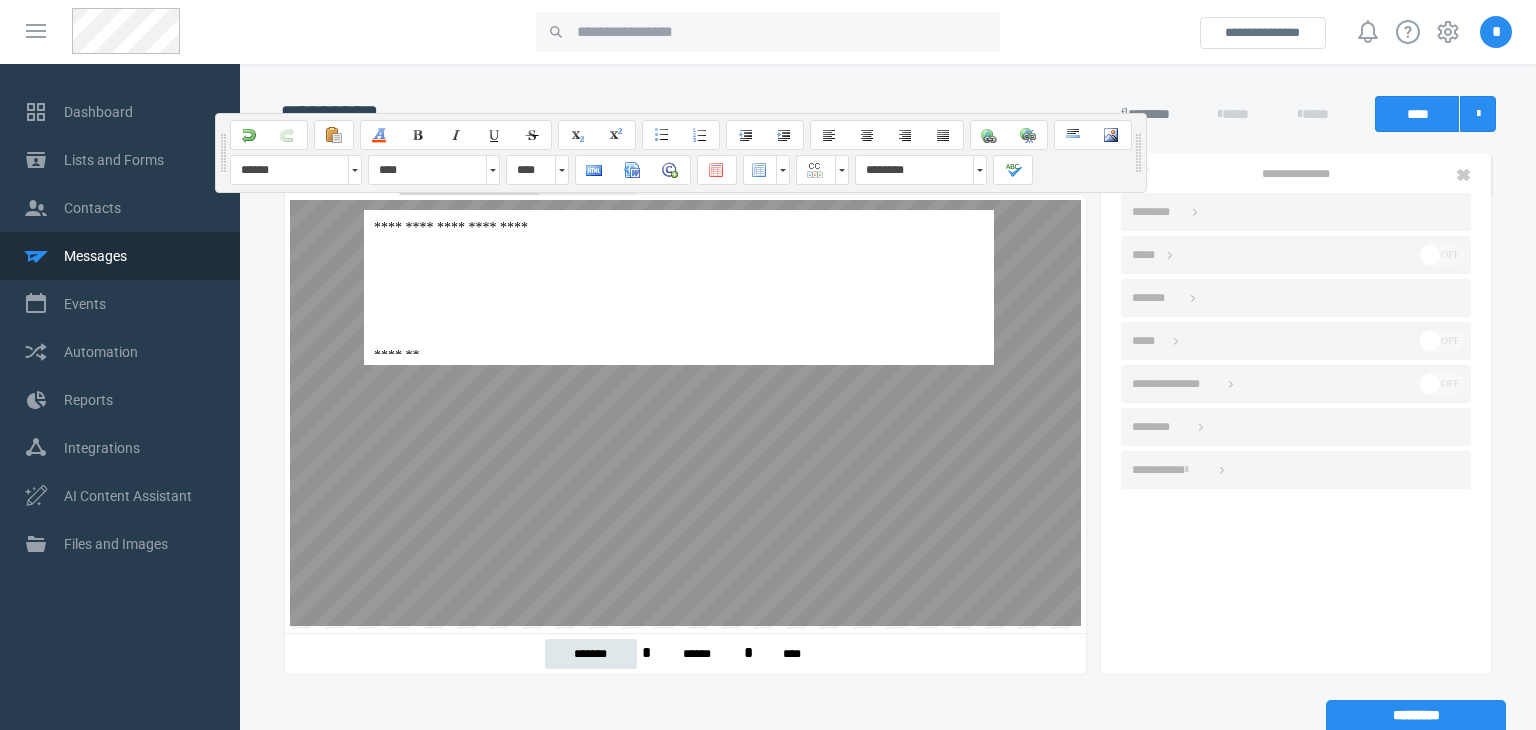 scroll, scrollTop: 0, scrollLeft: 0, axis: both 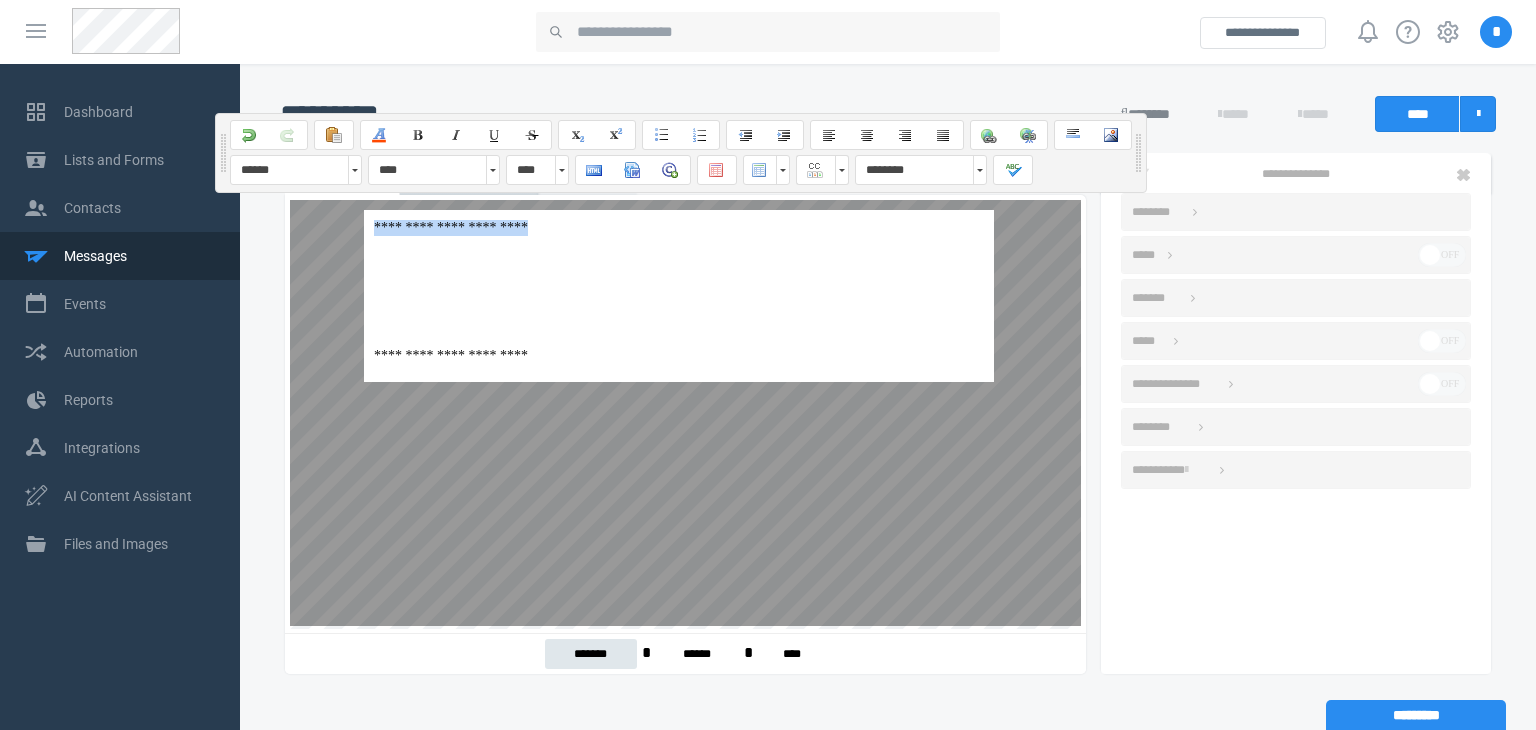 drag, startPoint x: 528, startPoint y: 228, endPoint x: 737, endPoint y: 447, distance: 302.7243 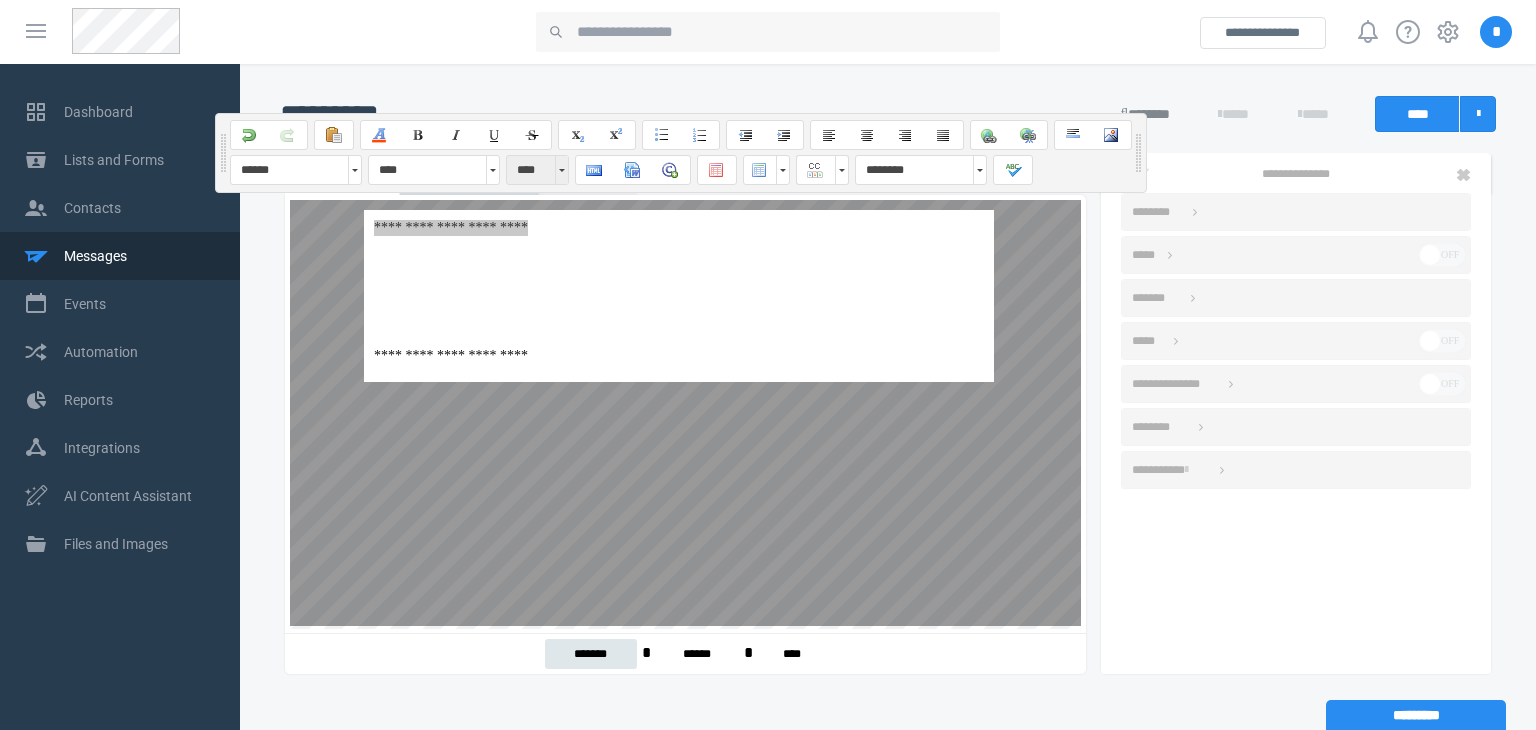 click at bounding box center (561, 170) 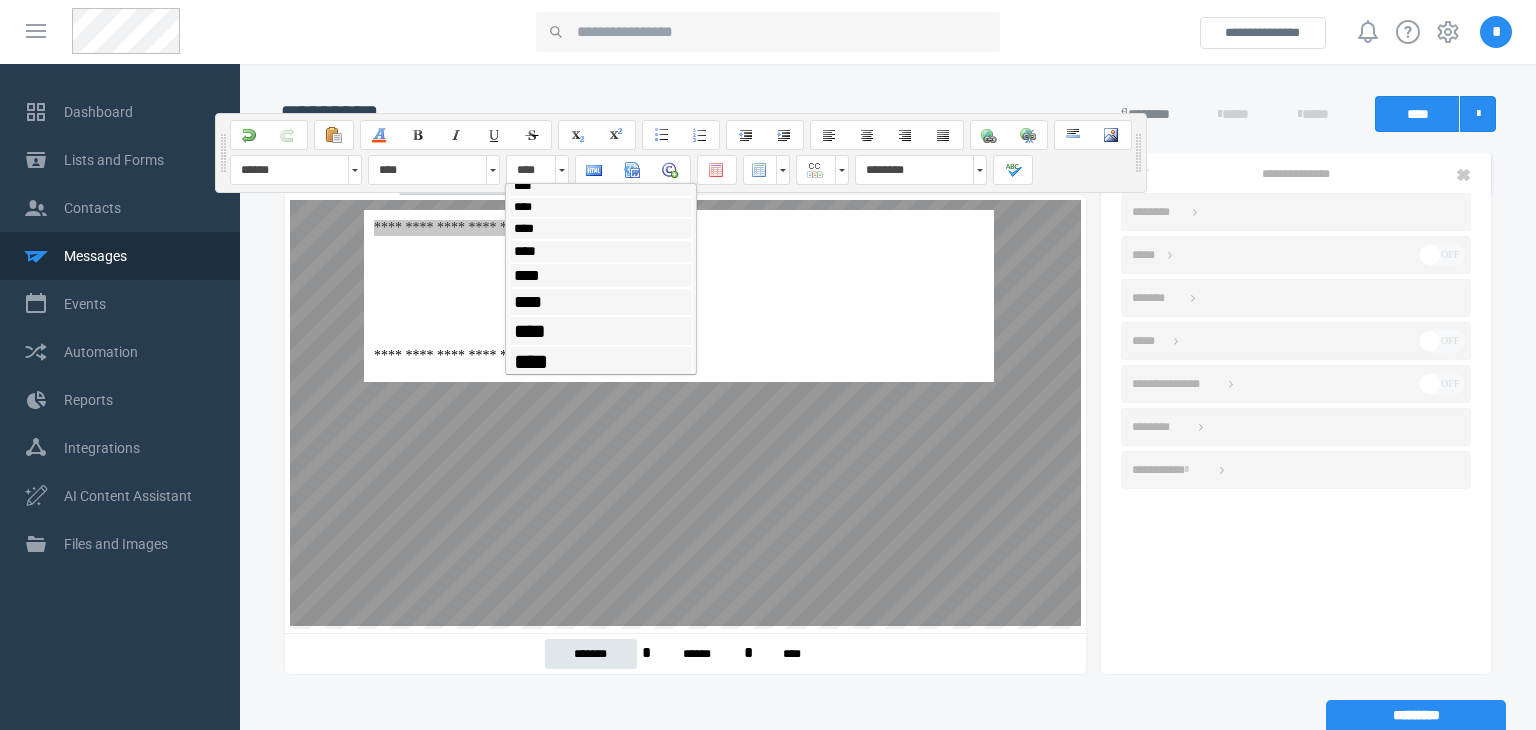 scroll, scrollTop: 123, scrollLeft: 0, axis: vertical 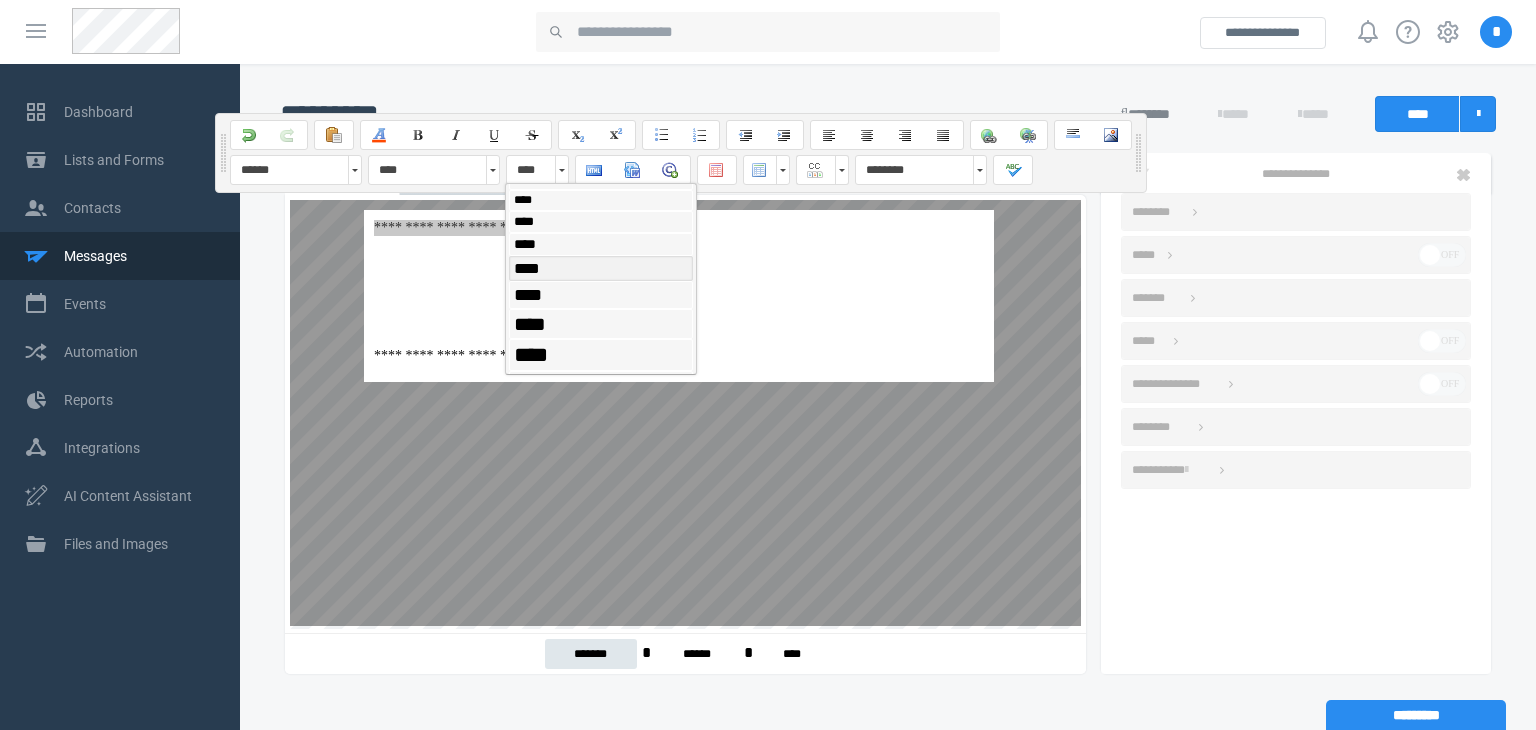click on "****" at bounding box center (601, 268) 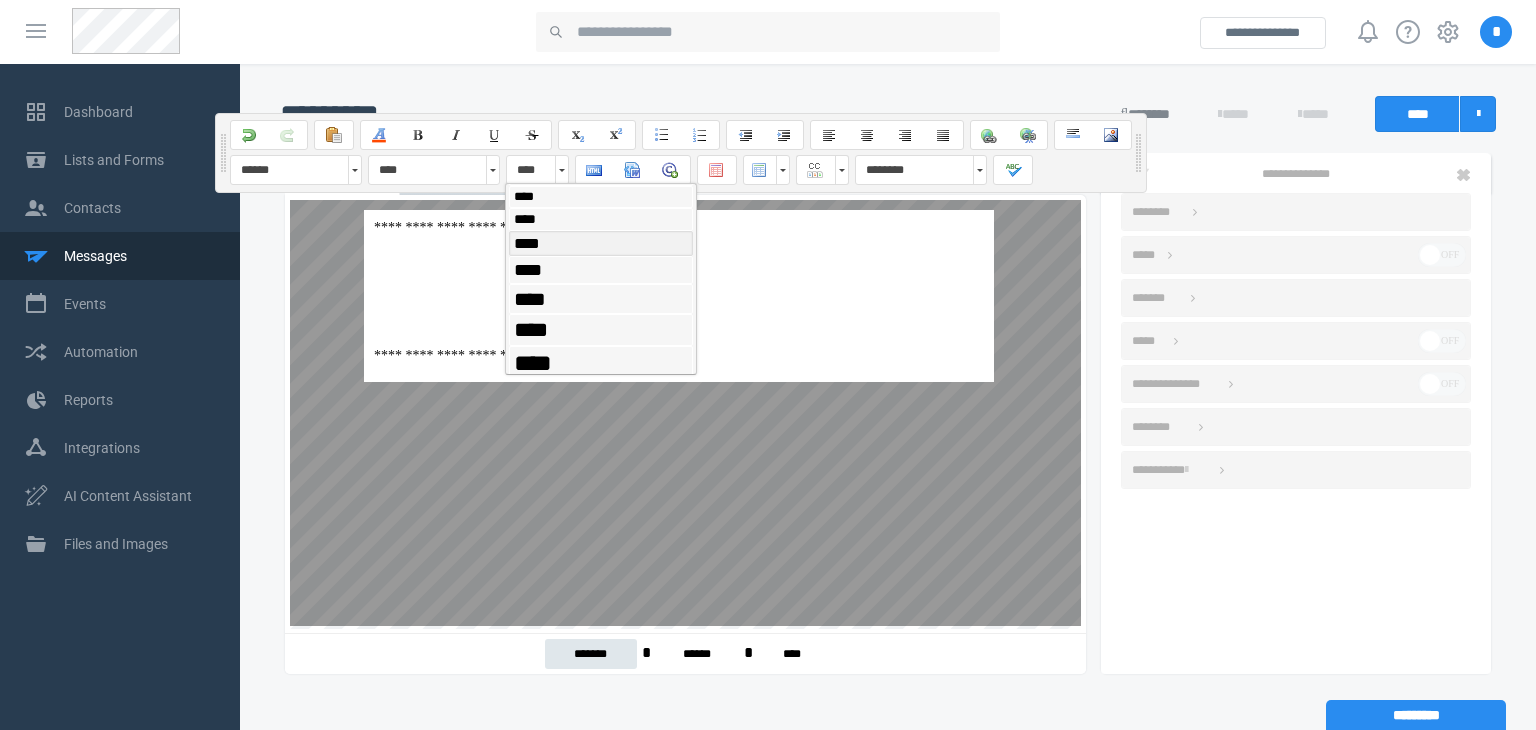 scroll, scrollTop: 0, scrollLeft: 0, axis: both 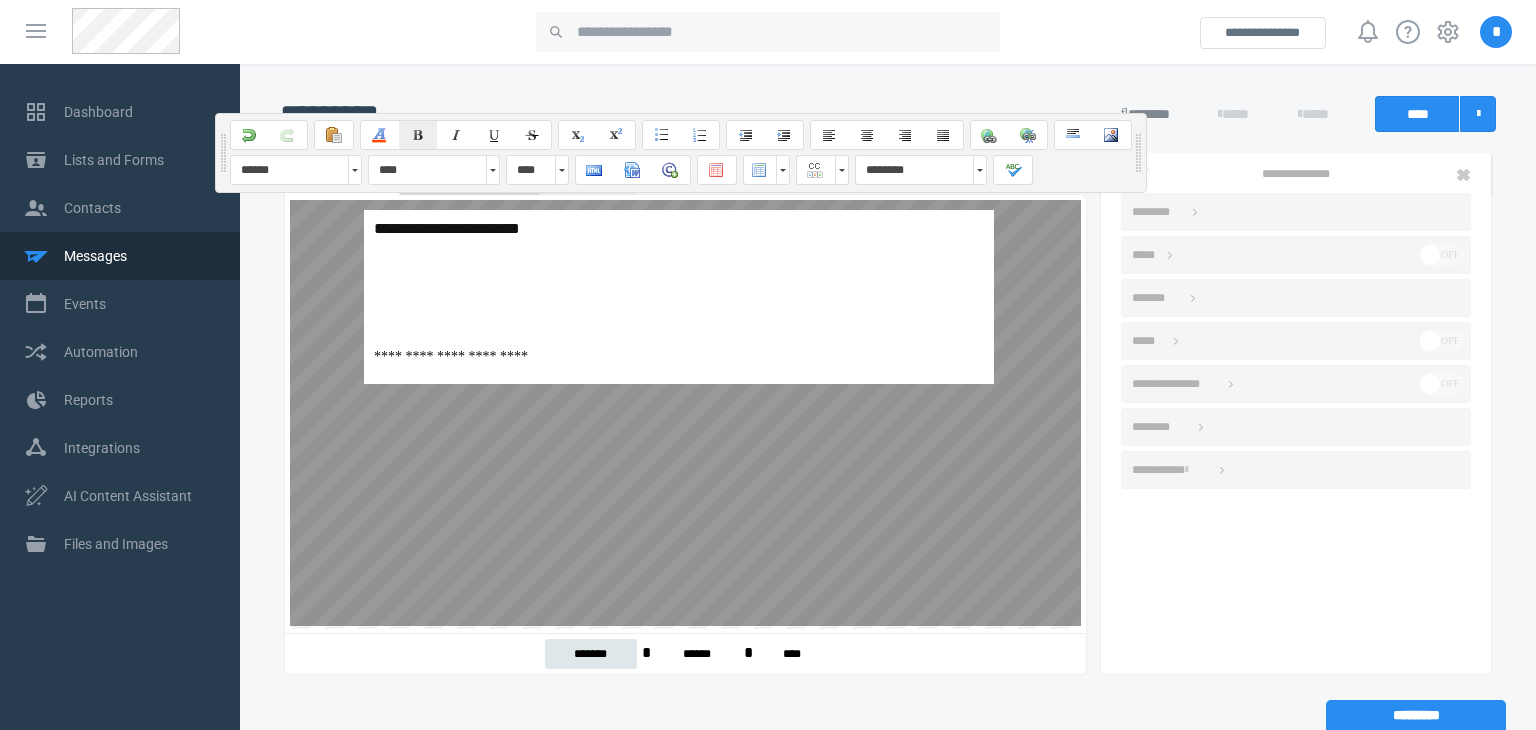 click at bounding box center (418, 135) 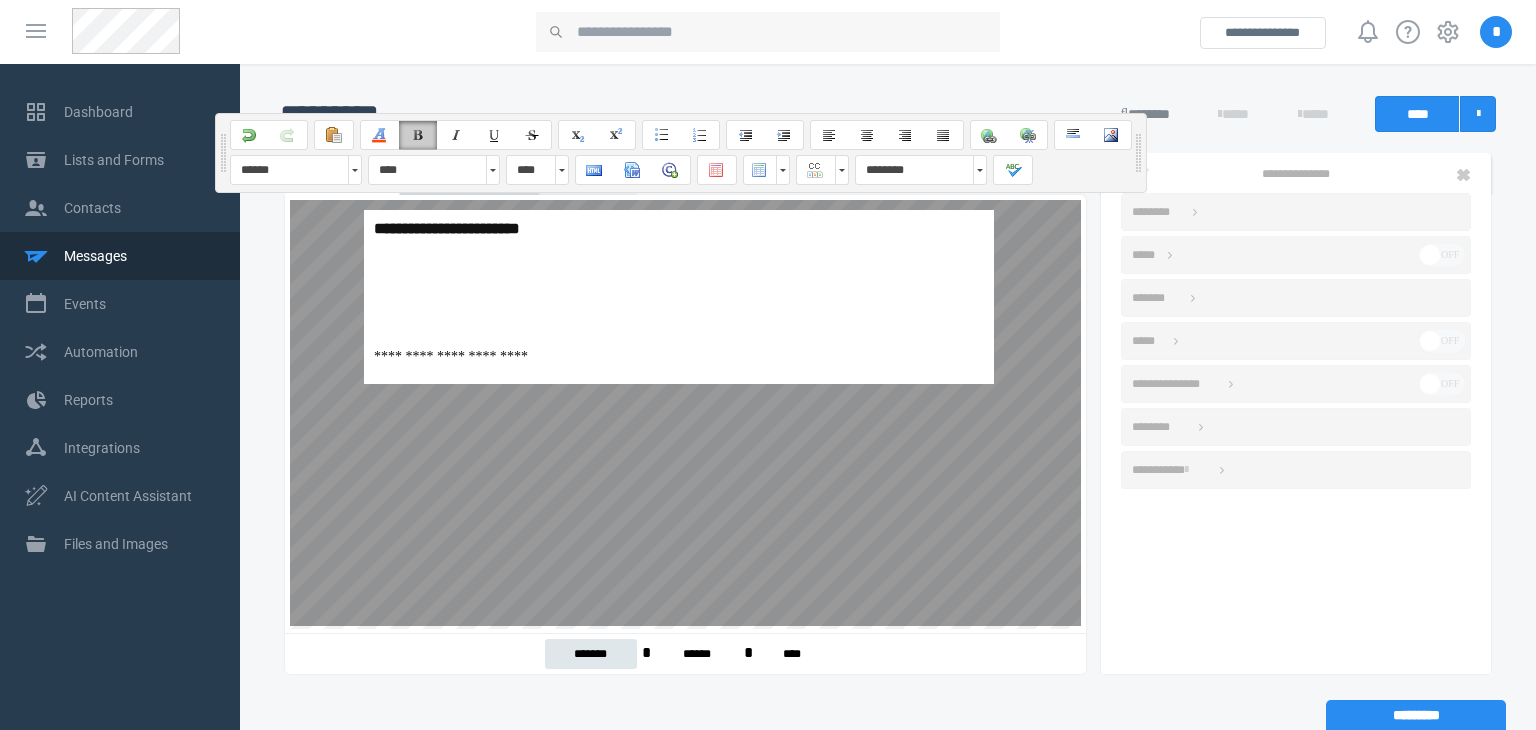 click on "**********" at bounding box center [679, 296] 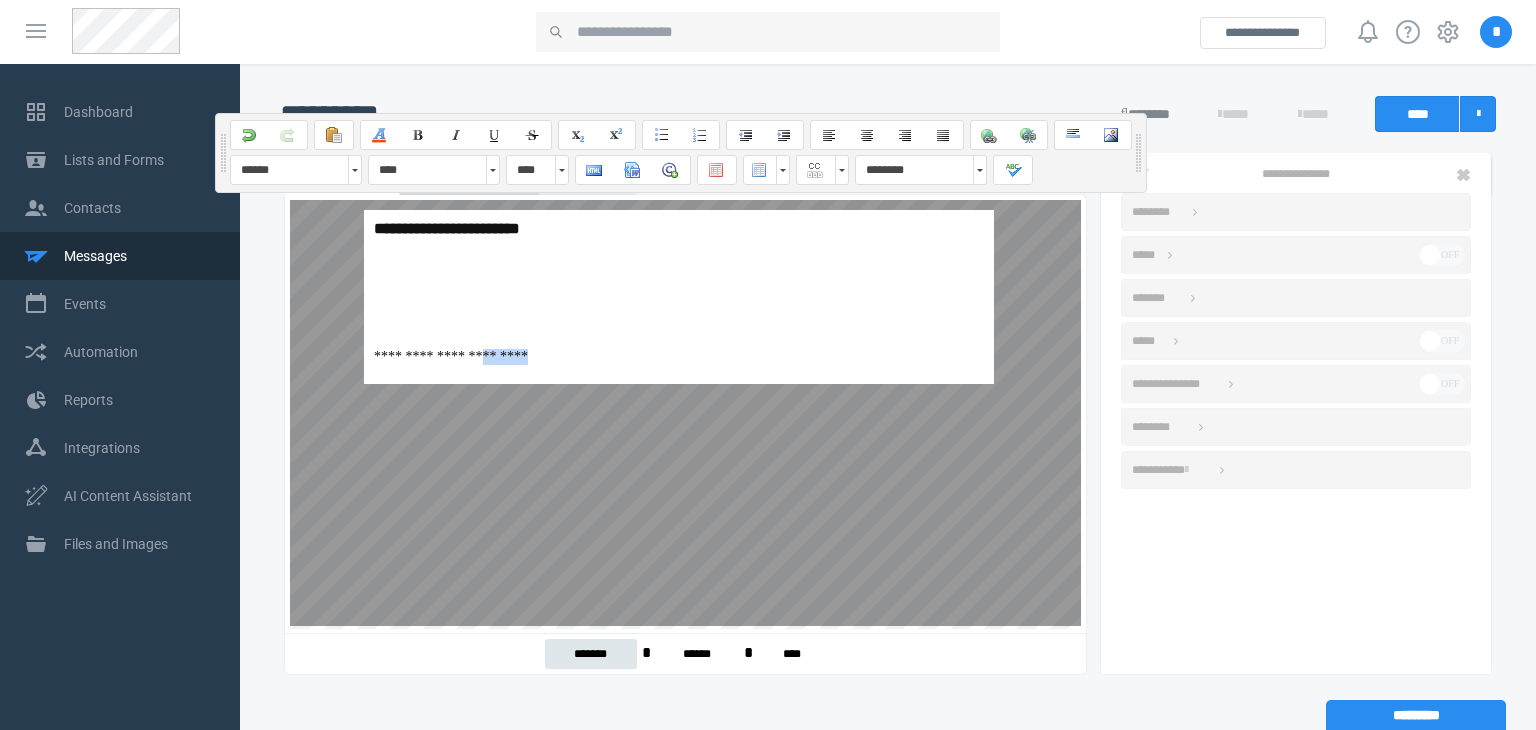 click on "**********" at bounding box center (679, 296) 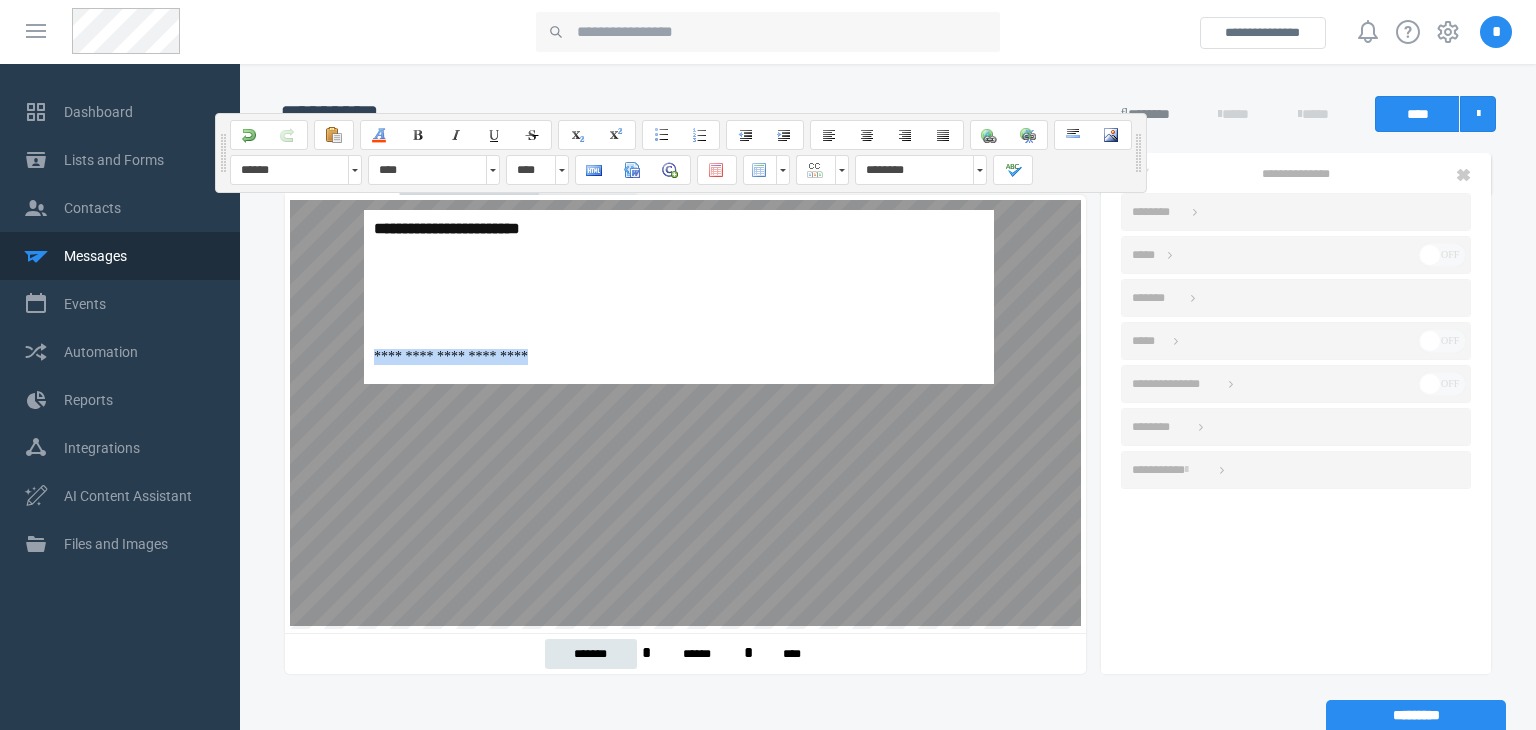 click on "**********" at bounding box center (679, 296) 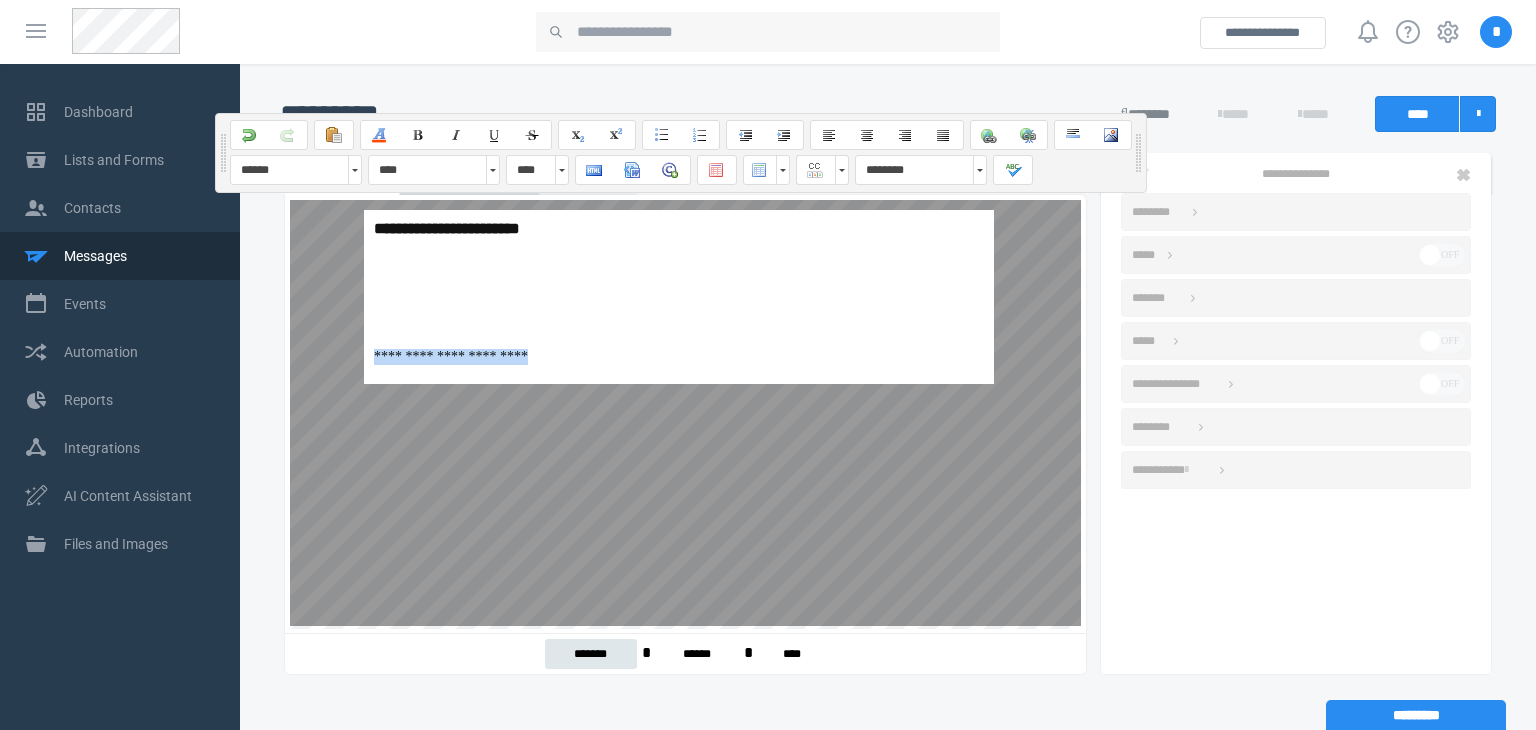 drag, startPoint x: 843, startPoint y: 363, endPoint x: 974, endPoint y: 378, distance: 131.85599 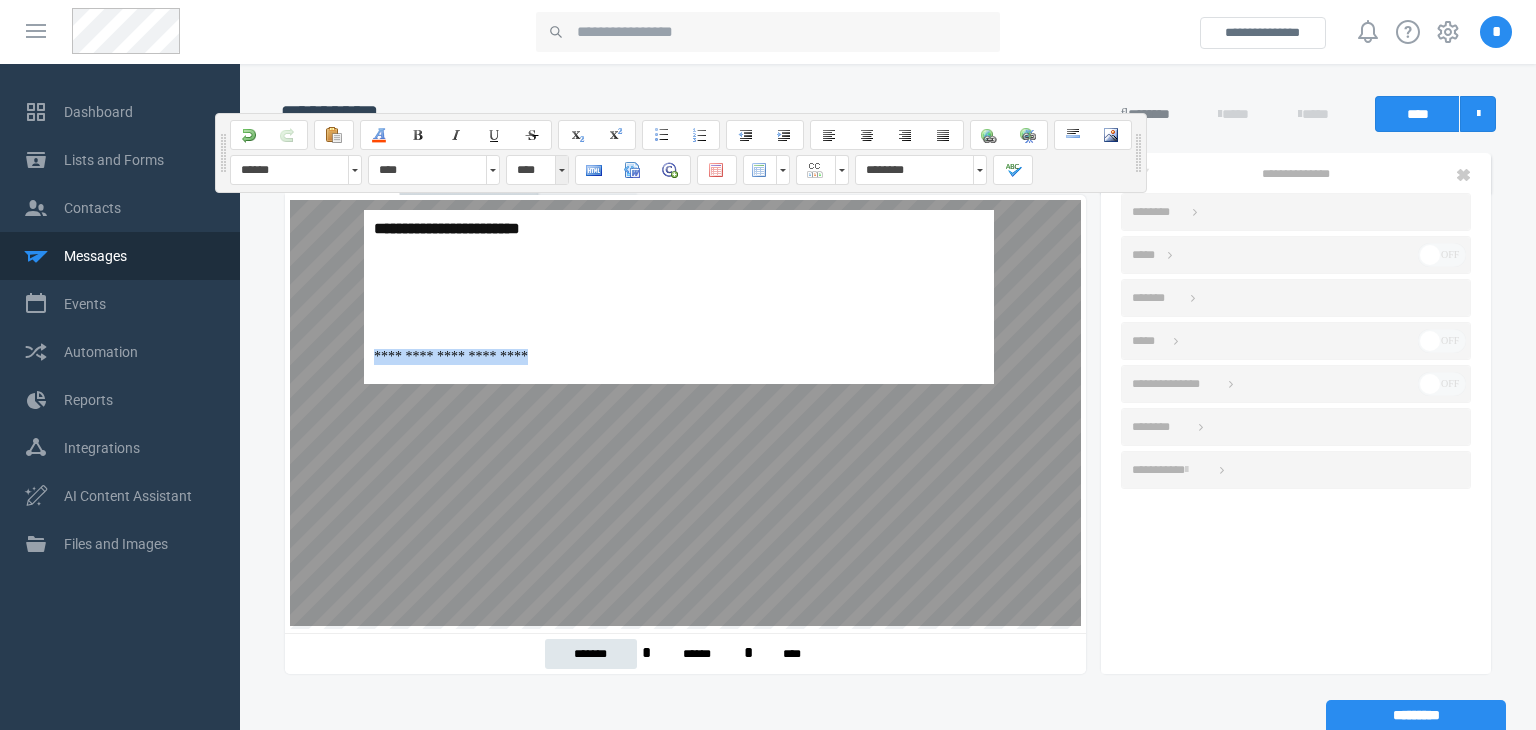 click at bounding box center [561, 170] 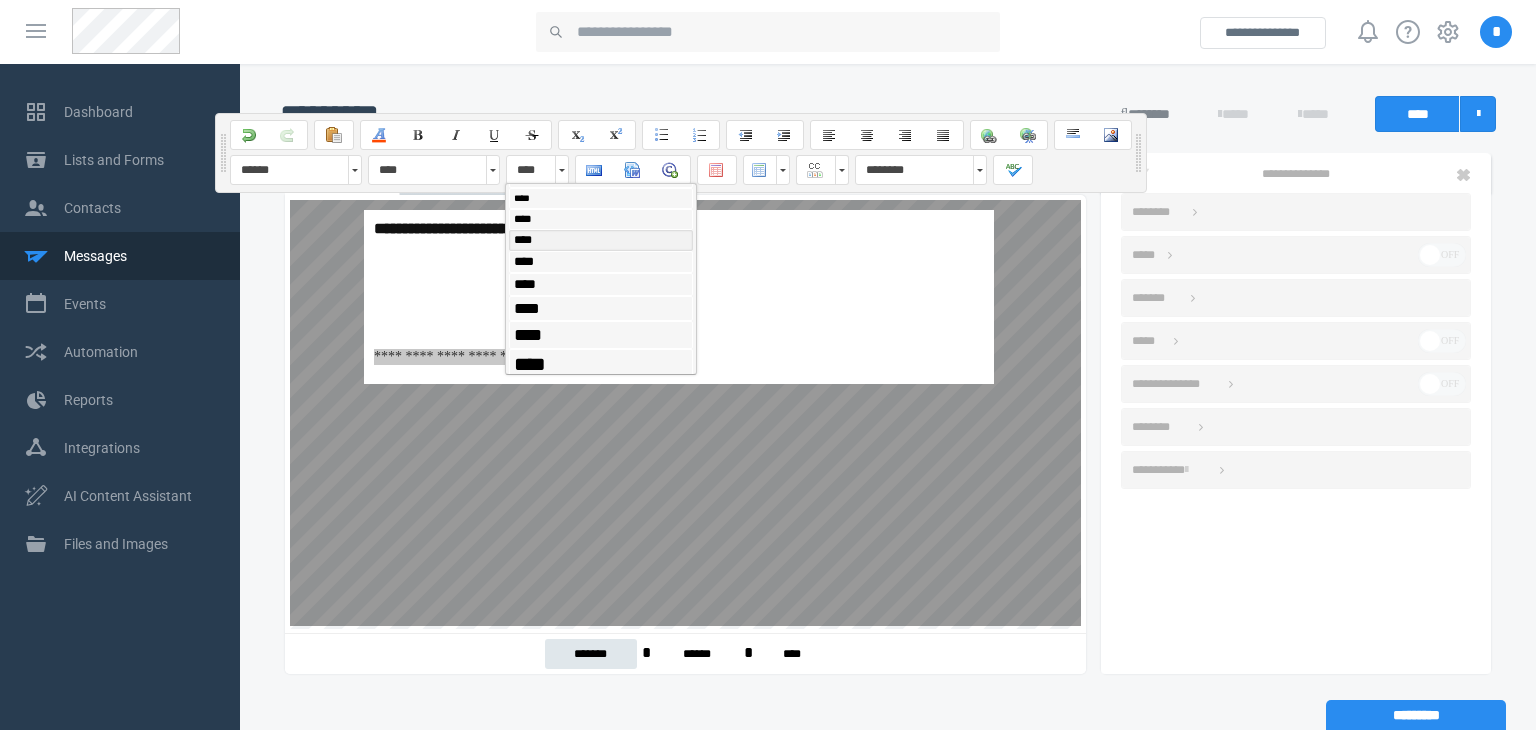 scroll, scrollTop: 84, scrollLeft: 0, axis: vertical 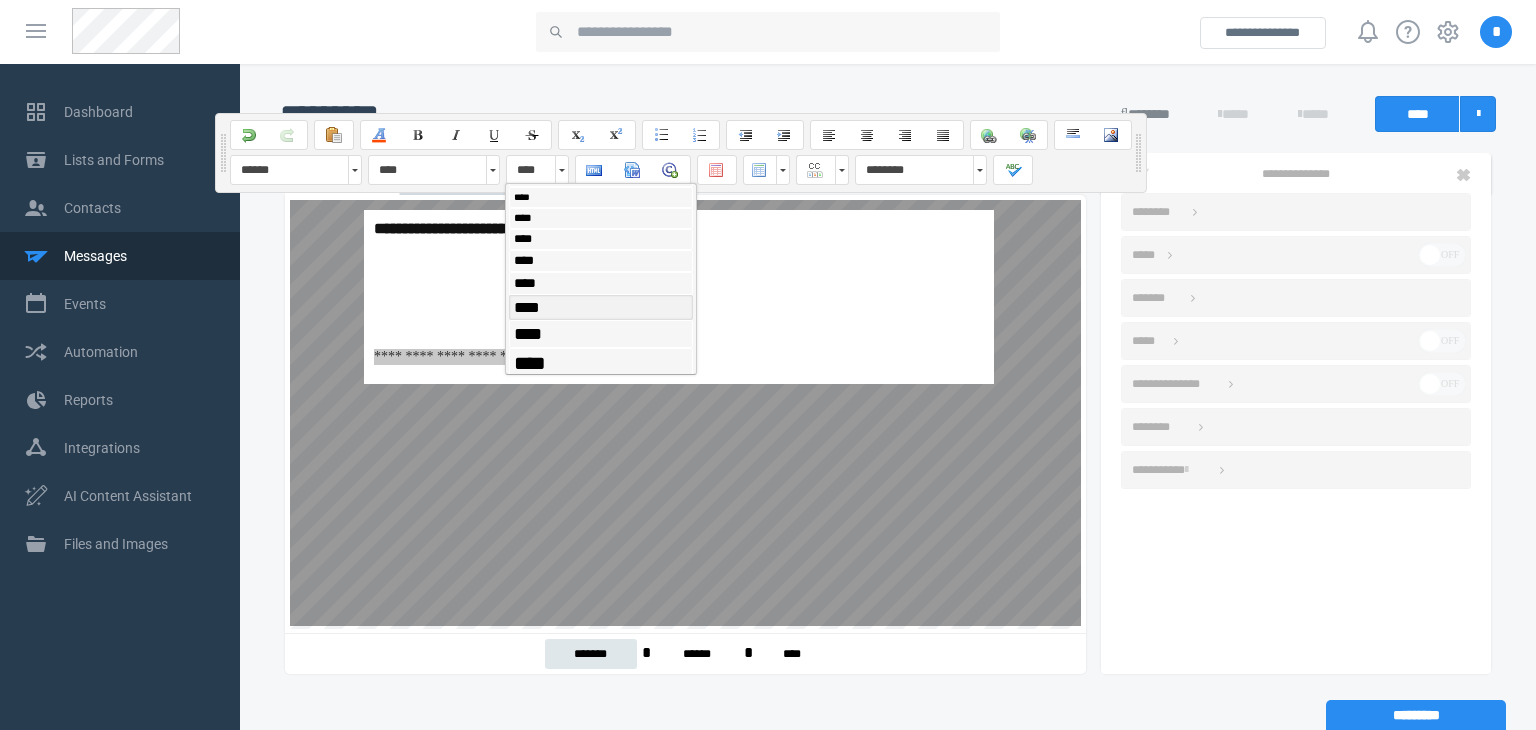 click on "****" at bounding box center [601, 307] 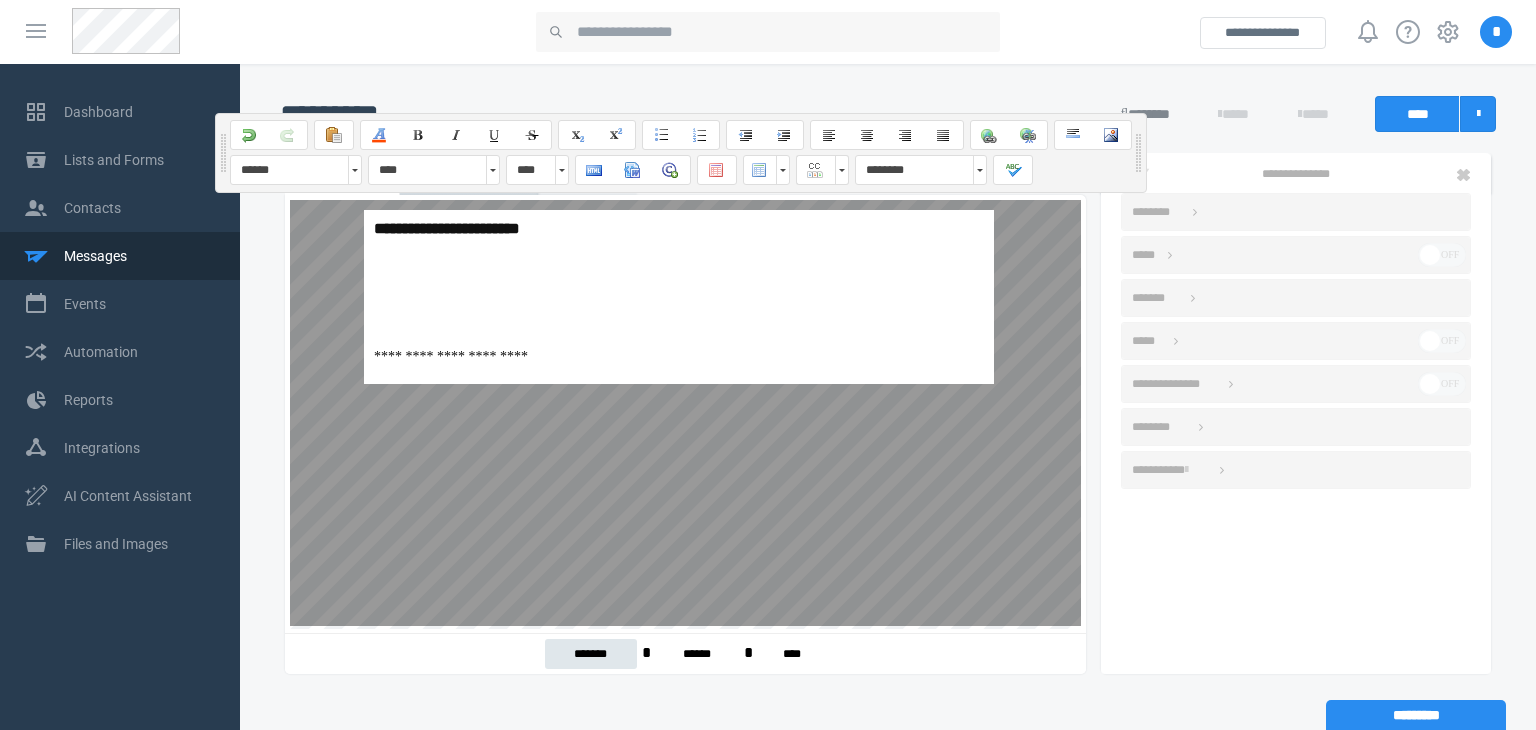 scroll, scrollTop: 0, scrollLeft: 0, axis: both 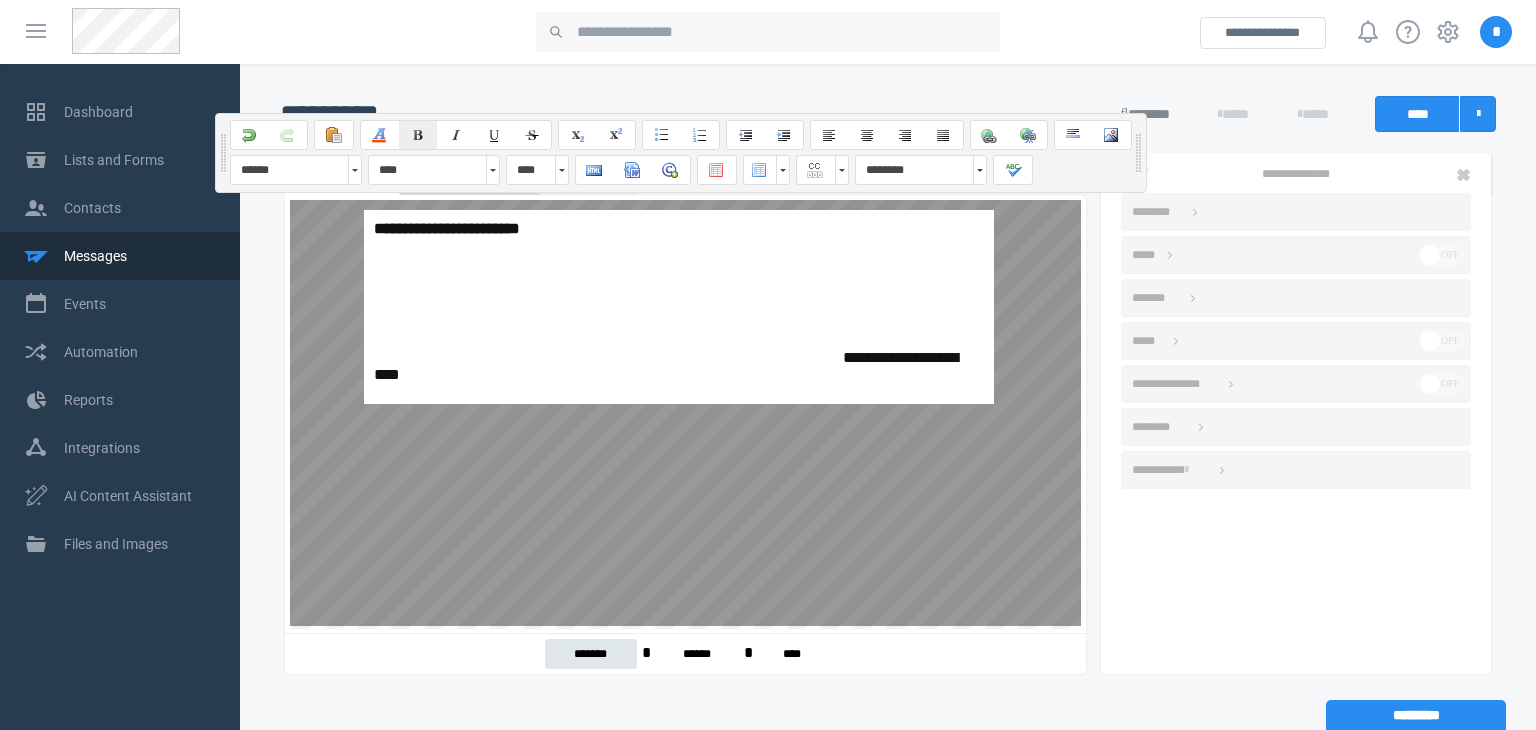 click at bounding box center [418, 135] 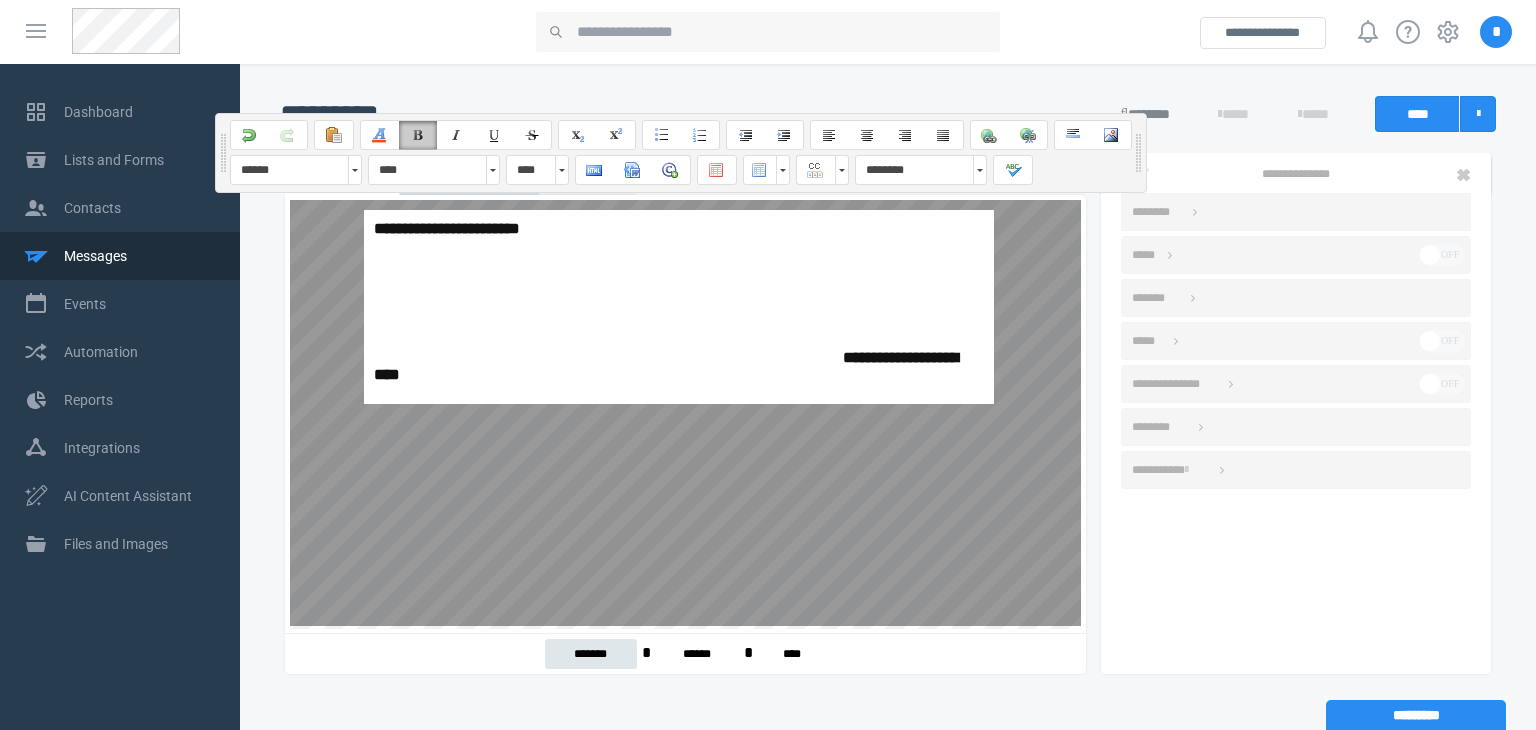 click on "**********" at bounding box center (679, 306) 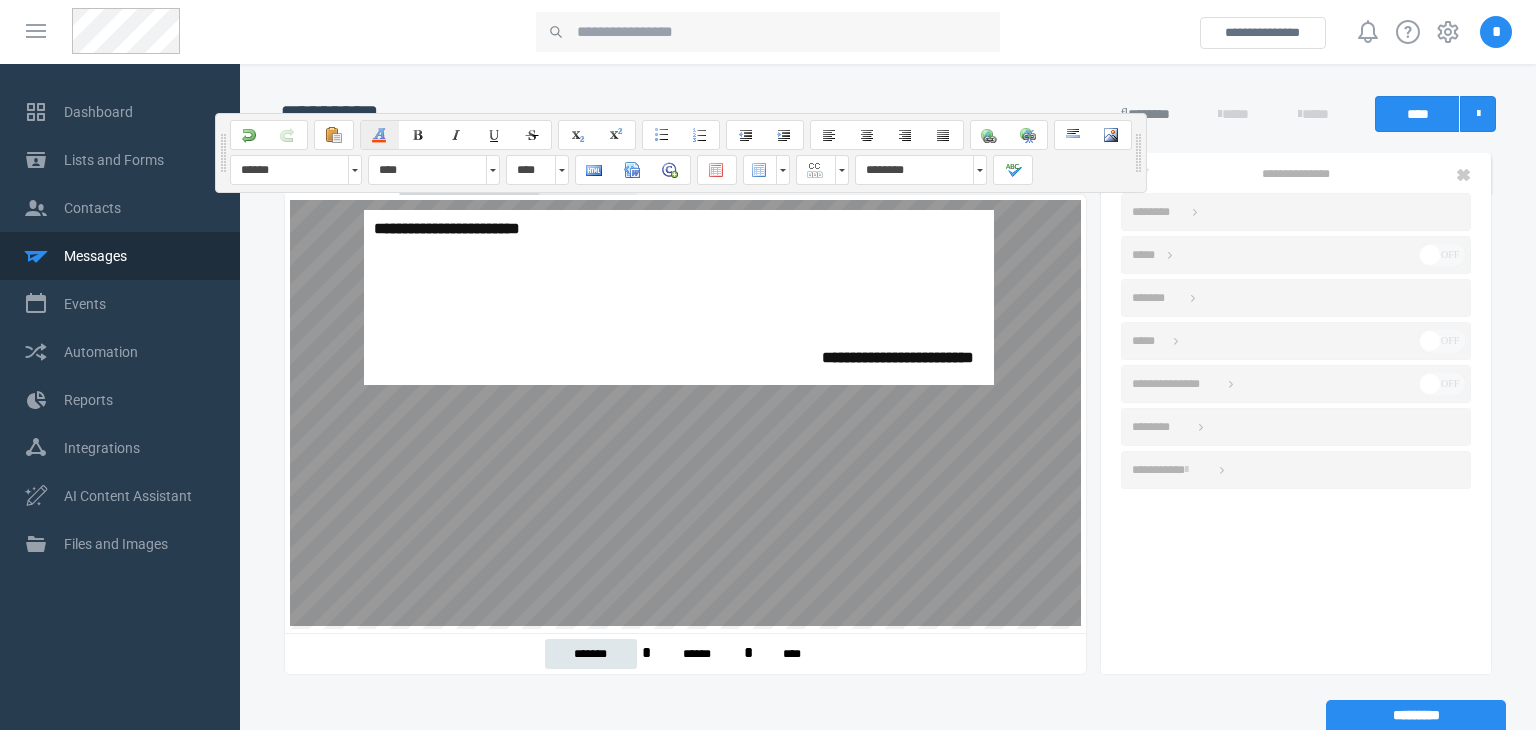 click at bounding box center [380, 135] 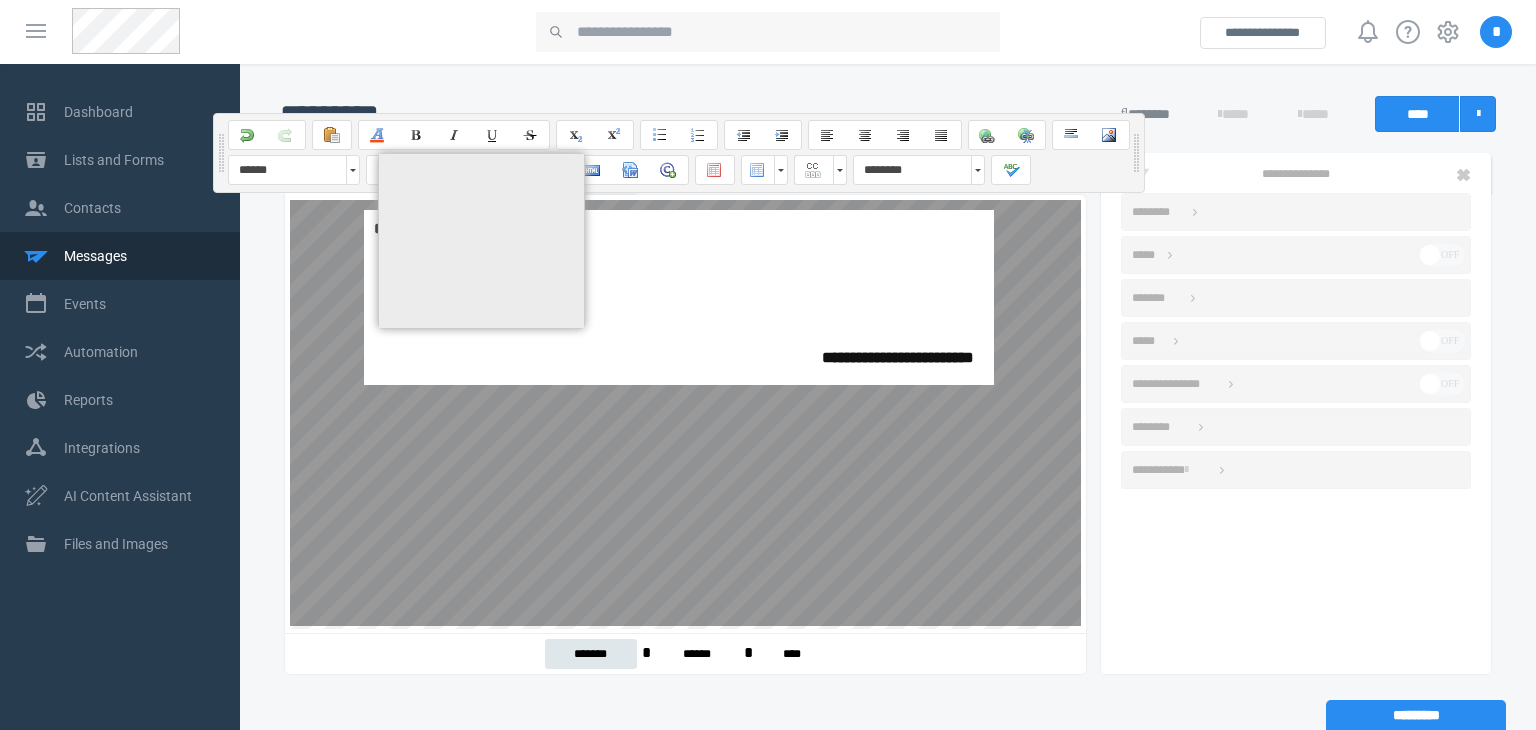 click on "**********" at bounding box center [679, 297] 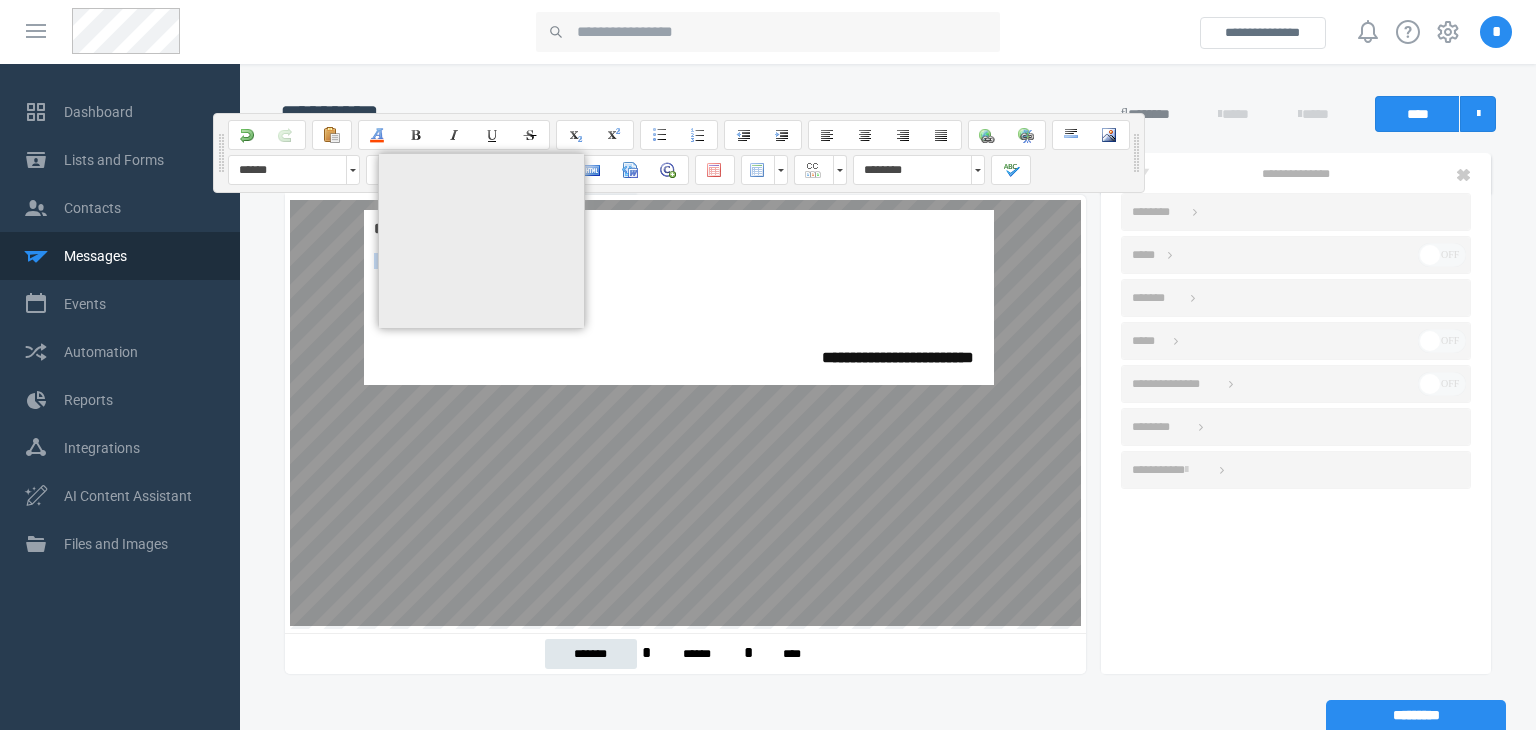 click on "**********" at bounding box center [679, 297] 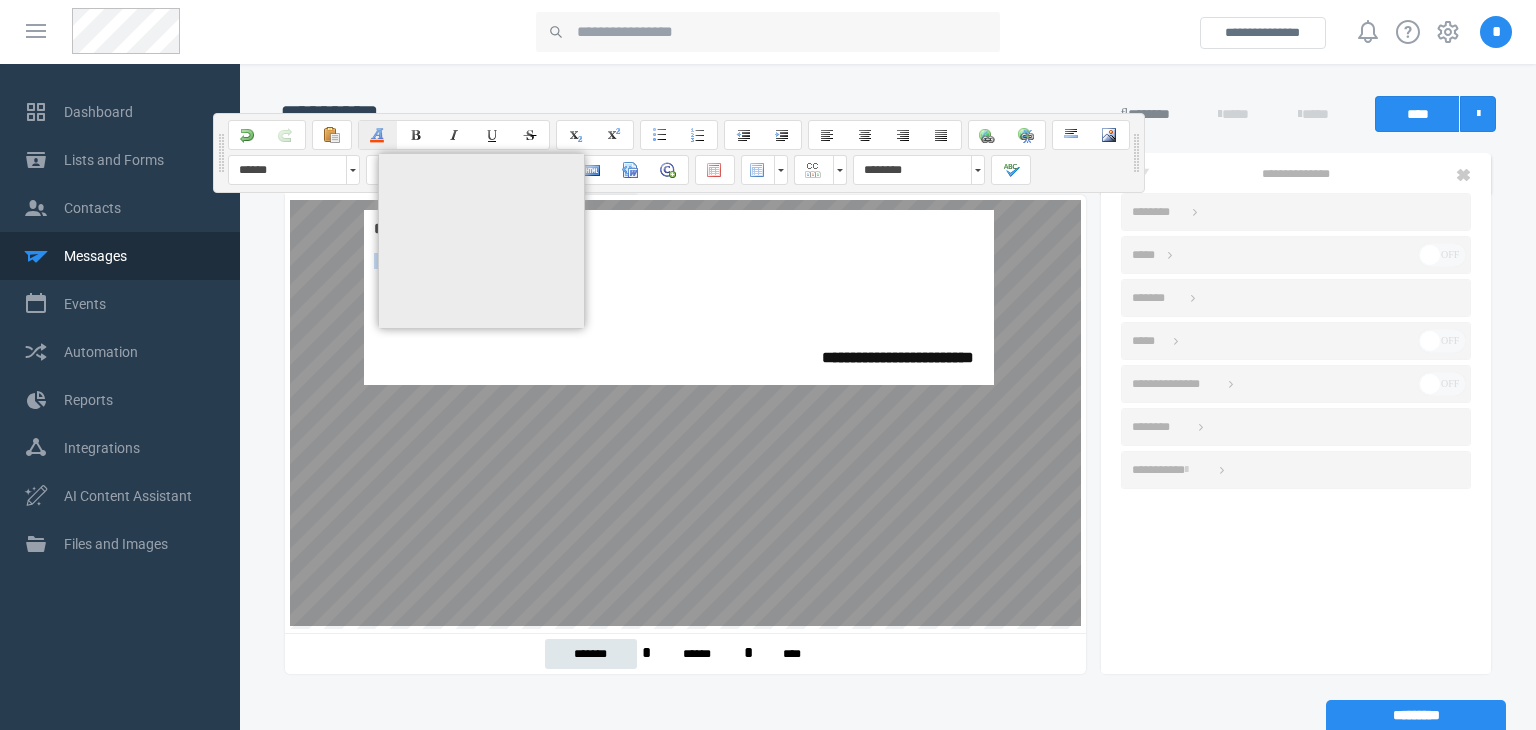click at bounding box center (378, 135) 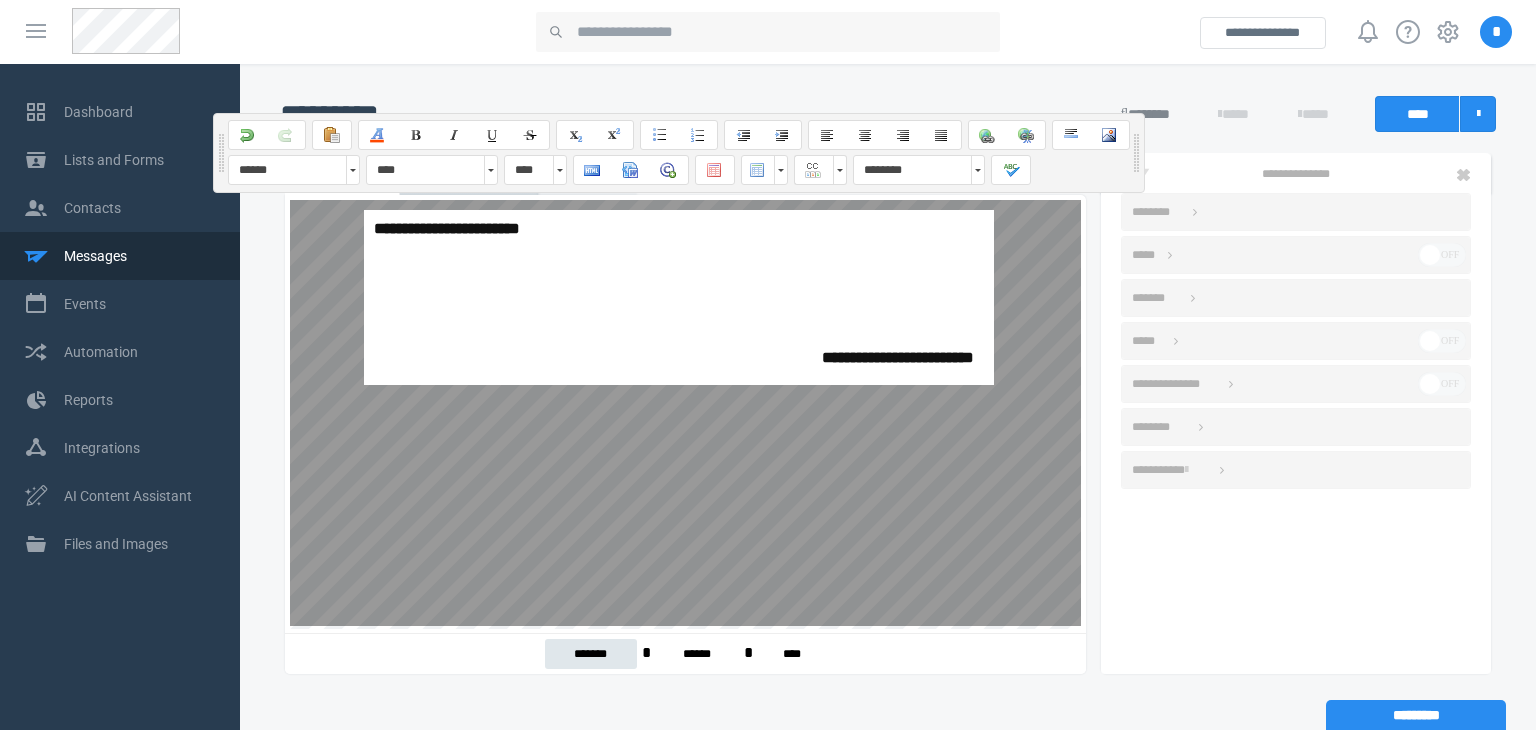 click on "**********" at bounding box center [679, 297] 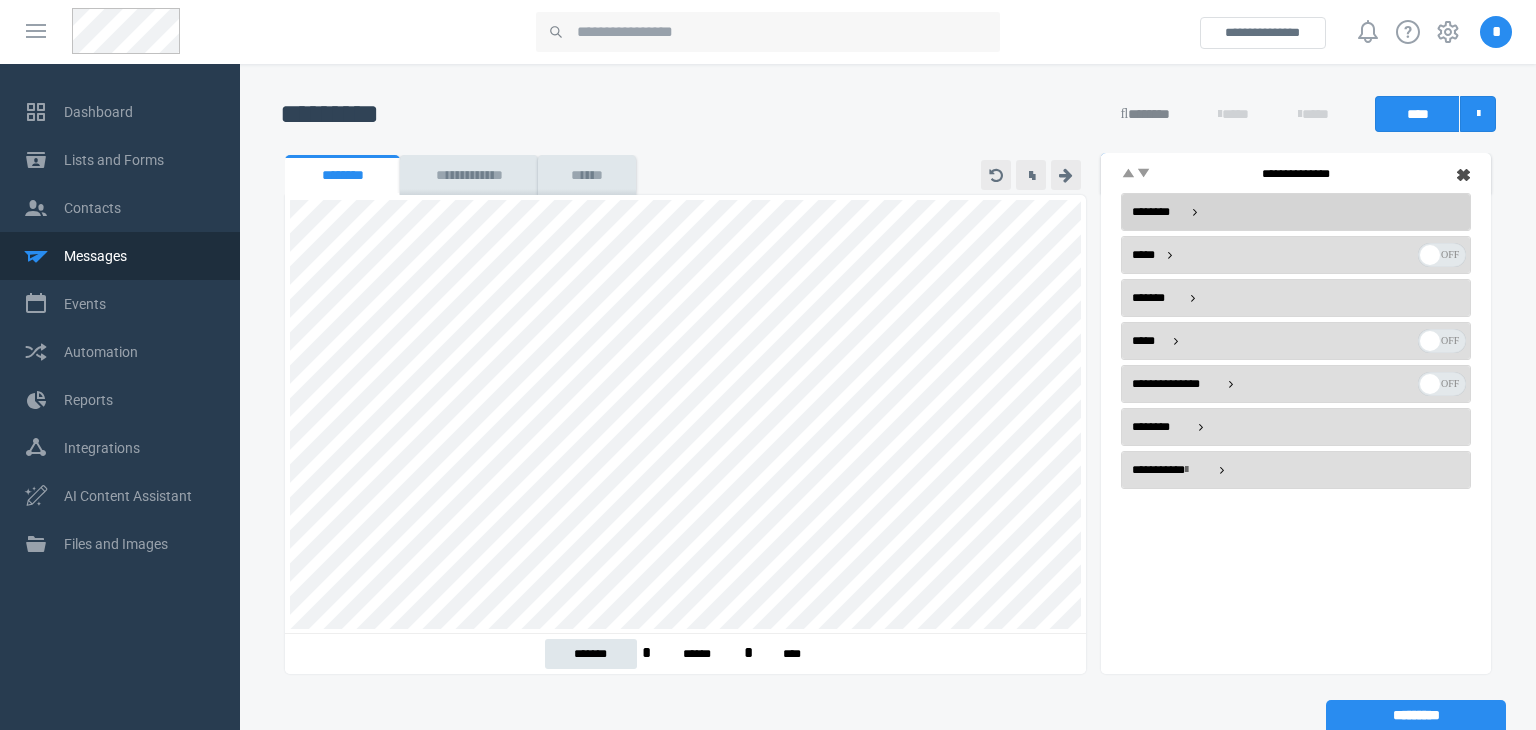 click on "********" at bounding box center (1296, 212) 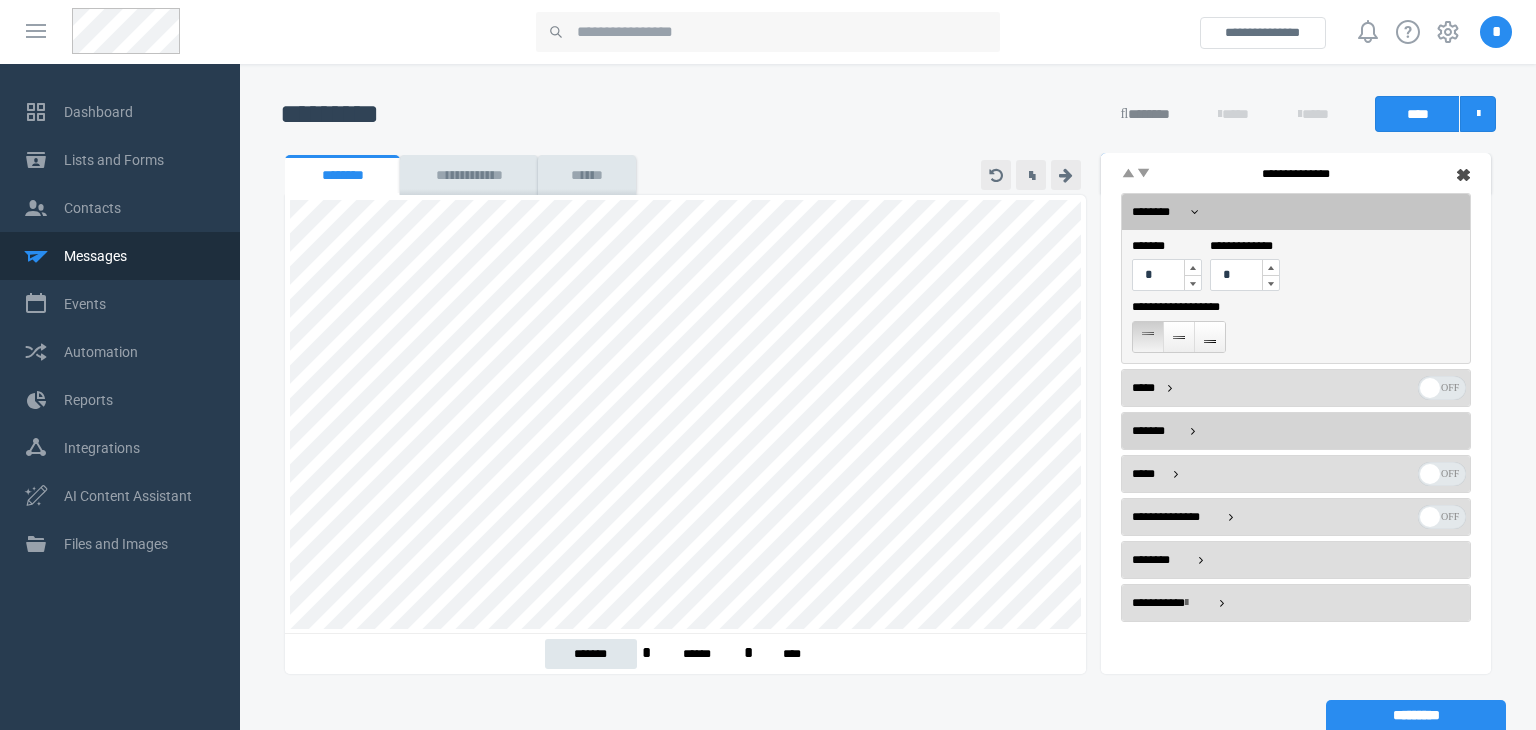 click on "*******" at bounding box center (1296, 431) 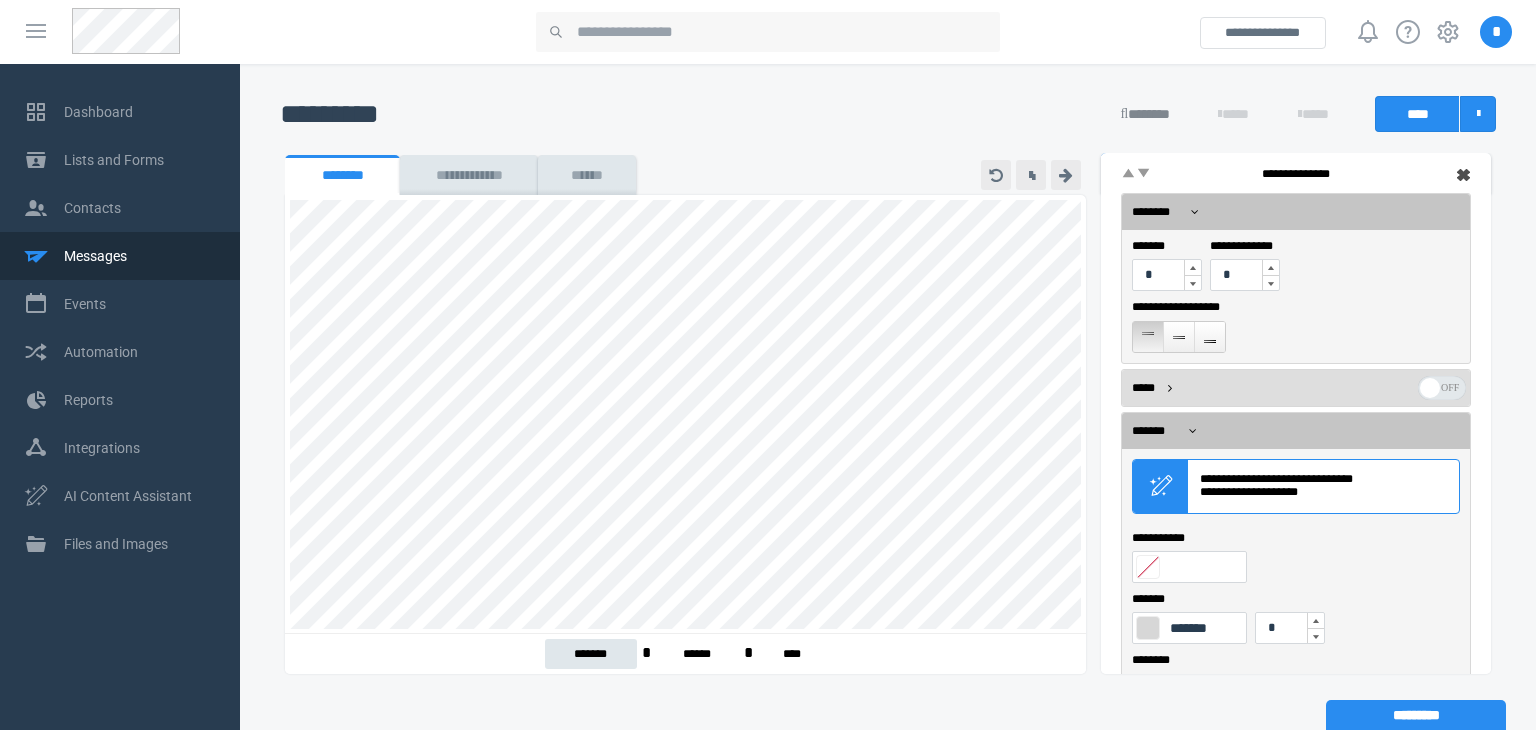 click at bounding box center (1148, 567) 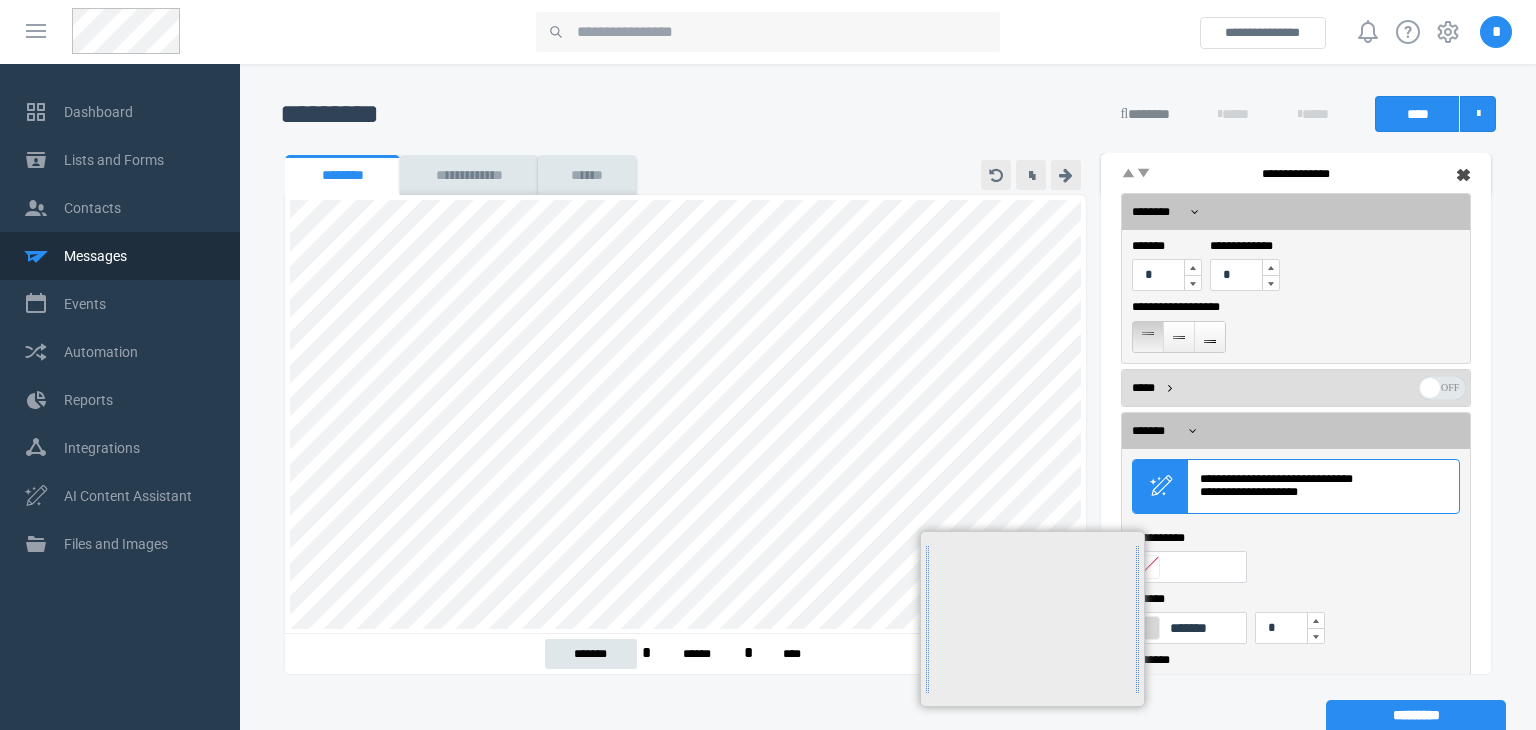 type on "*******" 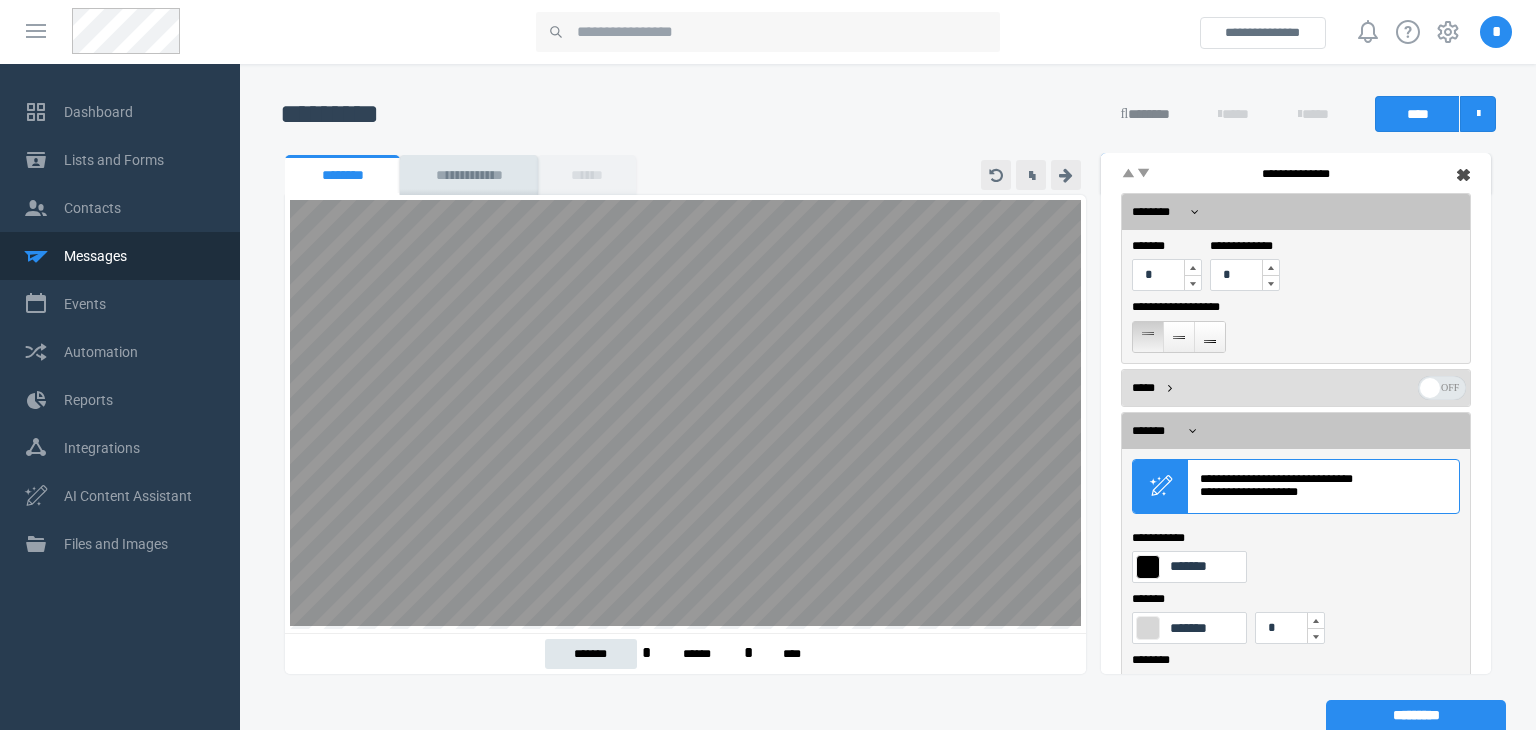click on "**********" at bounding box center (679, 297) 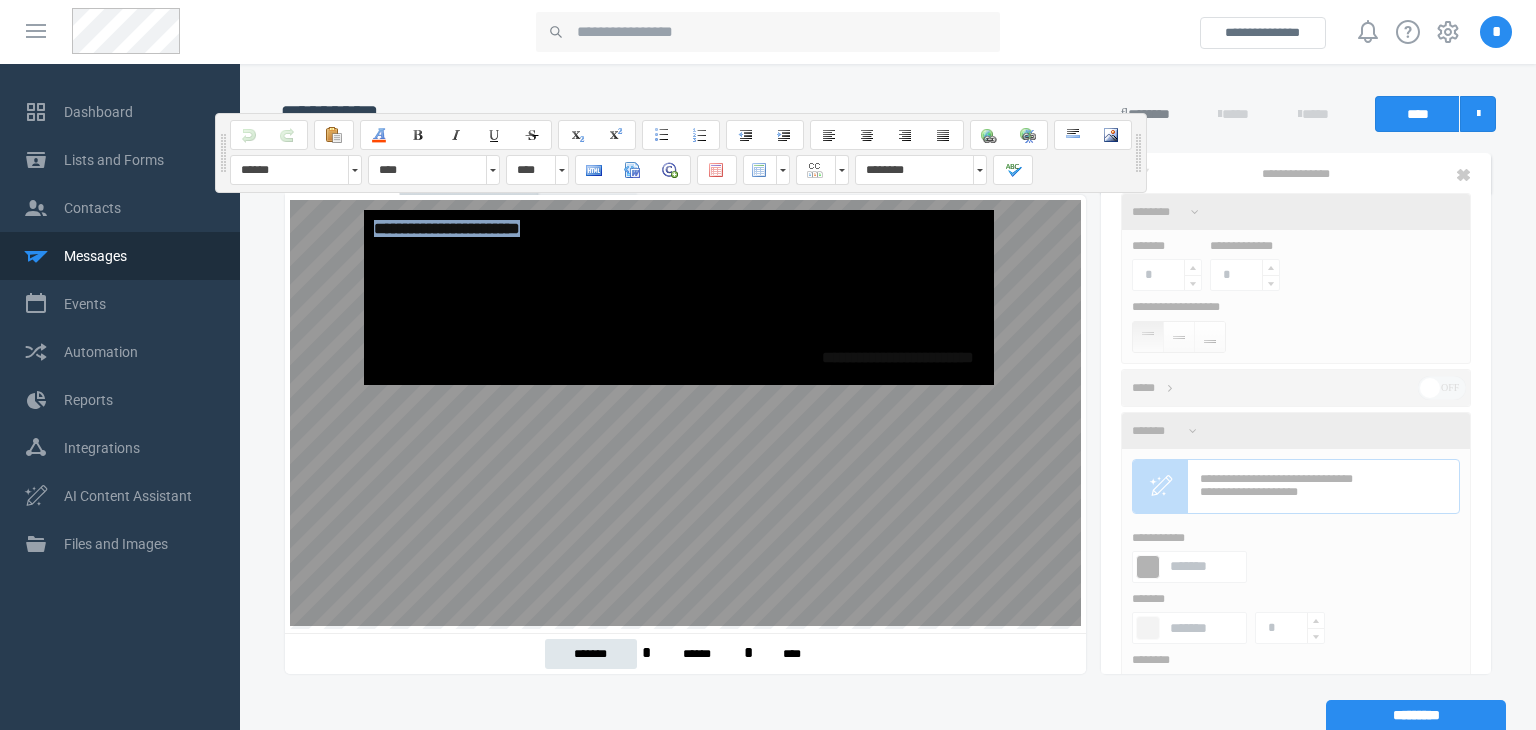 drag, startPoint x: 578, startPoint y: 230, endPoint x: 371, endPoint y: 236, distance: 207.08694 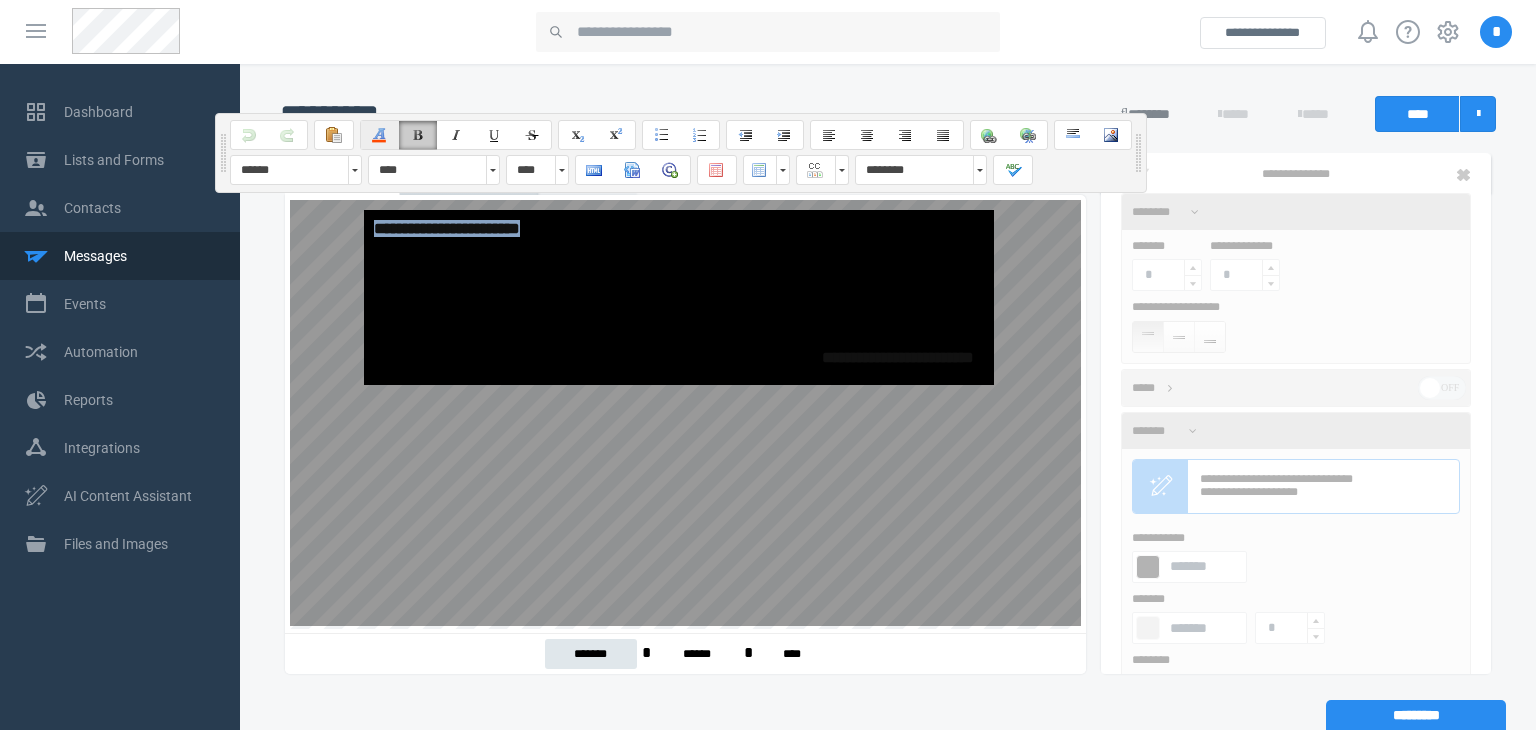 click at bounding box center [380, 135] 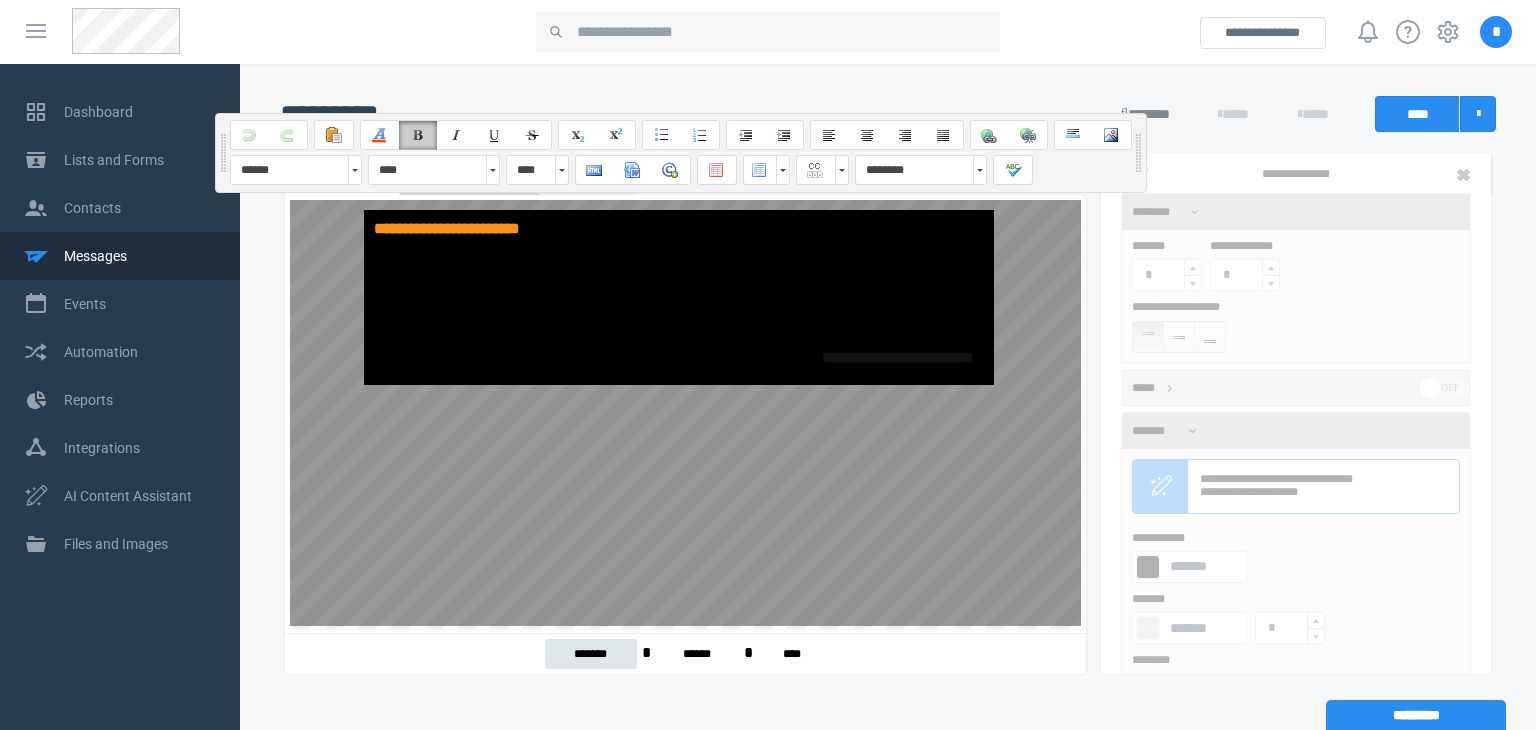 click on "**********" at bounding box center (679, 297) 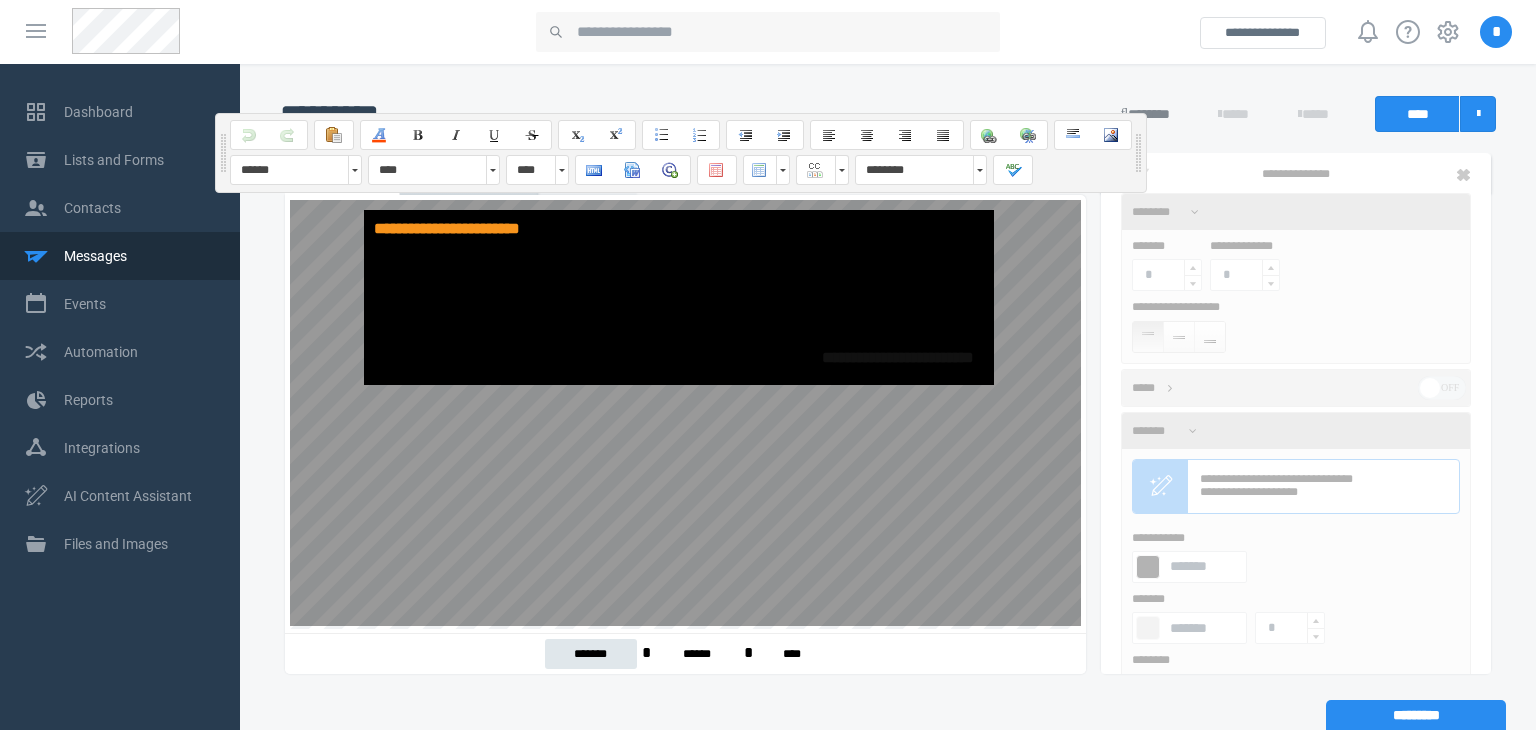 click on "**********" at bounding box center [898, 357] 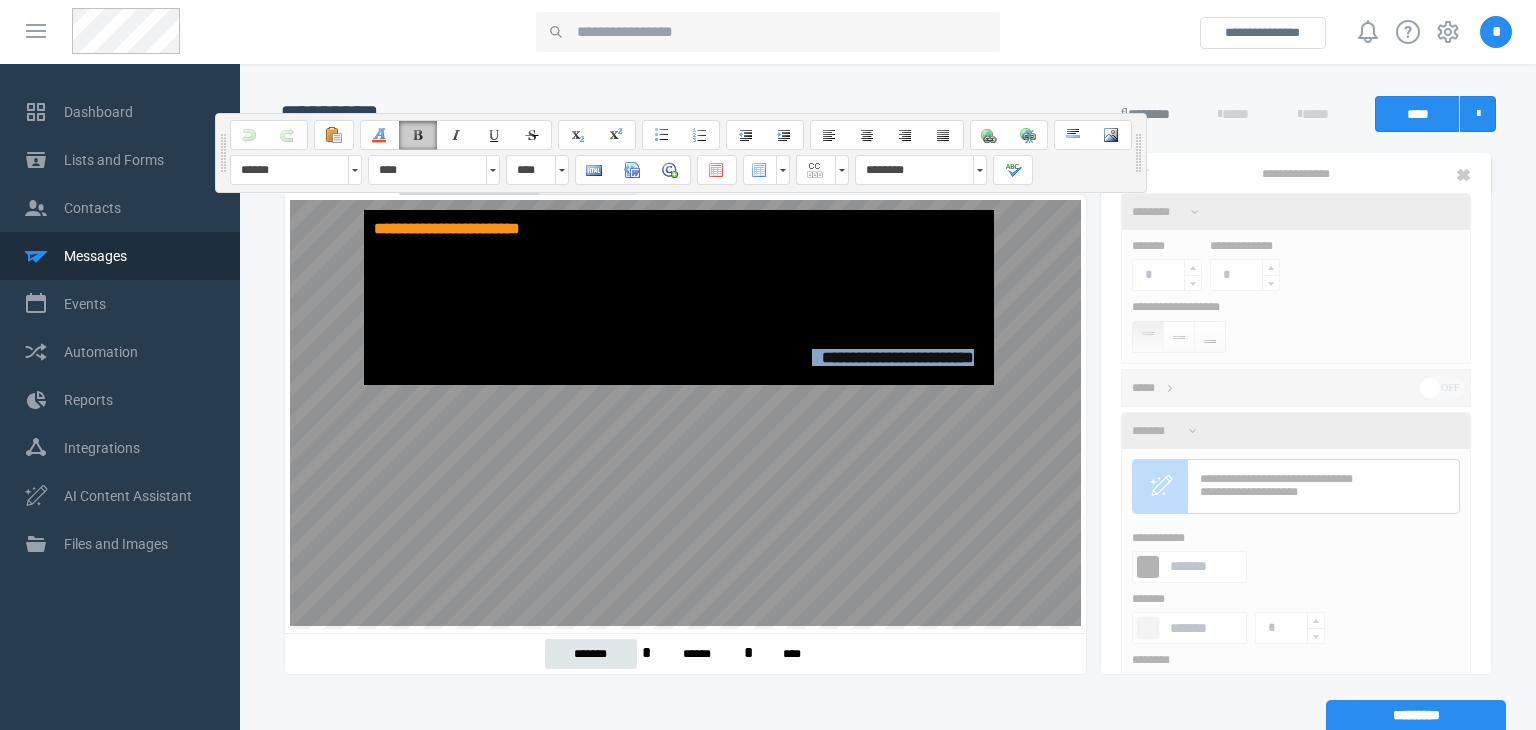 drag, startPoint x: 810, startPoint y: 360, endPoint x: 985, endPoint y: 370, distance: 175.28548 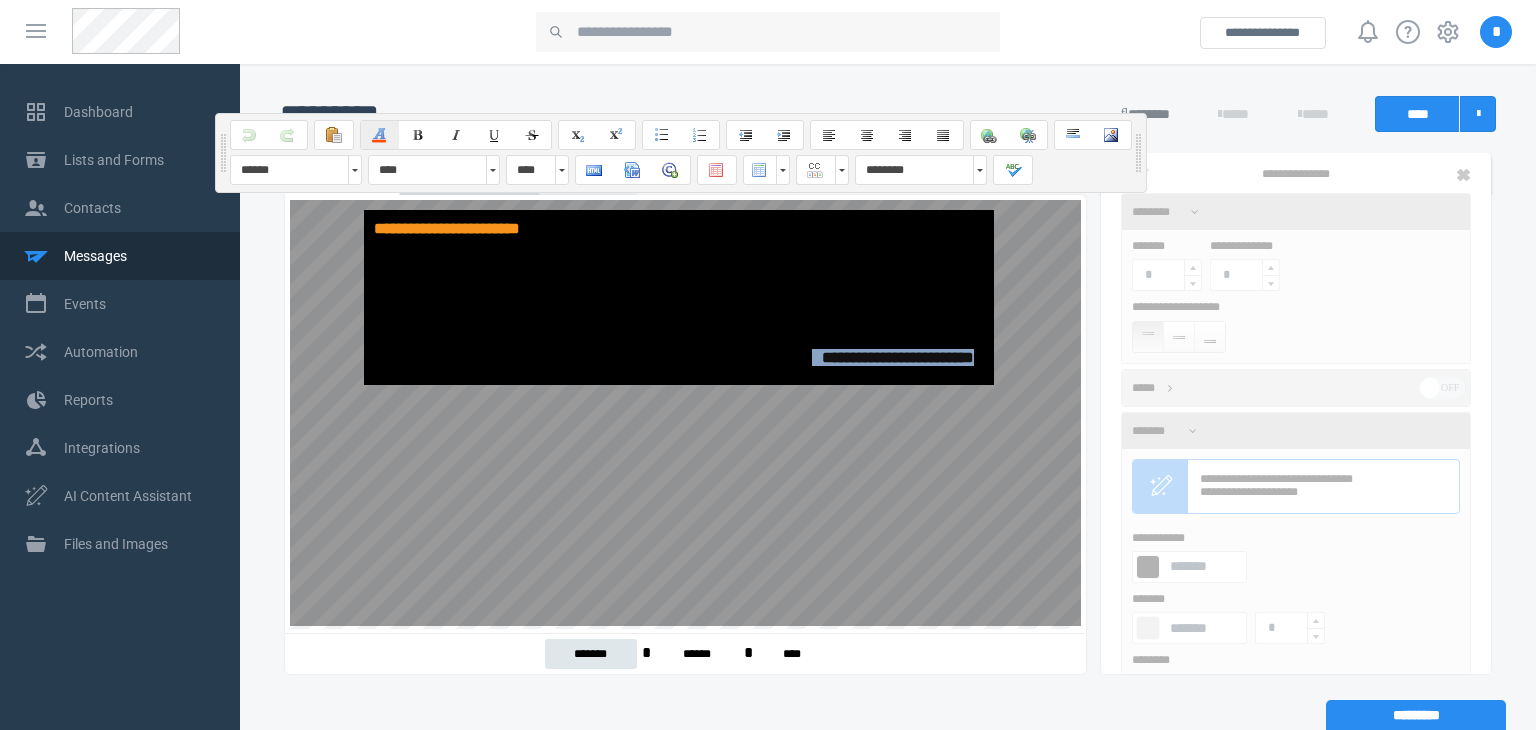 click at bounding box center [380, 135] 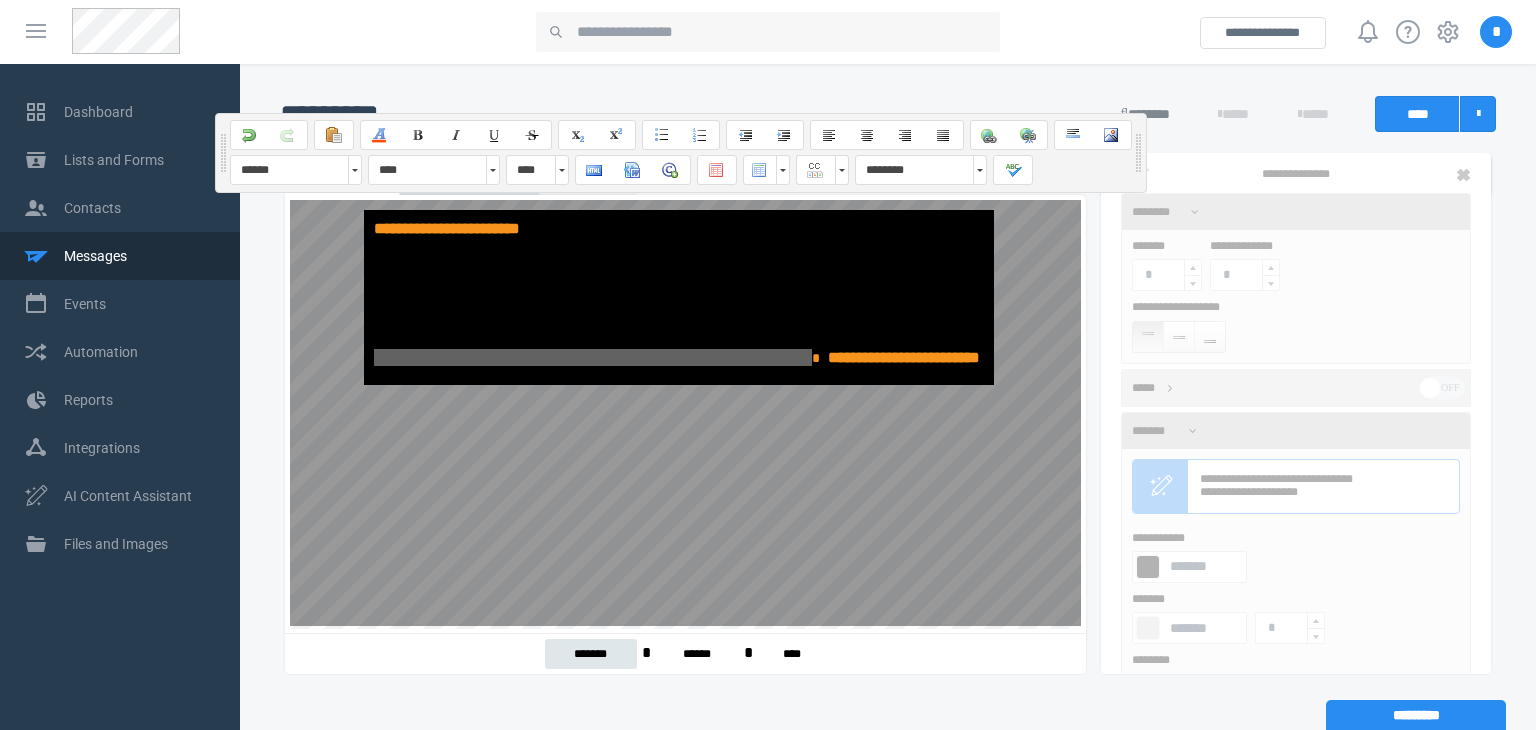 click on "**********" at bounding box center [680, 297] 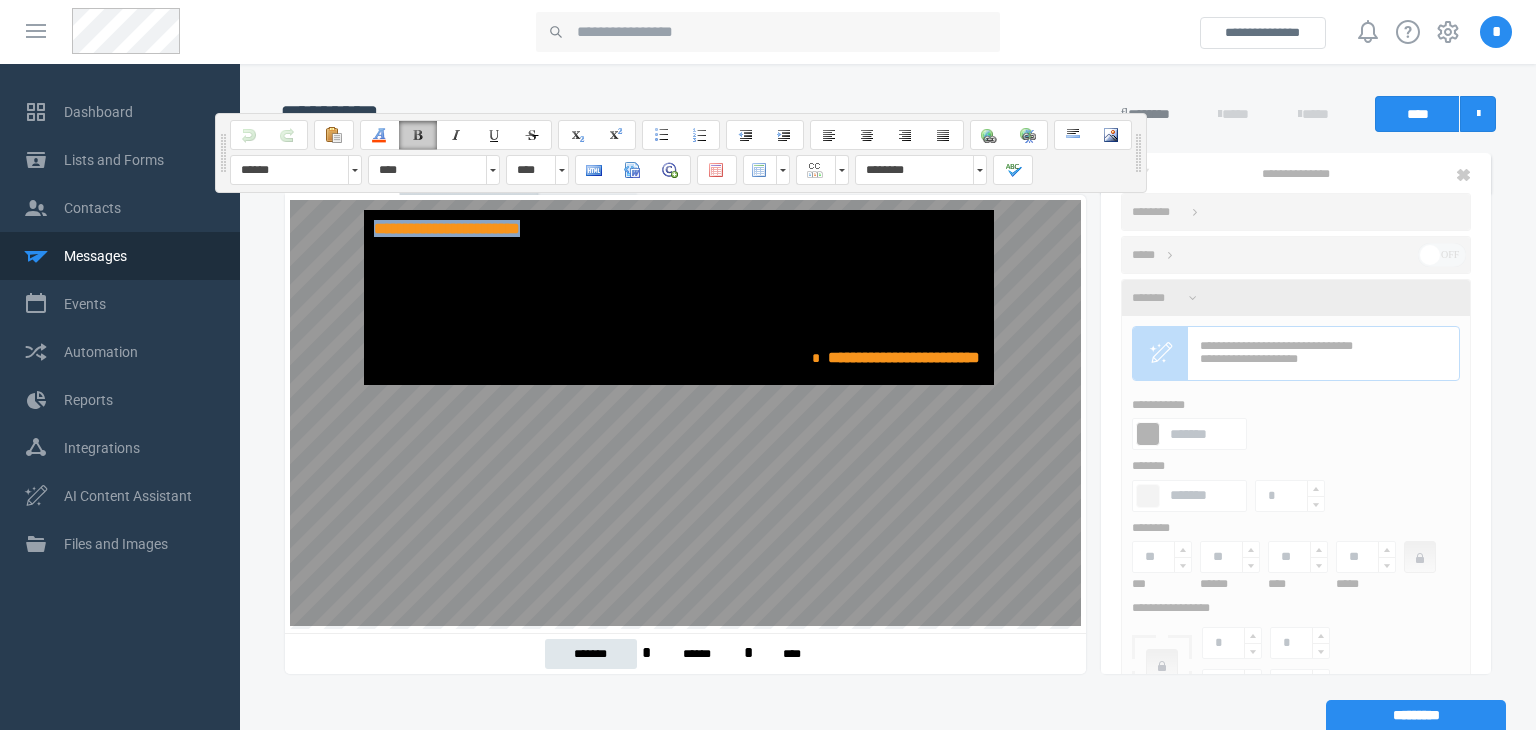 drag, startPoint x: 557, startPoint y: 228, endPoint x: 376, endPoint y: 235, distance: 181.13531 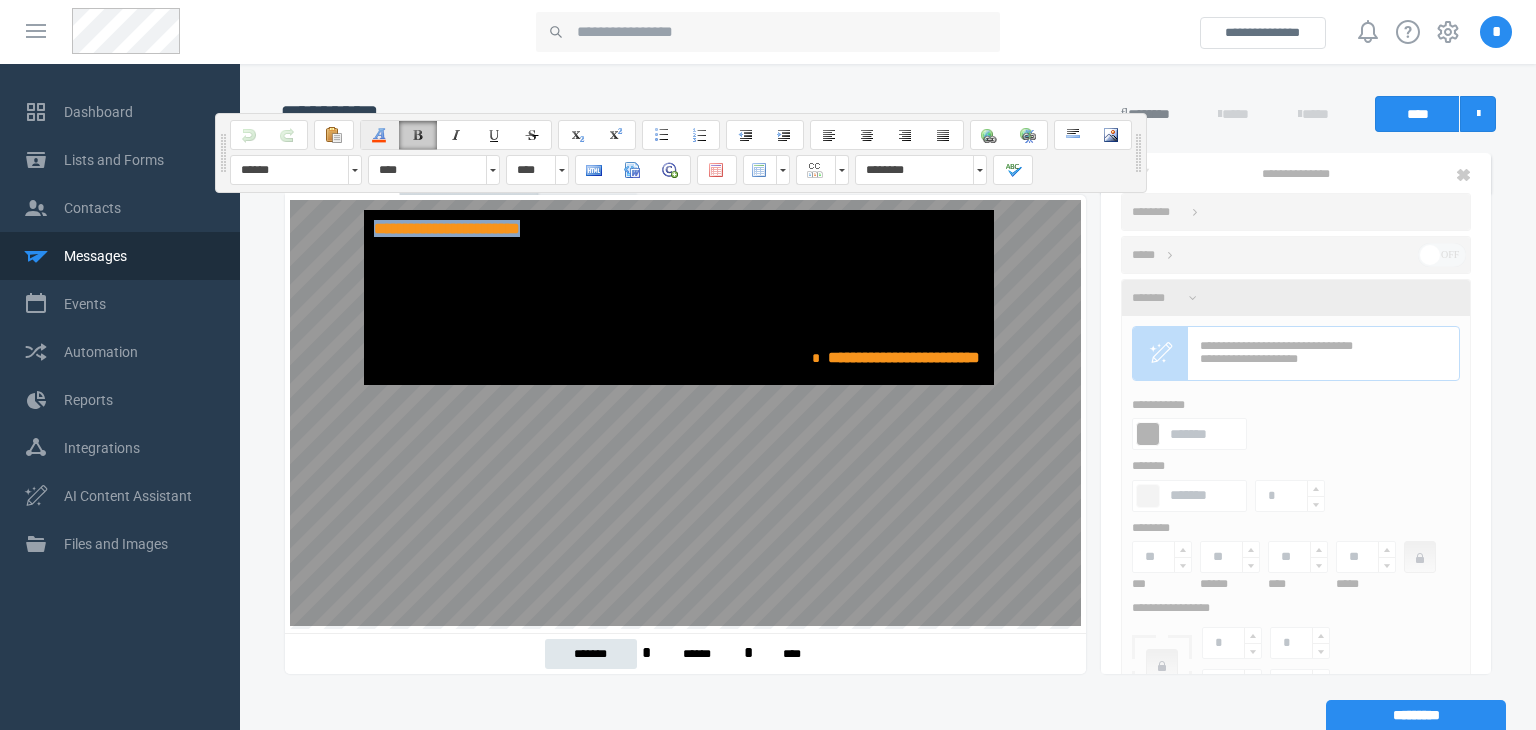 click at bounding box center [380, 135] 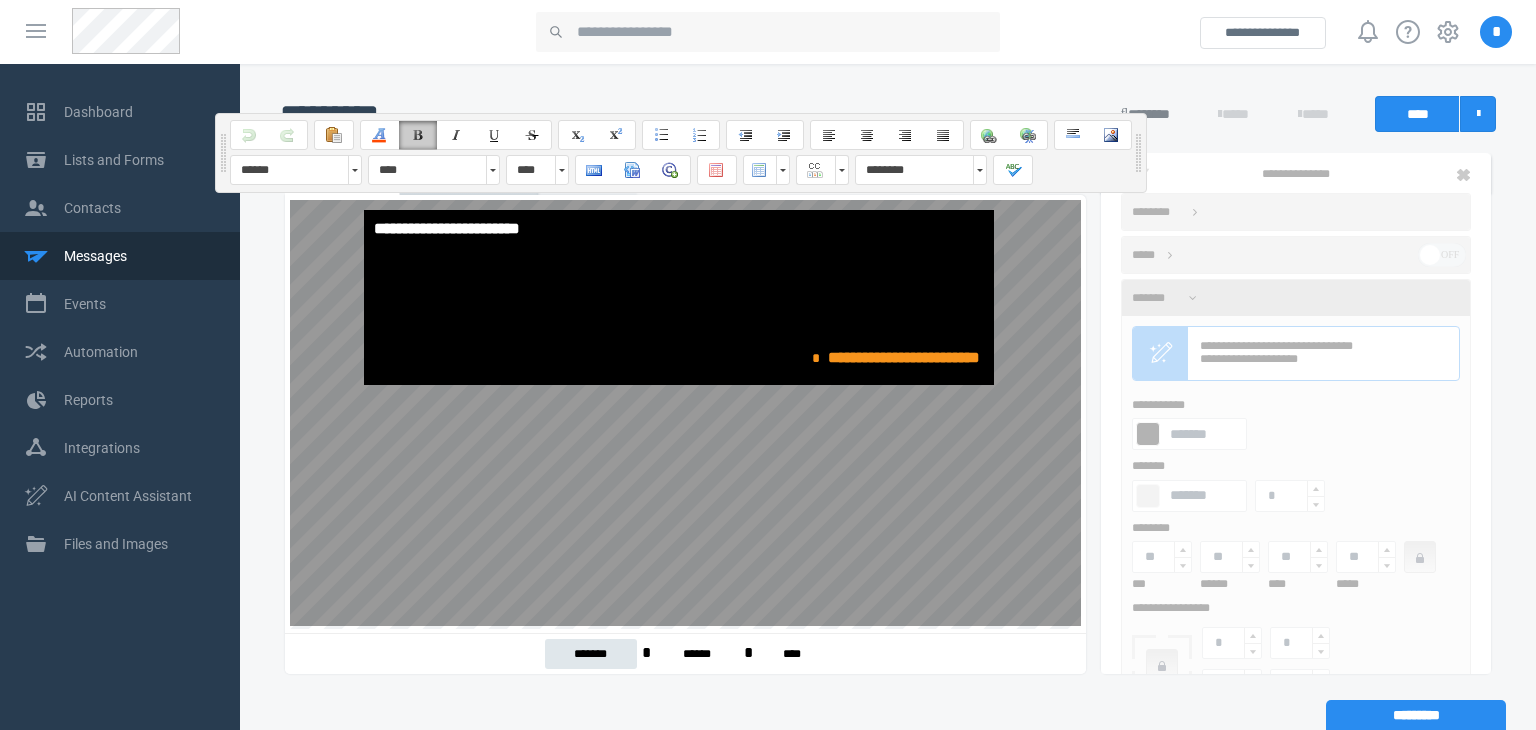 click on "**********" at bounding box center (904, 357) 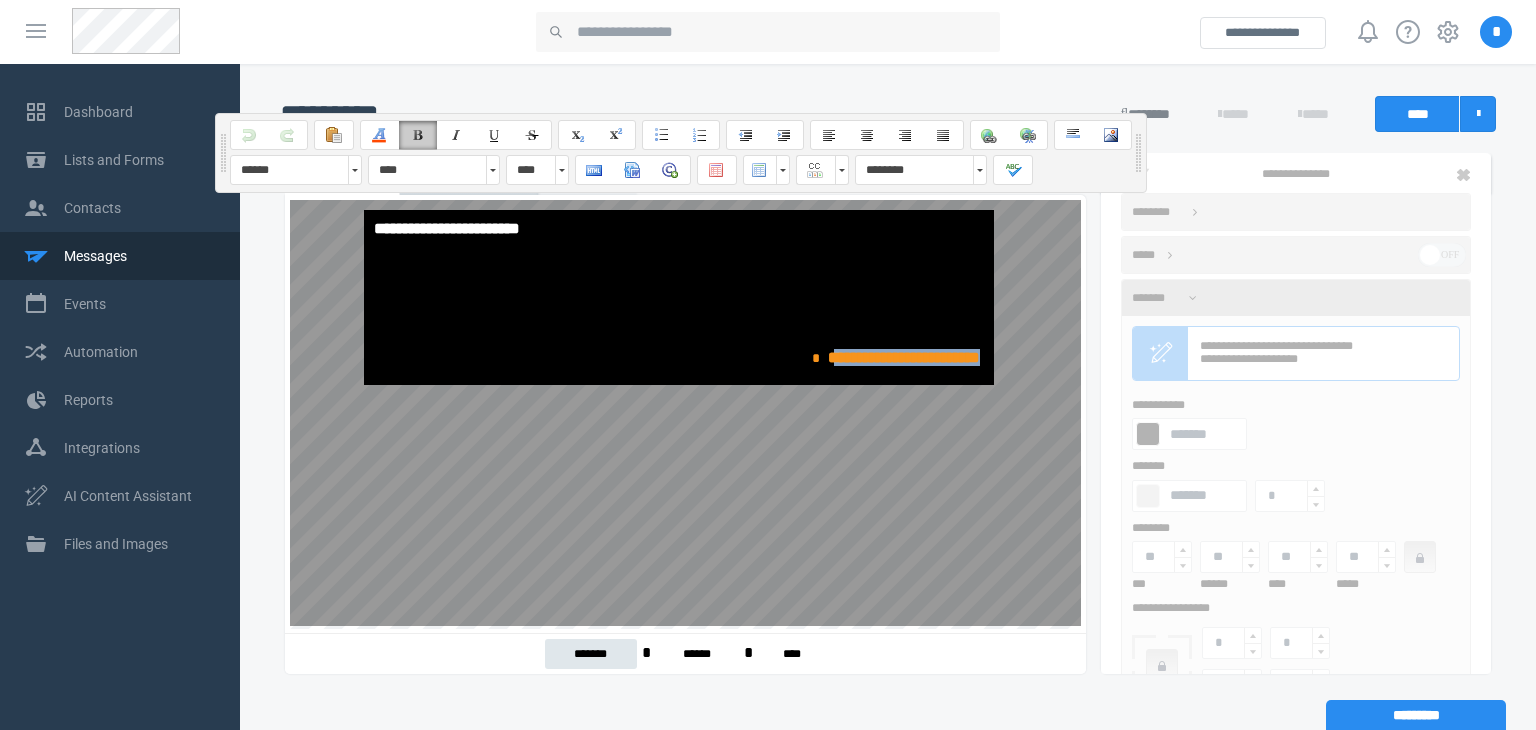 drag, startPoint x: 824, startPoint y: 364, endPoint x: 986, endPoint y: 369, distance: 162.07715 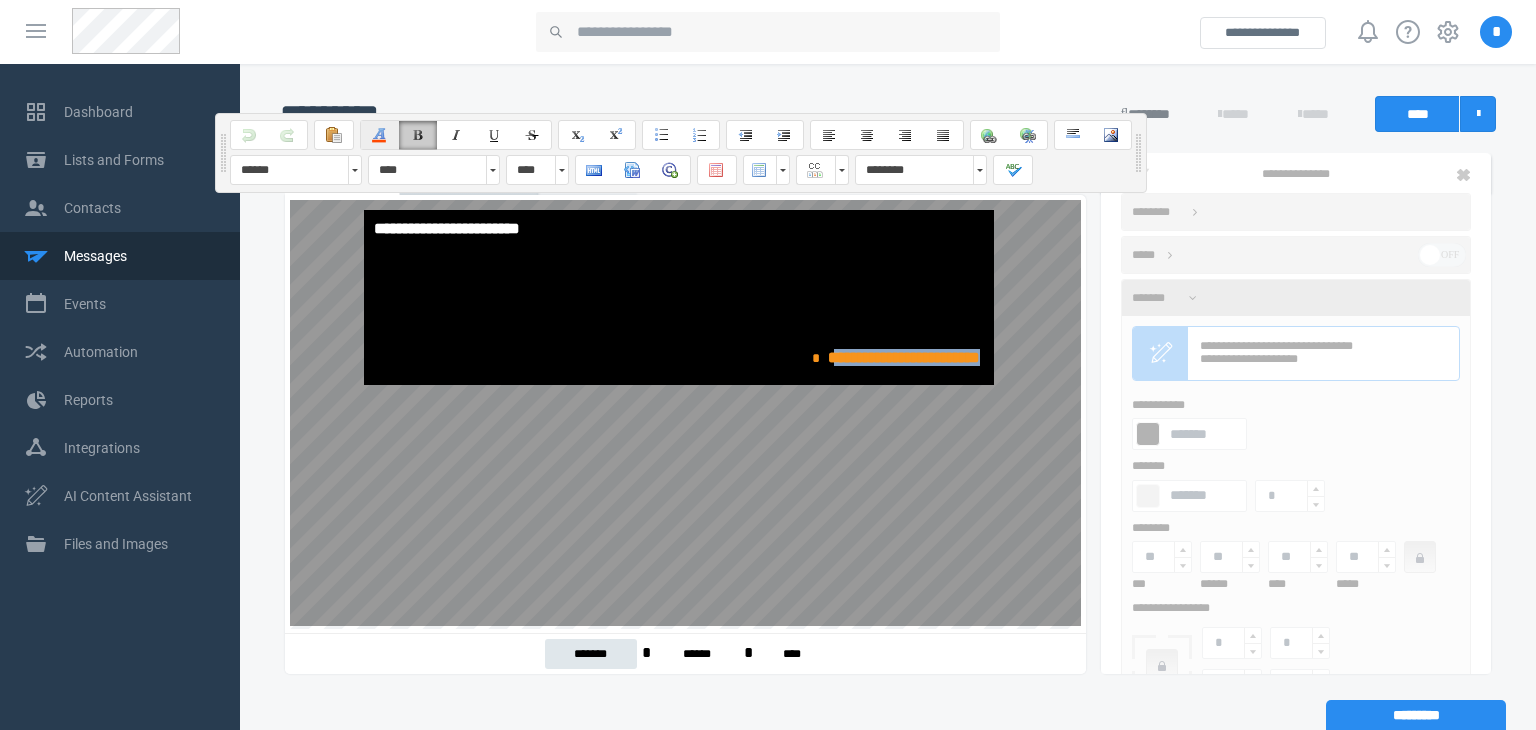 click at bounding box center (380, 135) 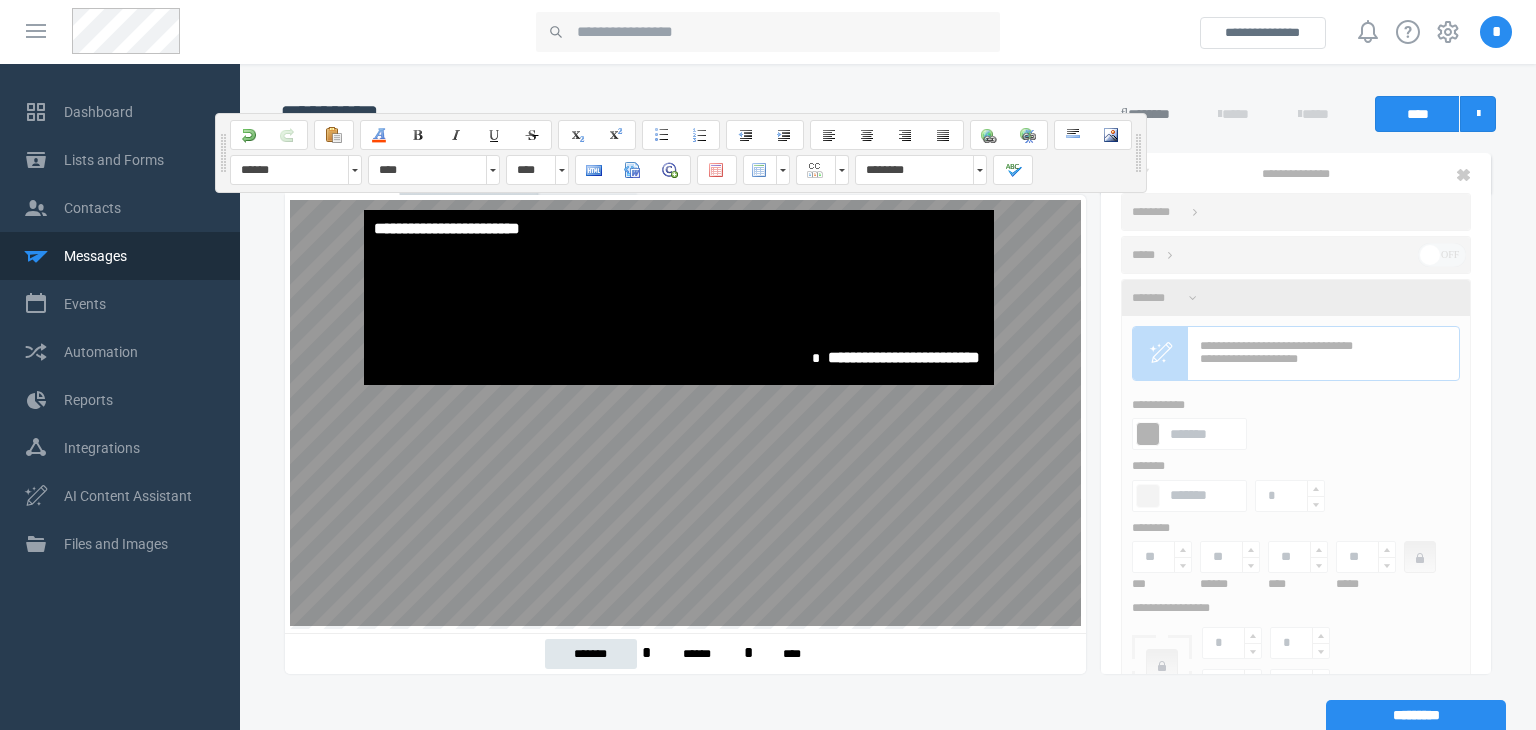 click on "**********" at bounding box center (679, 297) 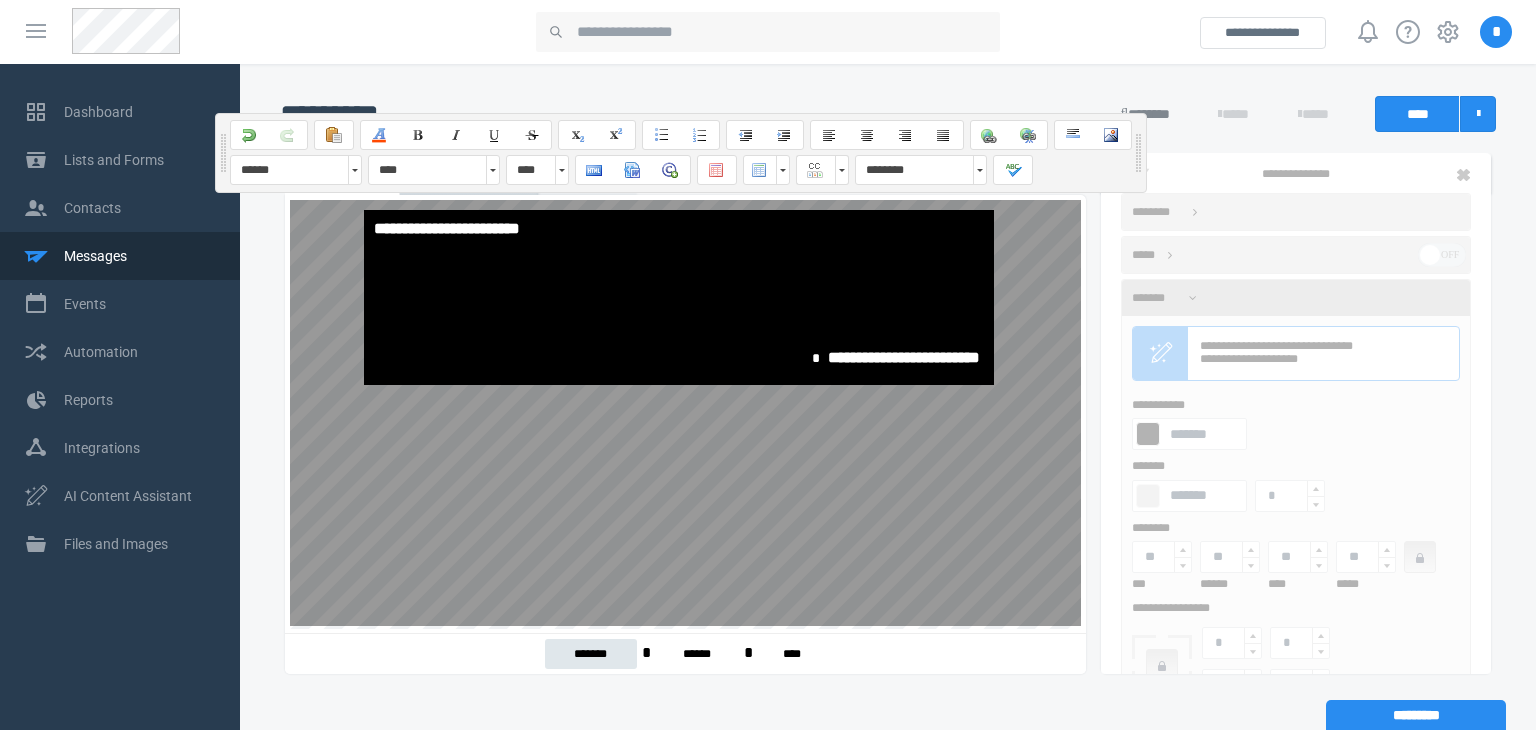 click on "**********" at bounding box center [679, 297] 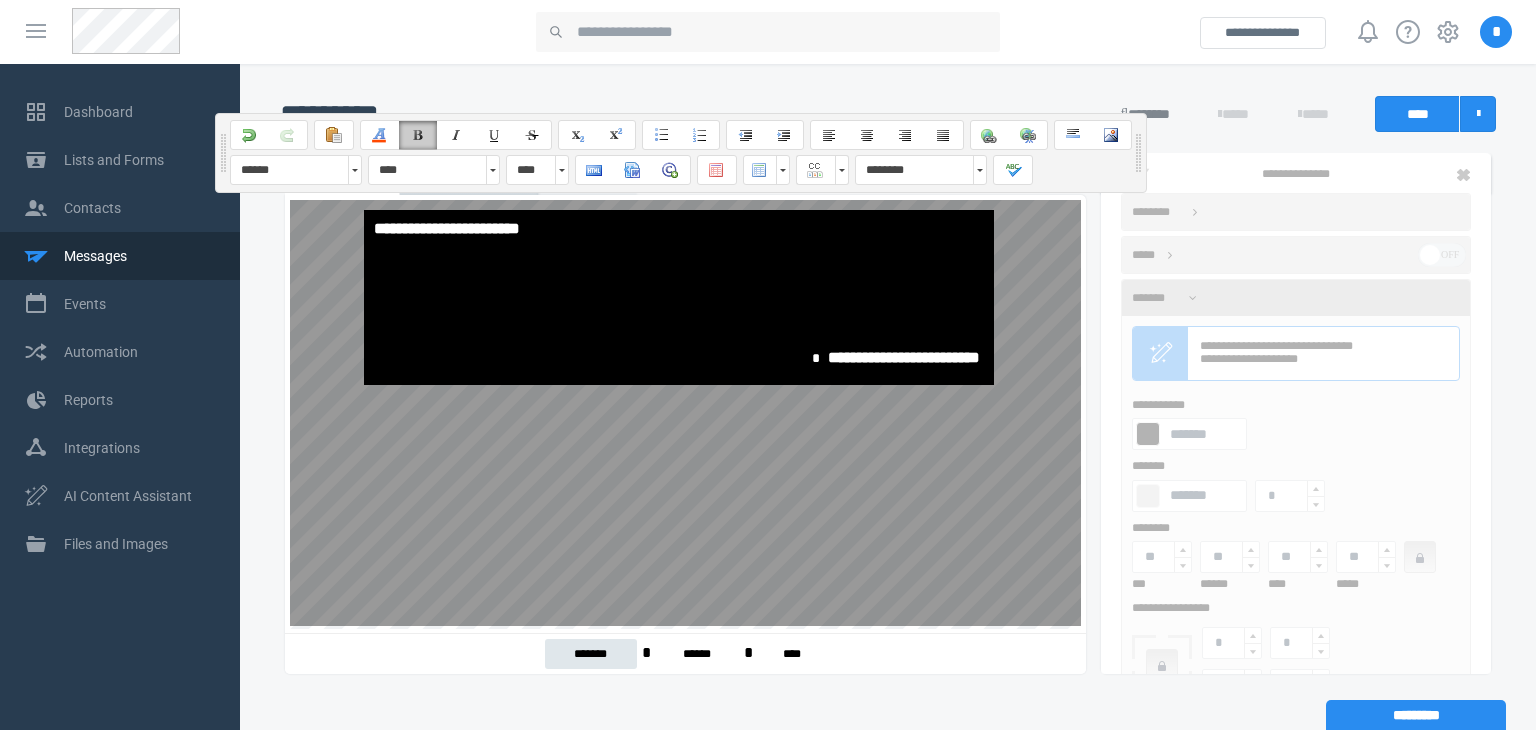 type 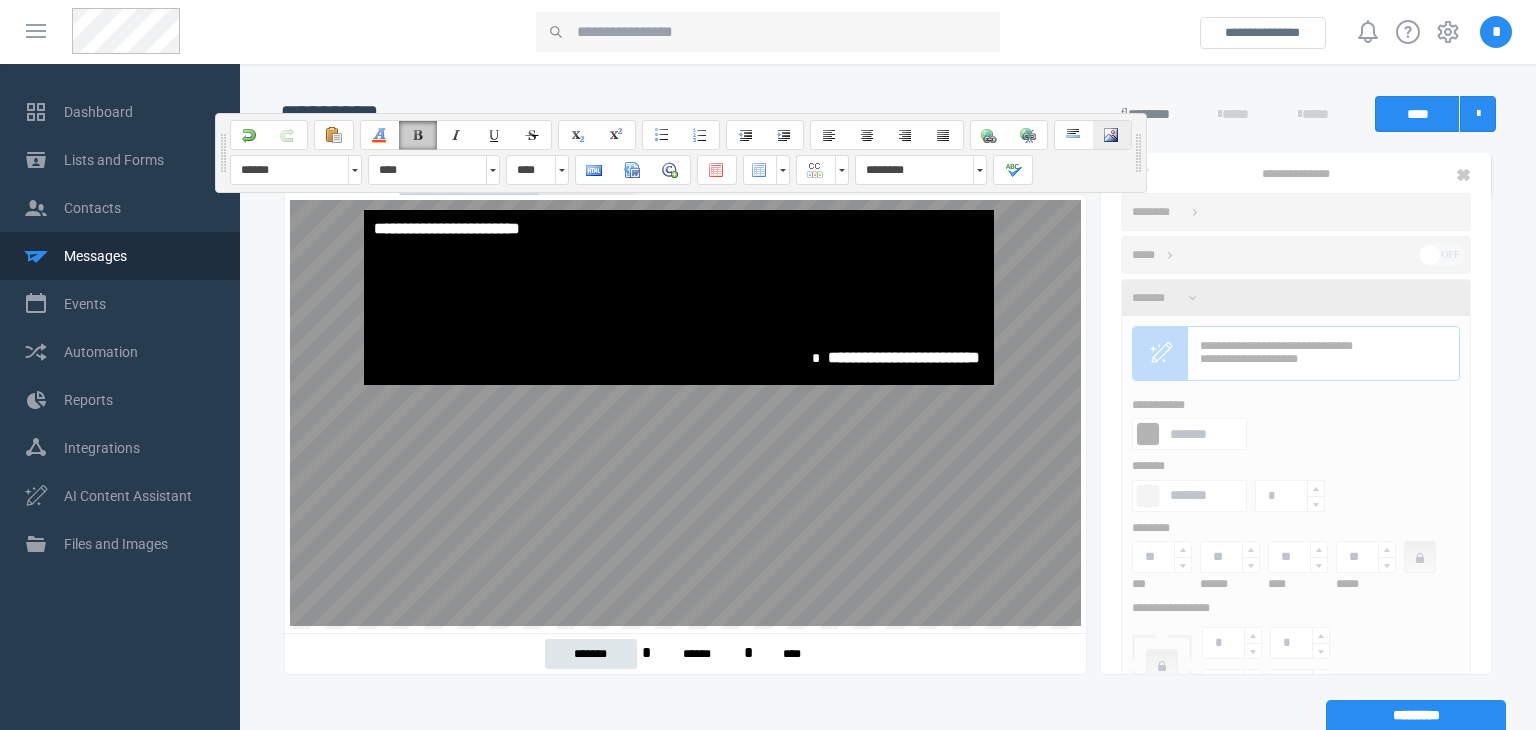 click at bounding box center (1112, 135) 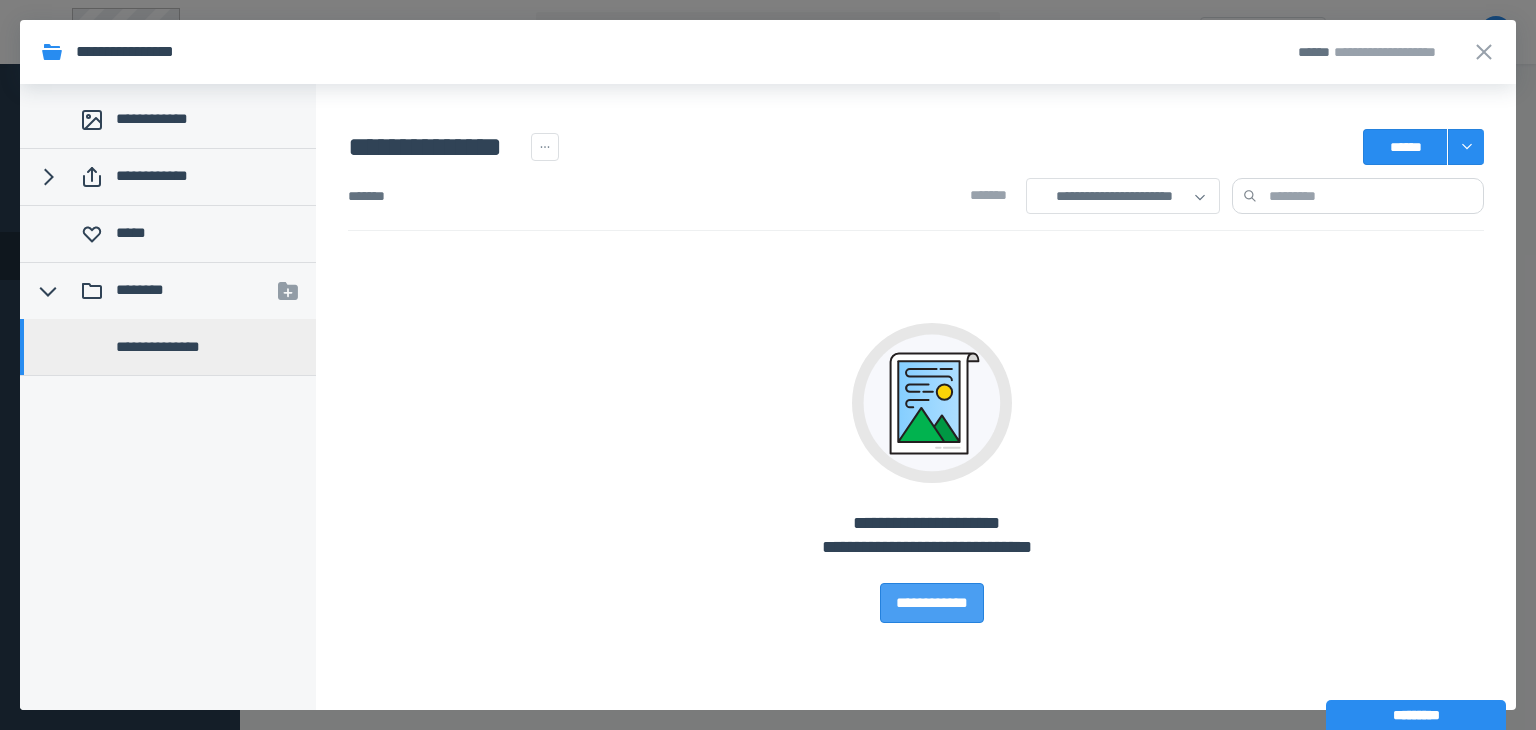 click on "**********" at bounding box center (932, 603) 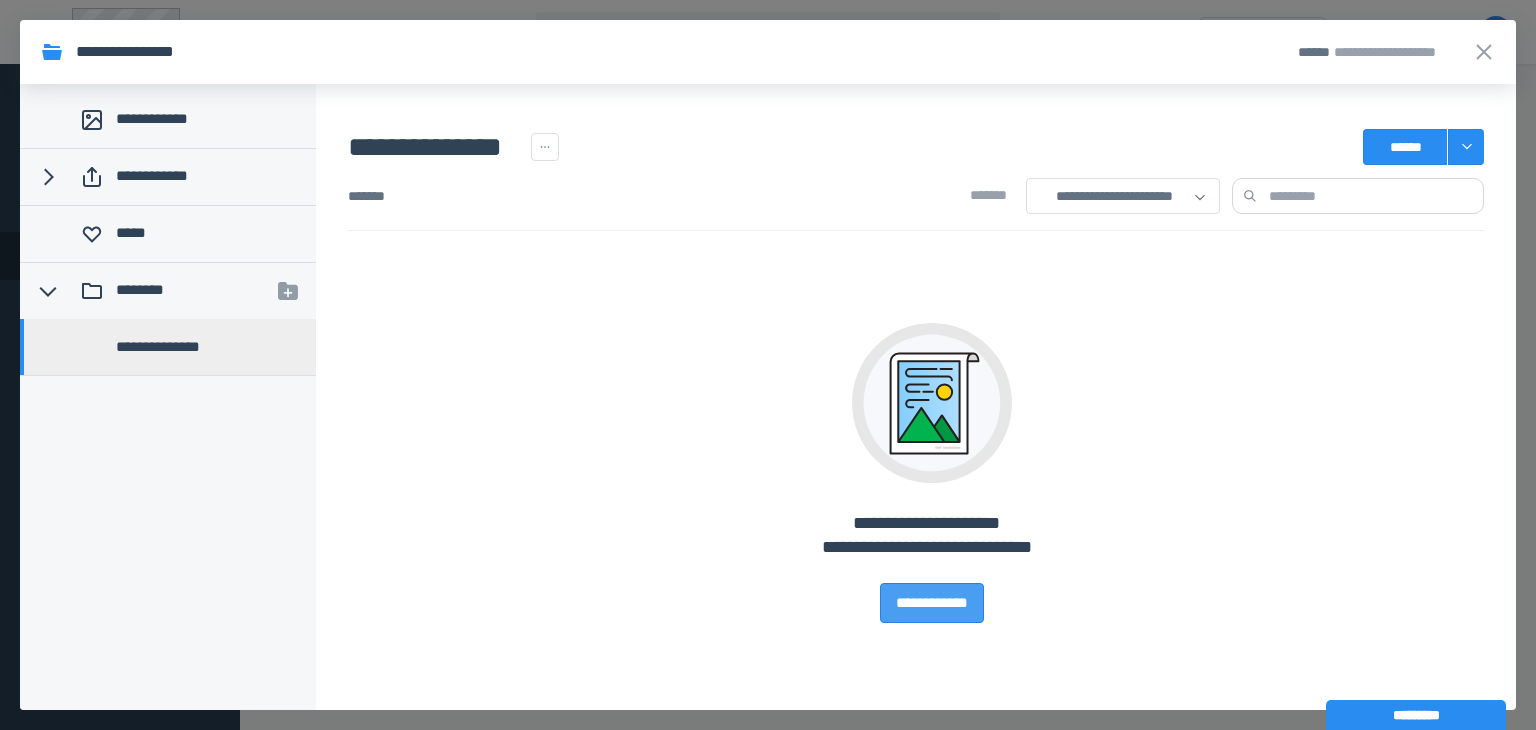 click on "**********" at bounding box center [932, 603] 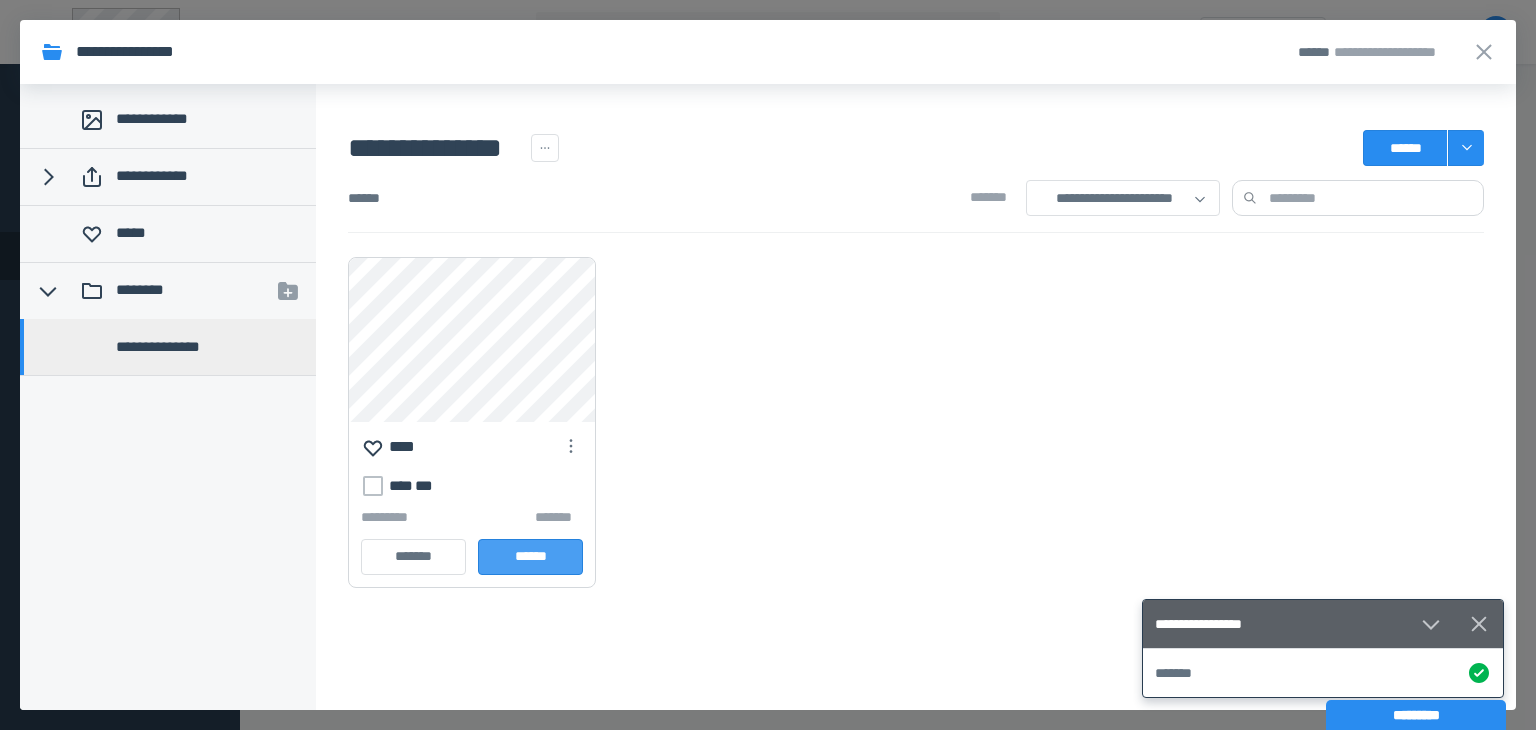 click on "******" at bounding box center (530, 557) 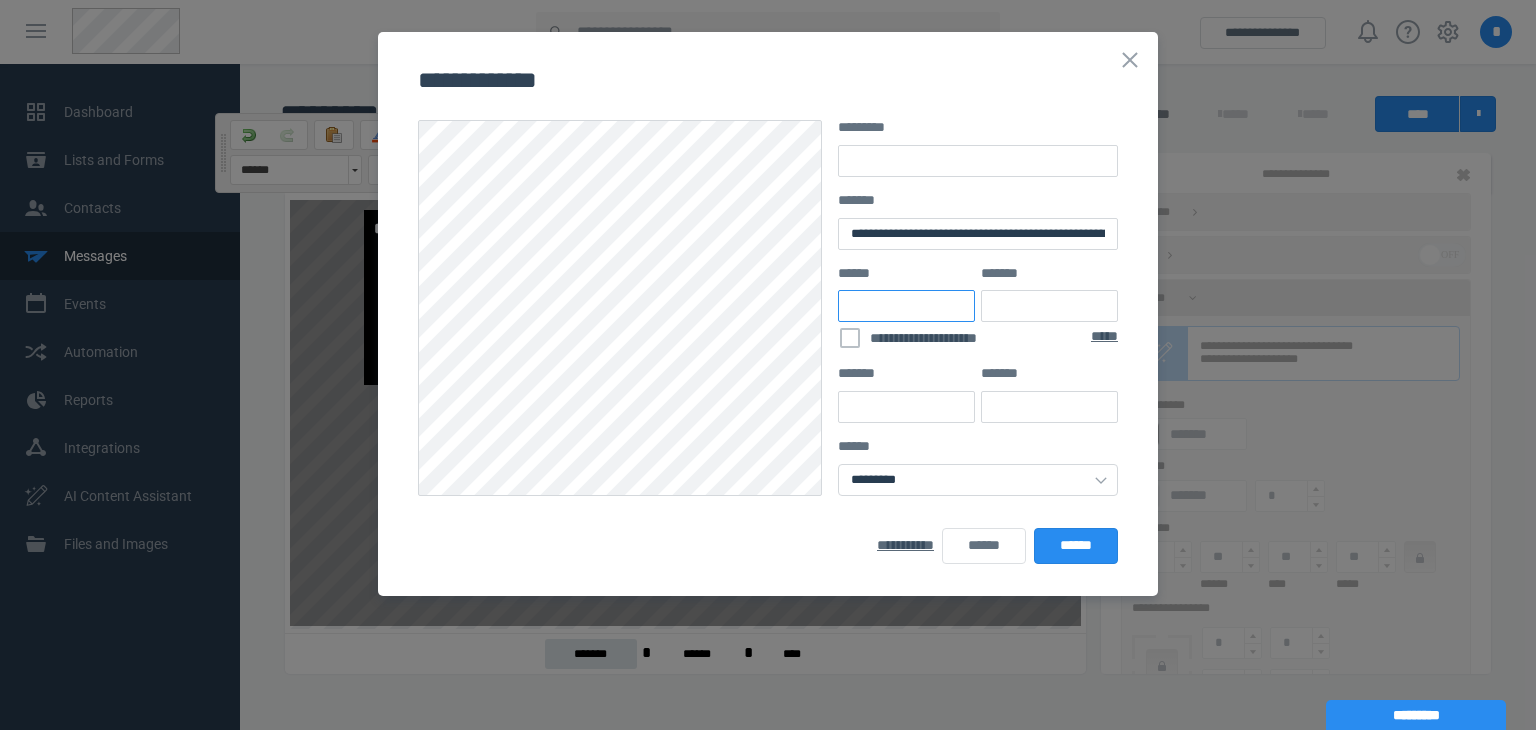 click on "***" at bounding box center [906, 306] 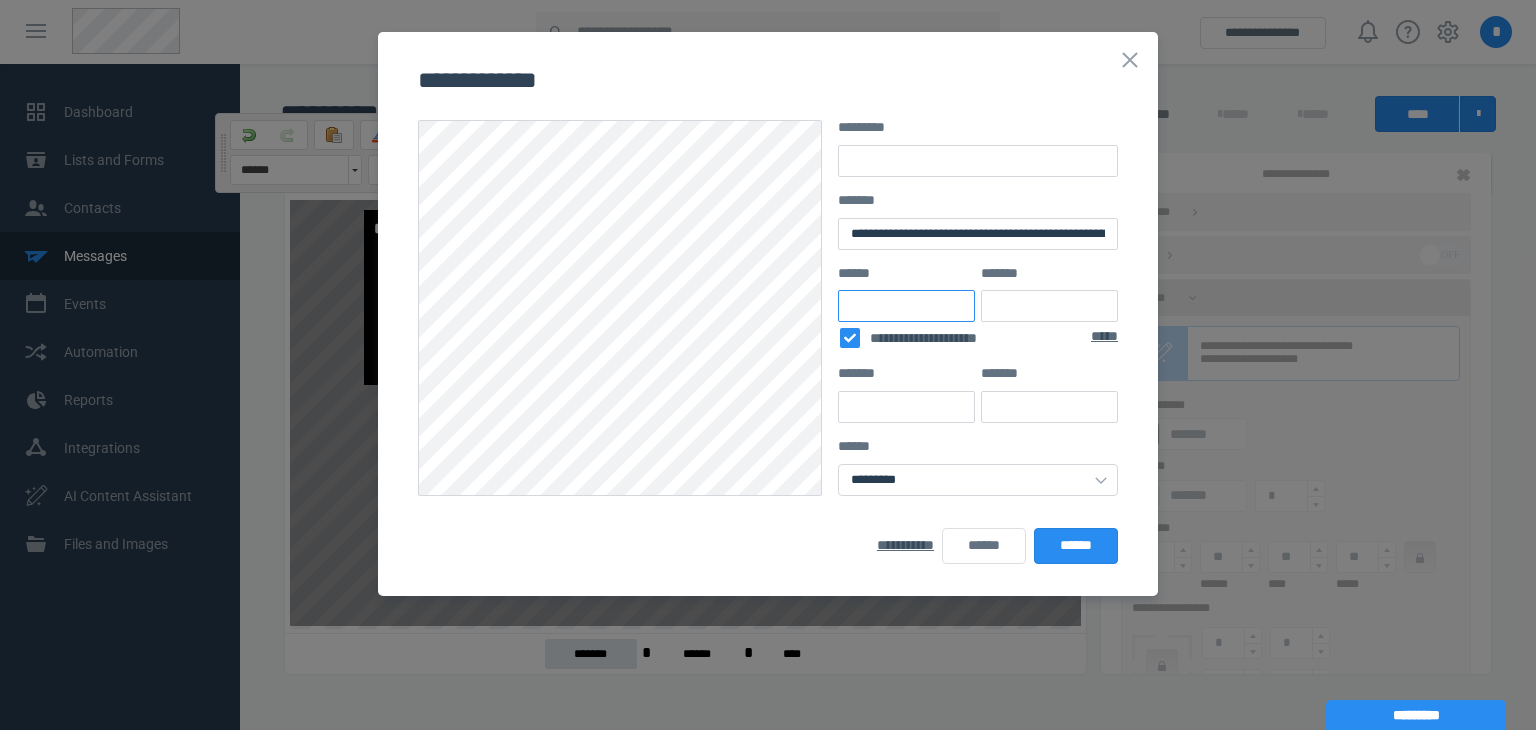 type on "***" 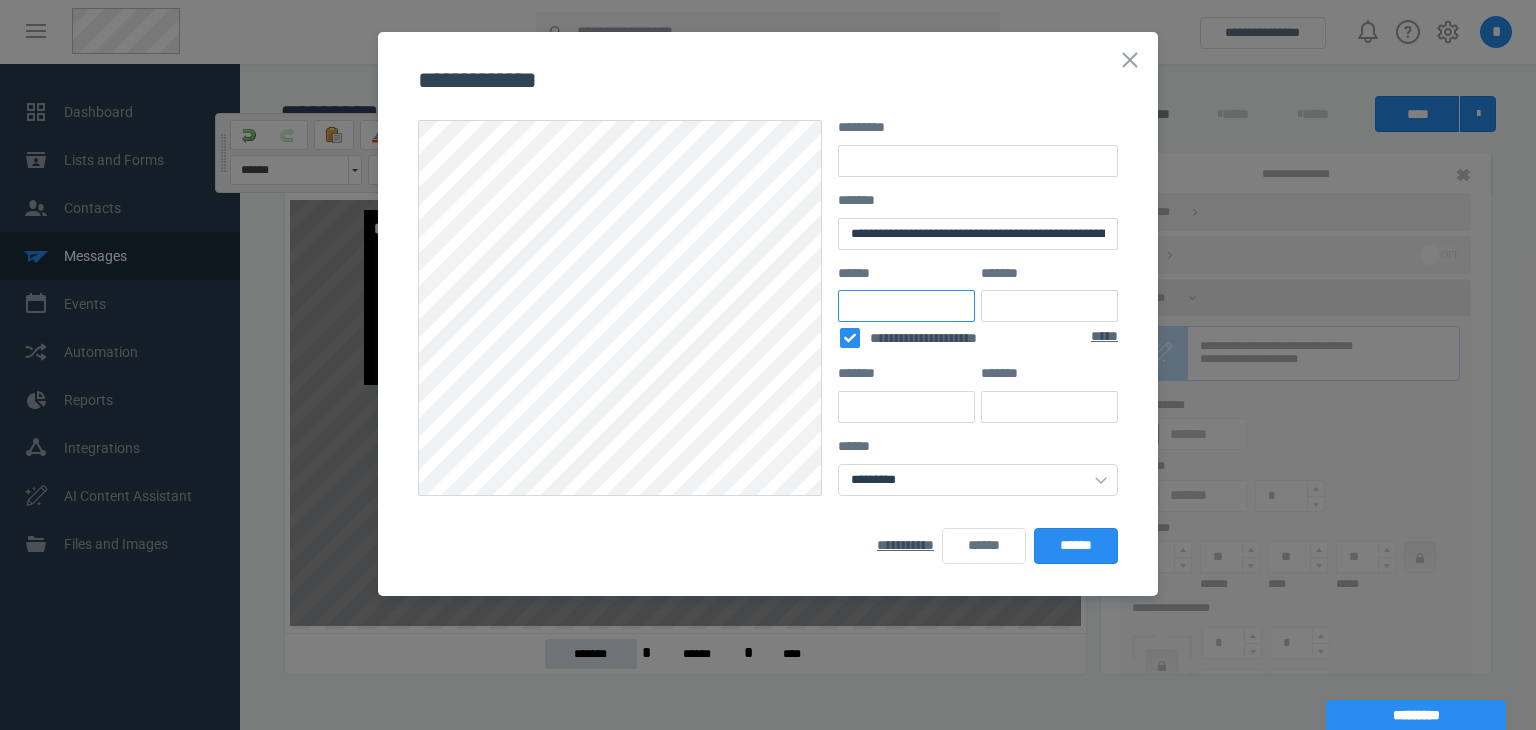 type on "***" 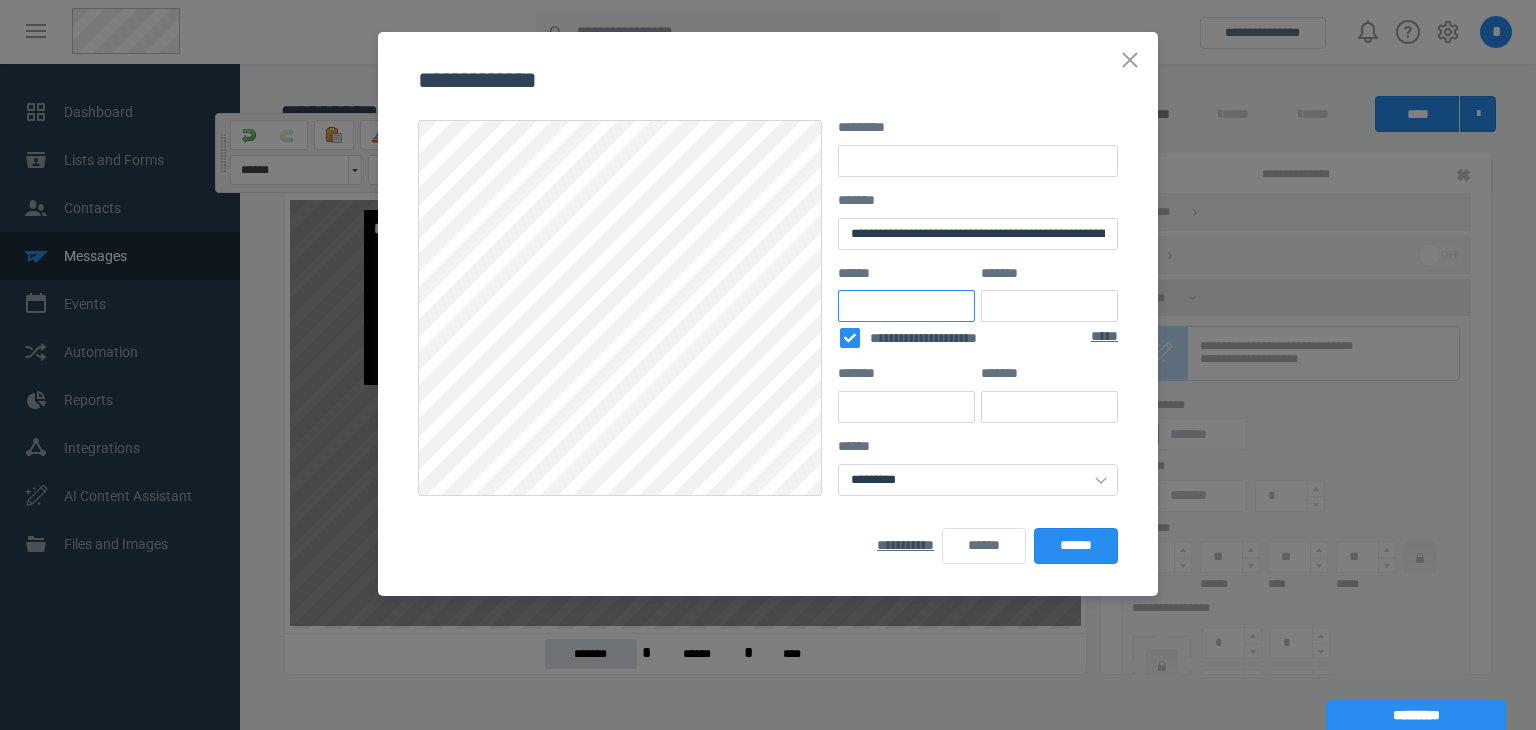 type on "***" 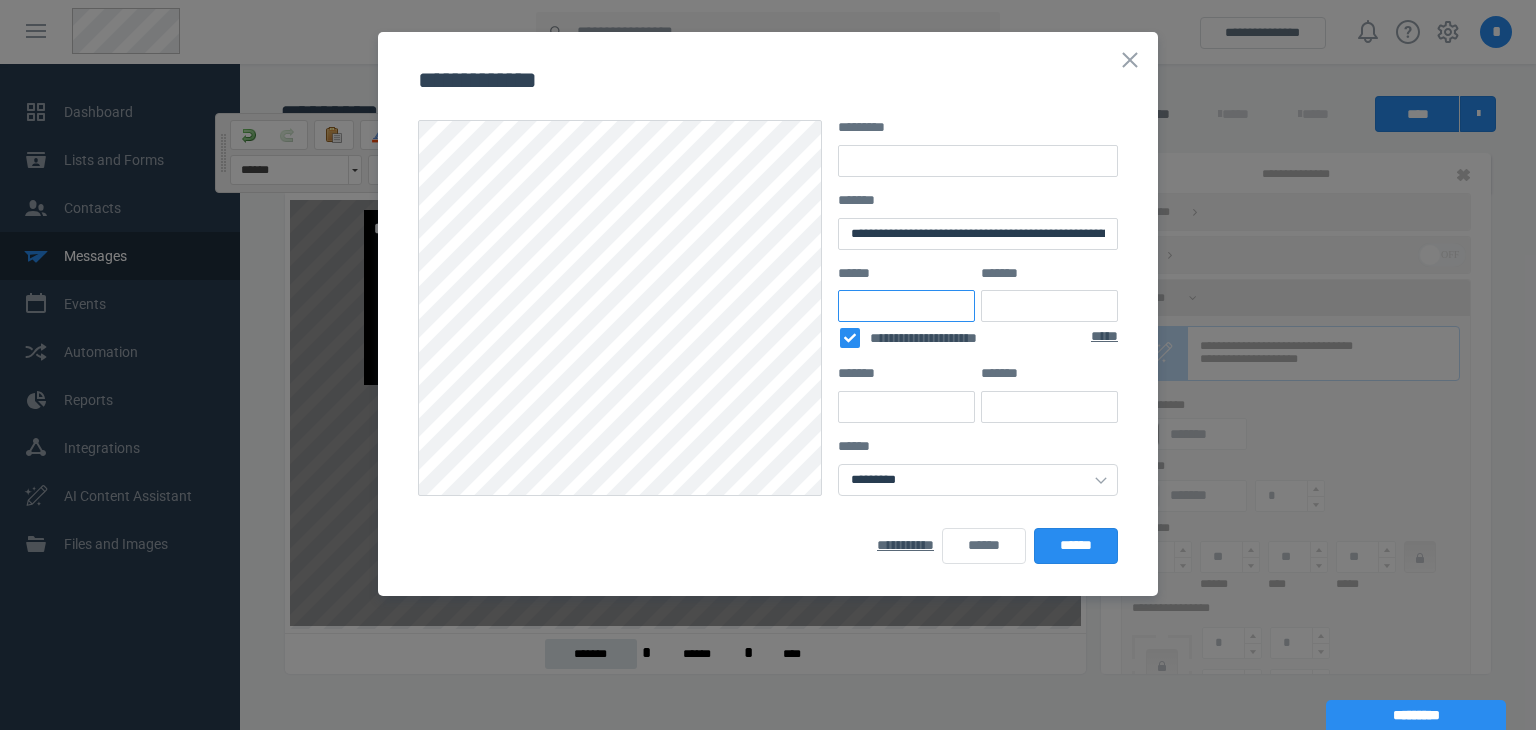 click on "**" at bounding box center [906, 306] 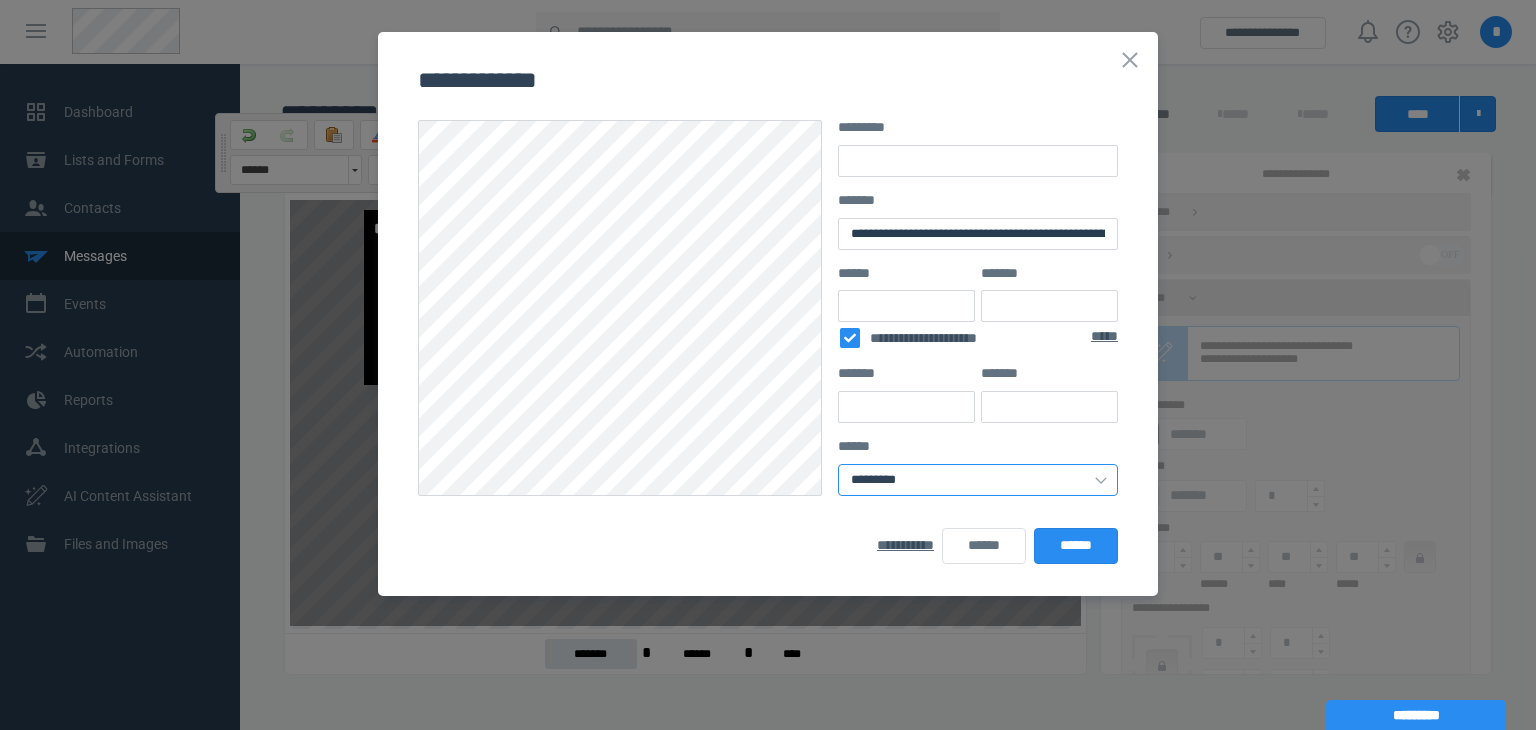 click on "********* **** ***** *** ****** ****** ********* ******* ********" at bounding box center [978, 480] 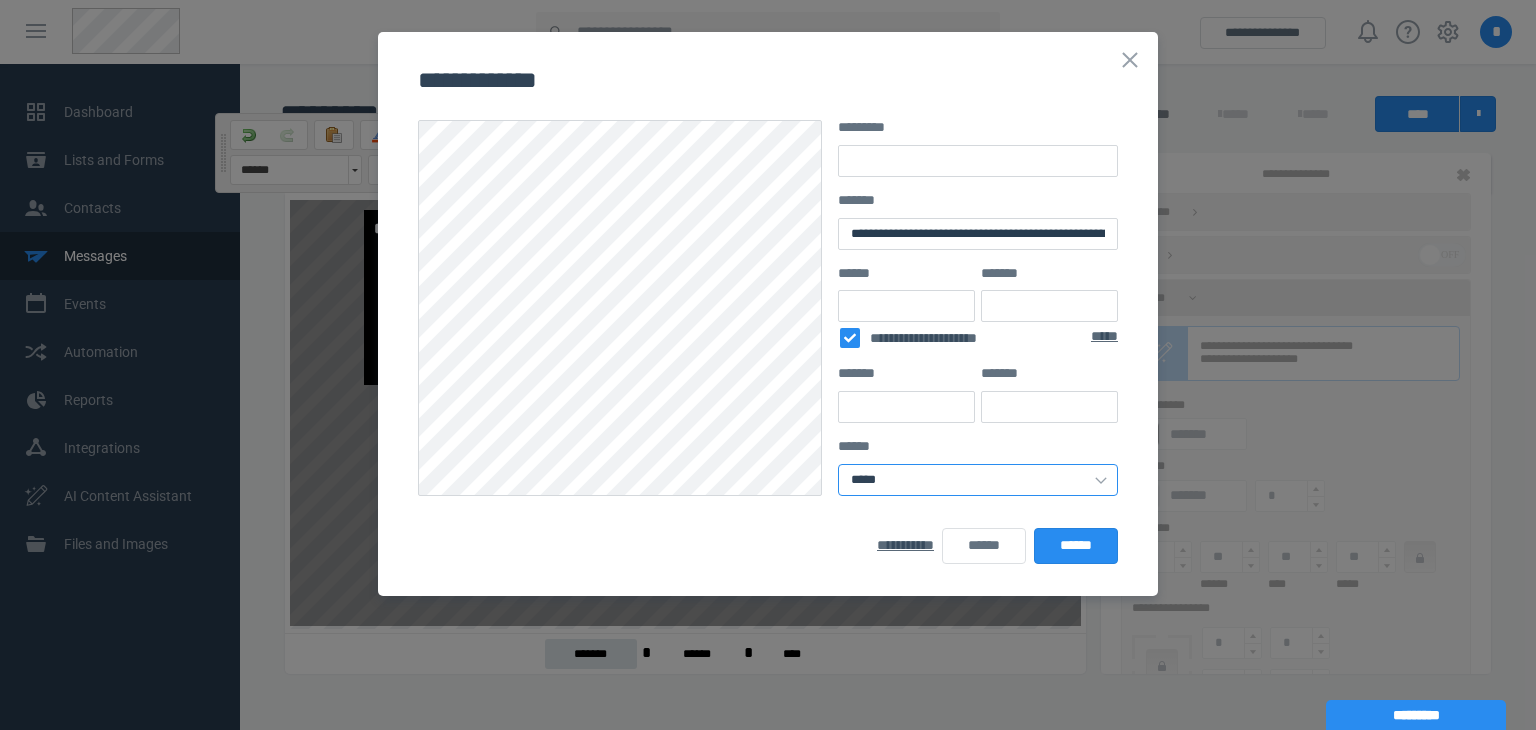 click on "********* **** ***** *** ****** ****** ********* ******* ********" at bounding box center [978, 480] 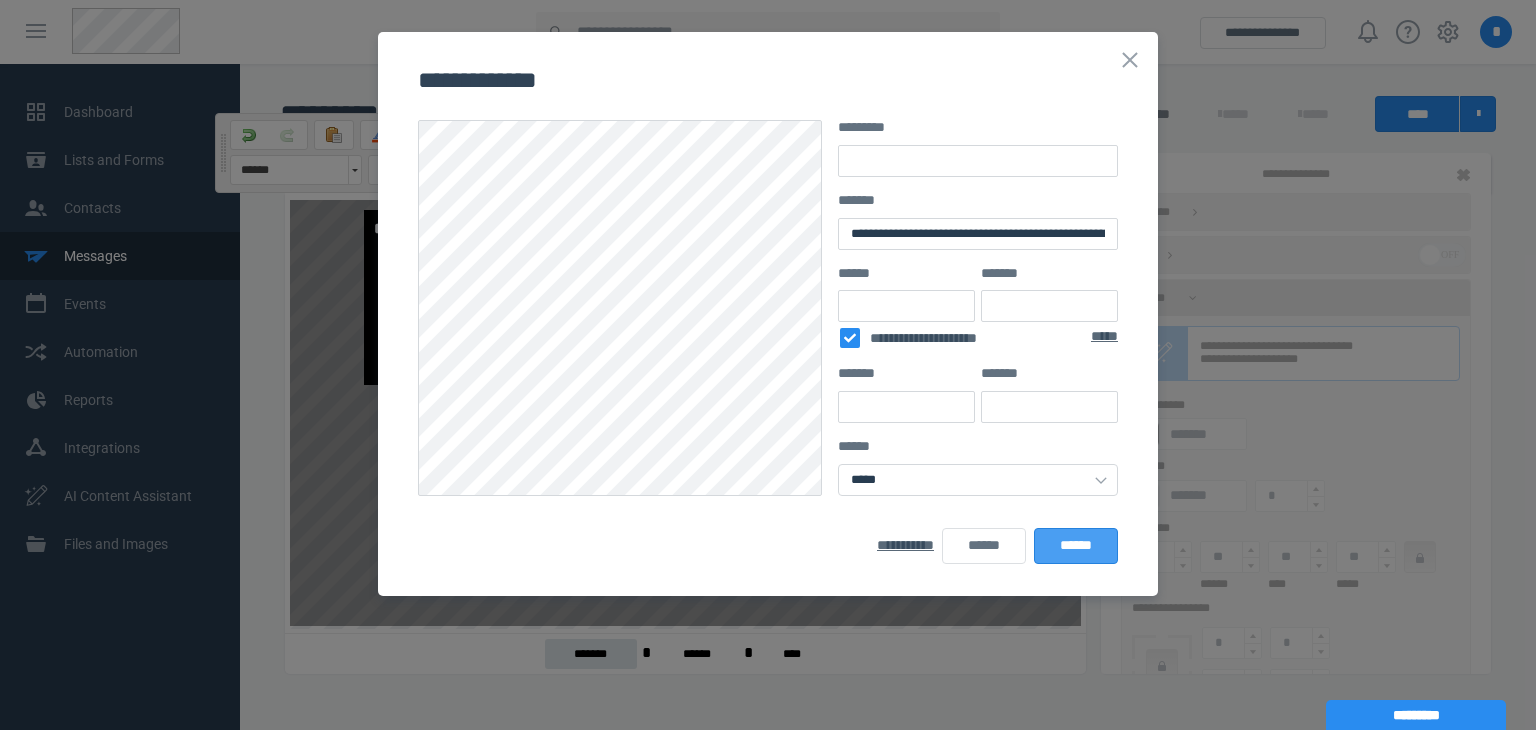 click on "******" at bounding box center (1076, 546) 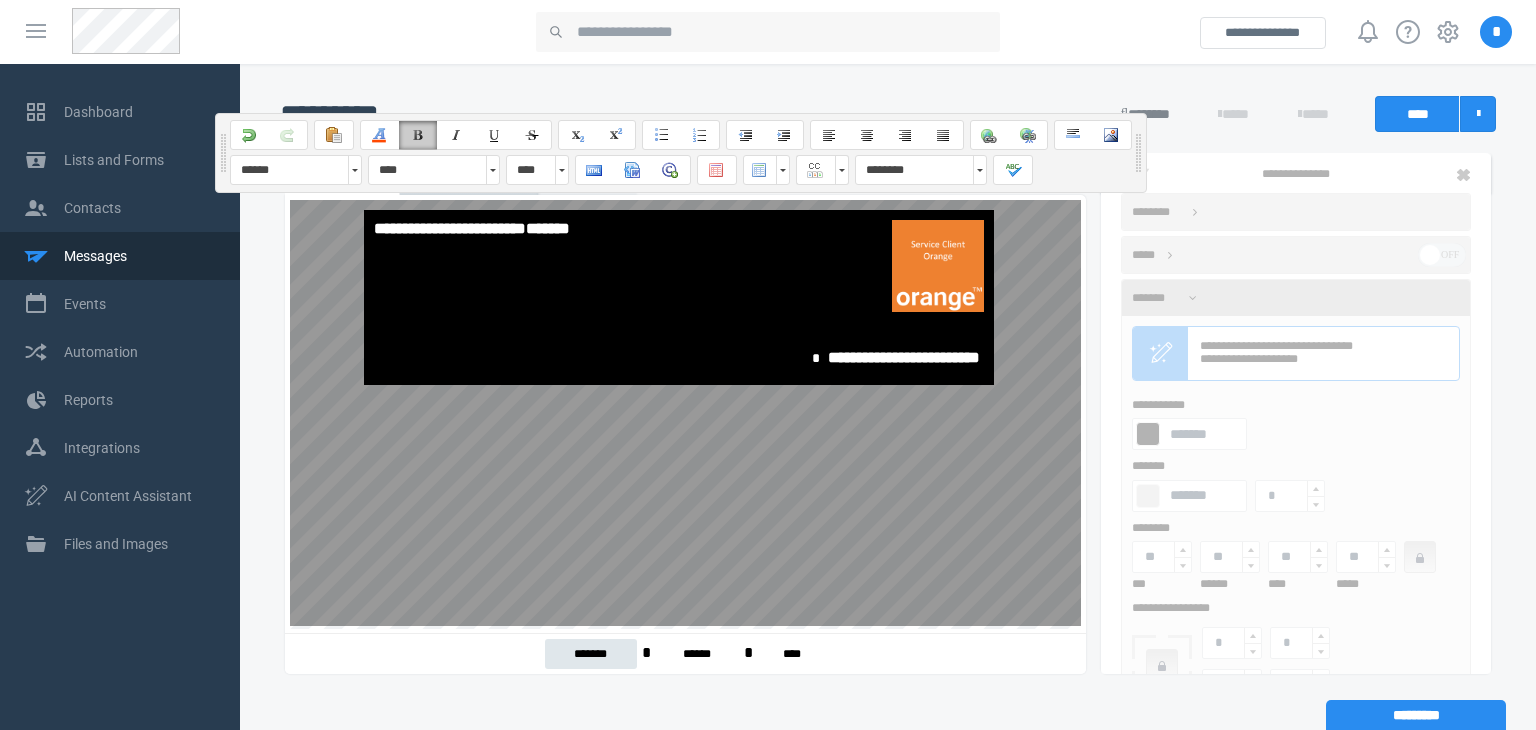 click on "**********" at bounding box center (680, 297) 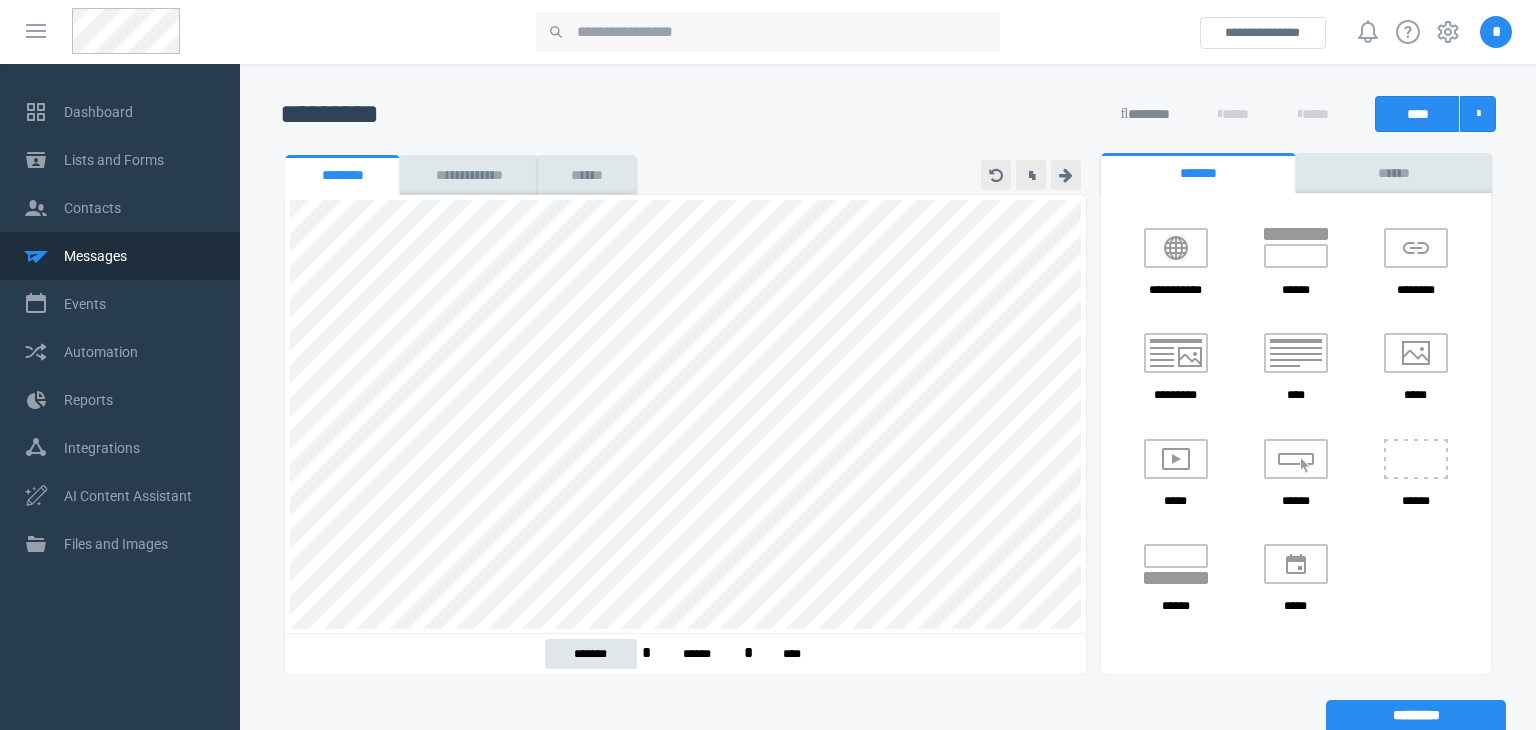 scroll, scrollTop: 0, scrollLeft: 0, axis: both 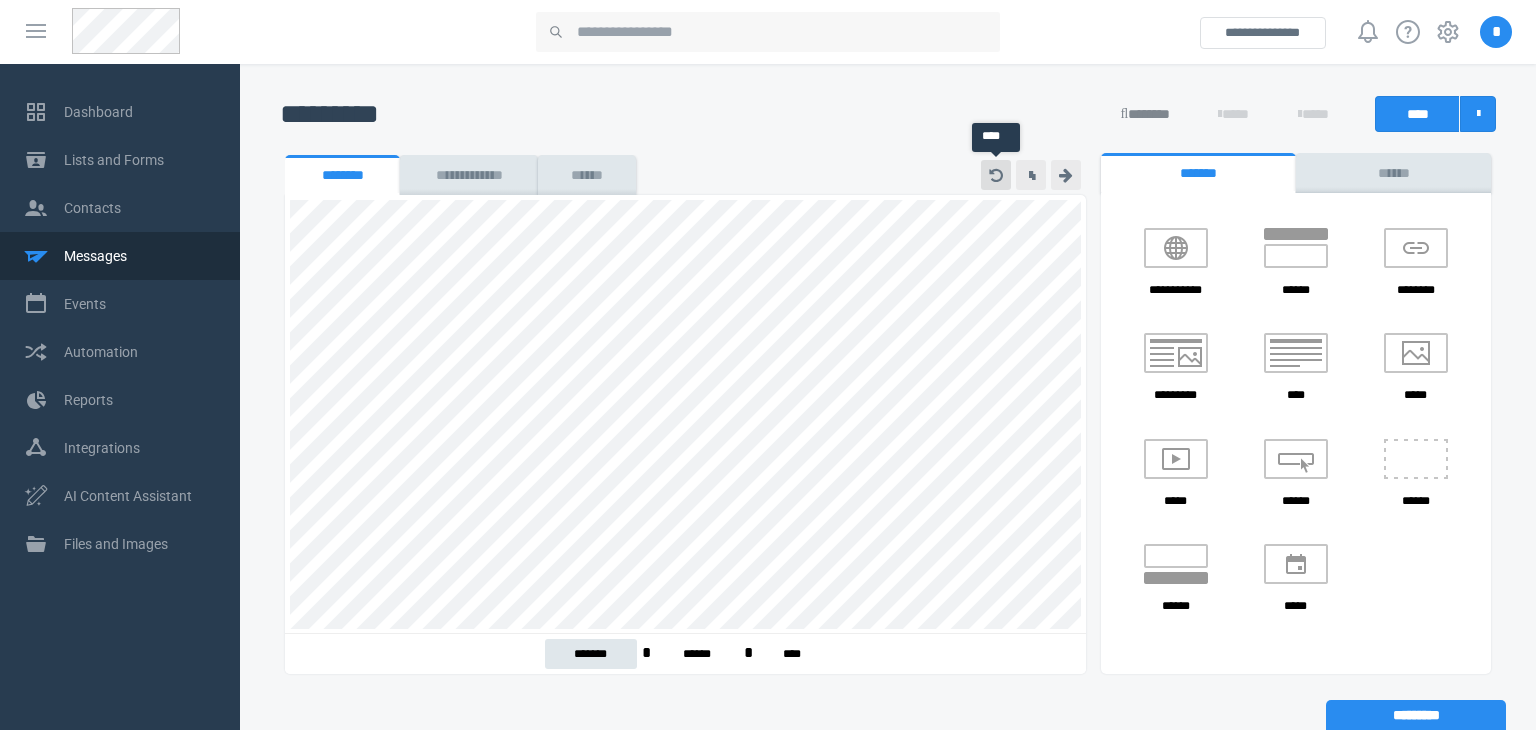 click at bounding box center (996, 175) 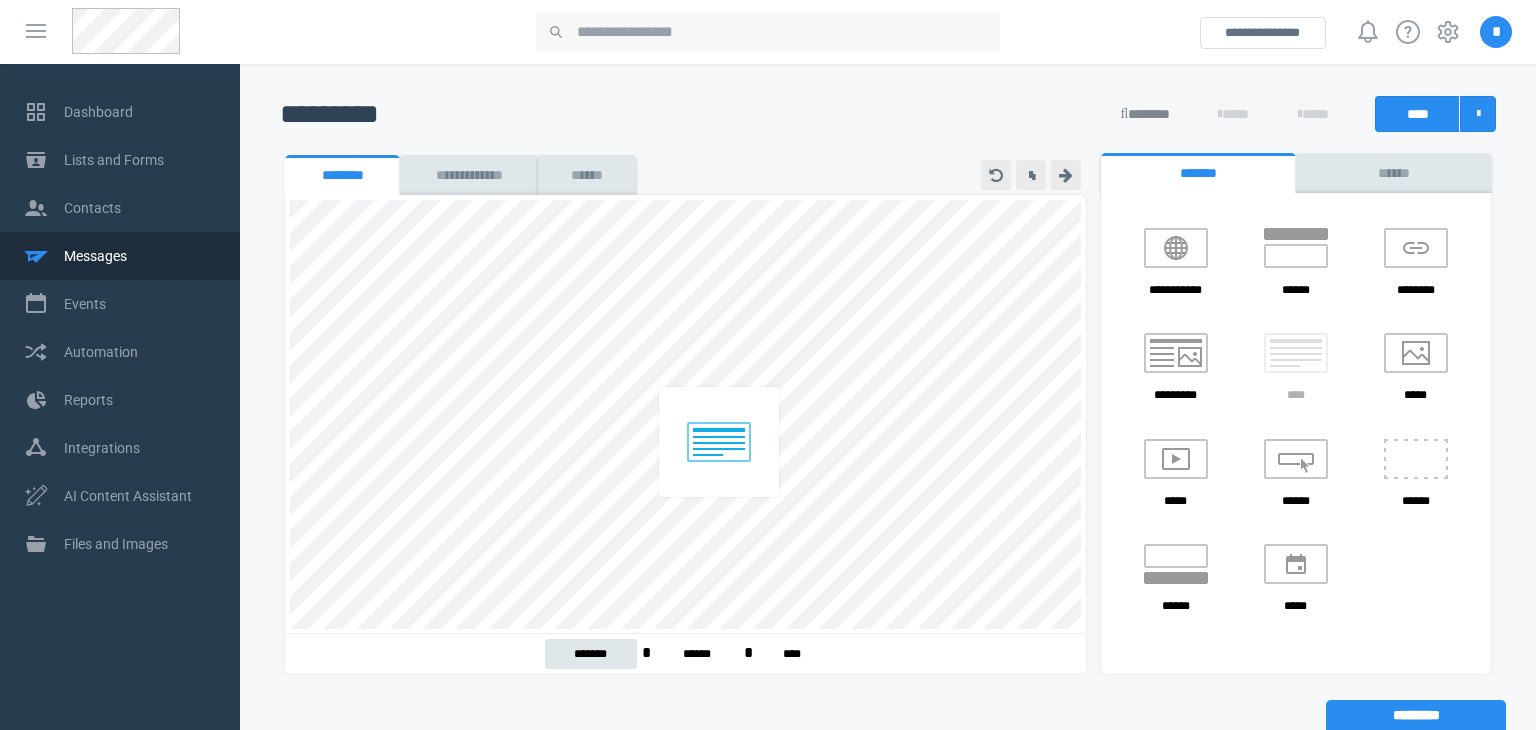drag, startPoint x: 1297, startPoint y: 378, endPoint x: 720, endPoint y: 452, distance: 581.7259 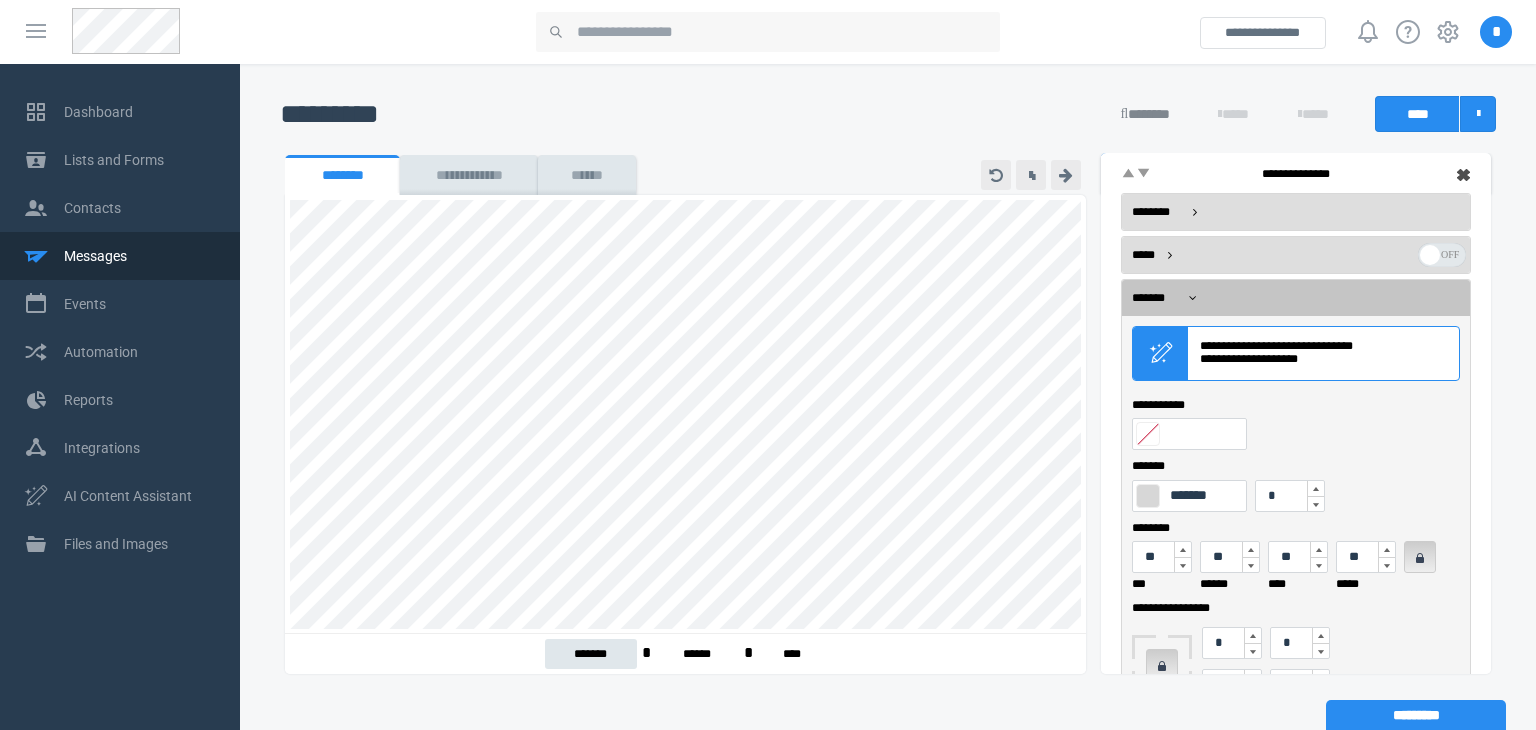 scroll, scrollTop: 0, scrollLeft: 0, axis: both 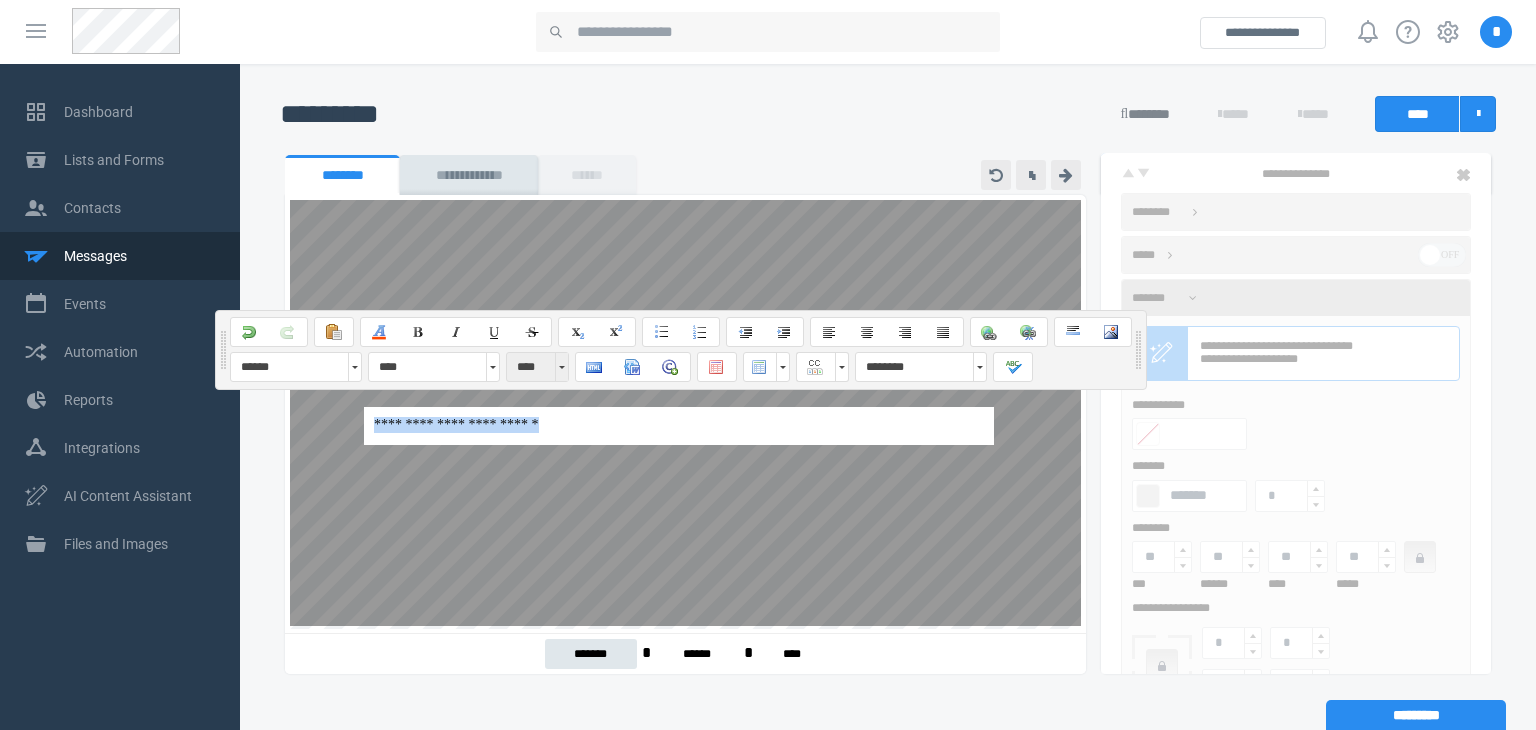 click at bounding box center (561, 367) 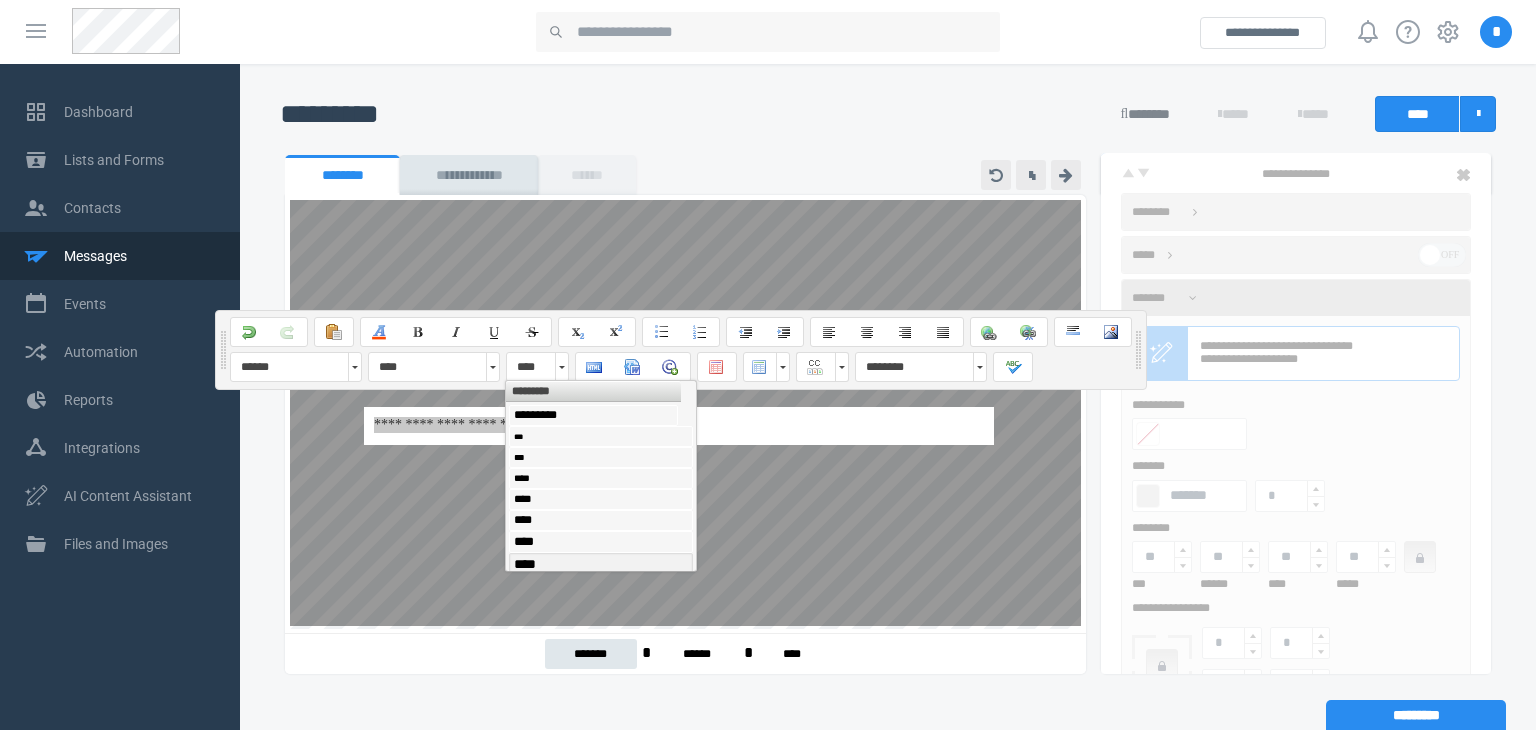 click on "****" at bounding box center (601, 564) 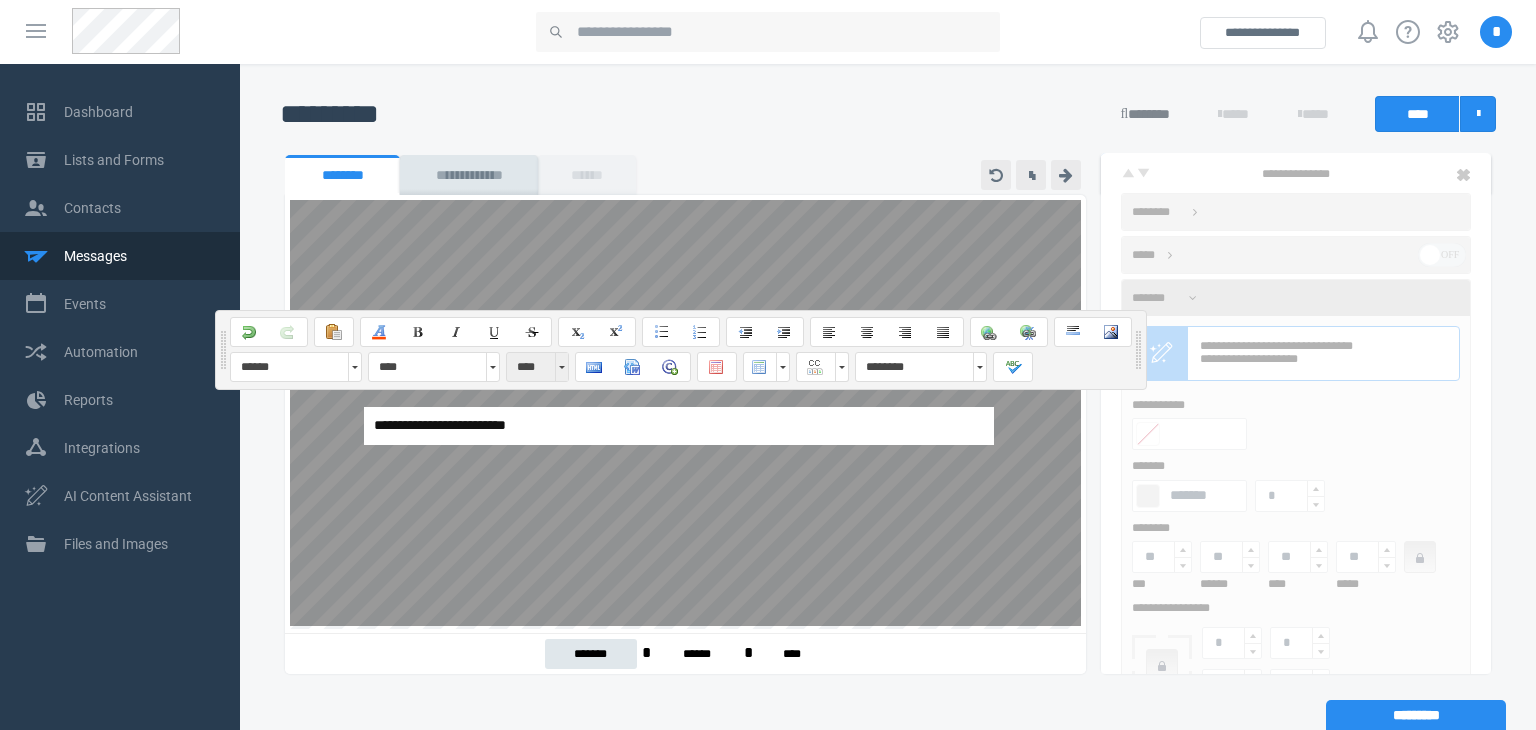 click at bounding box center [561, 367] 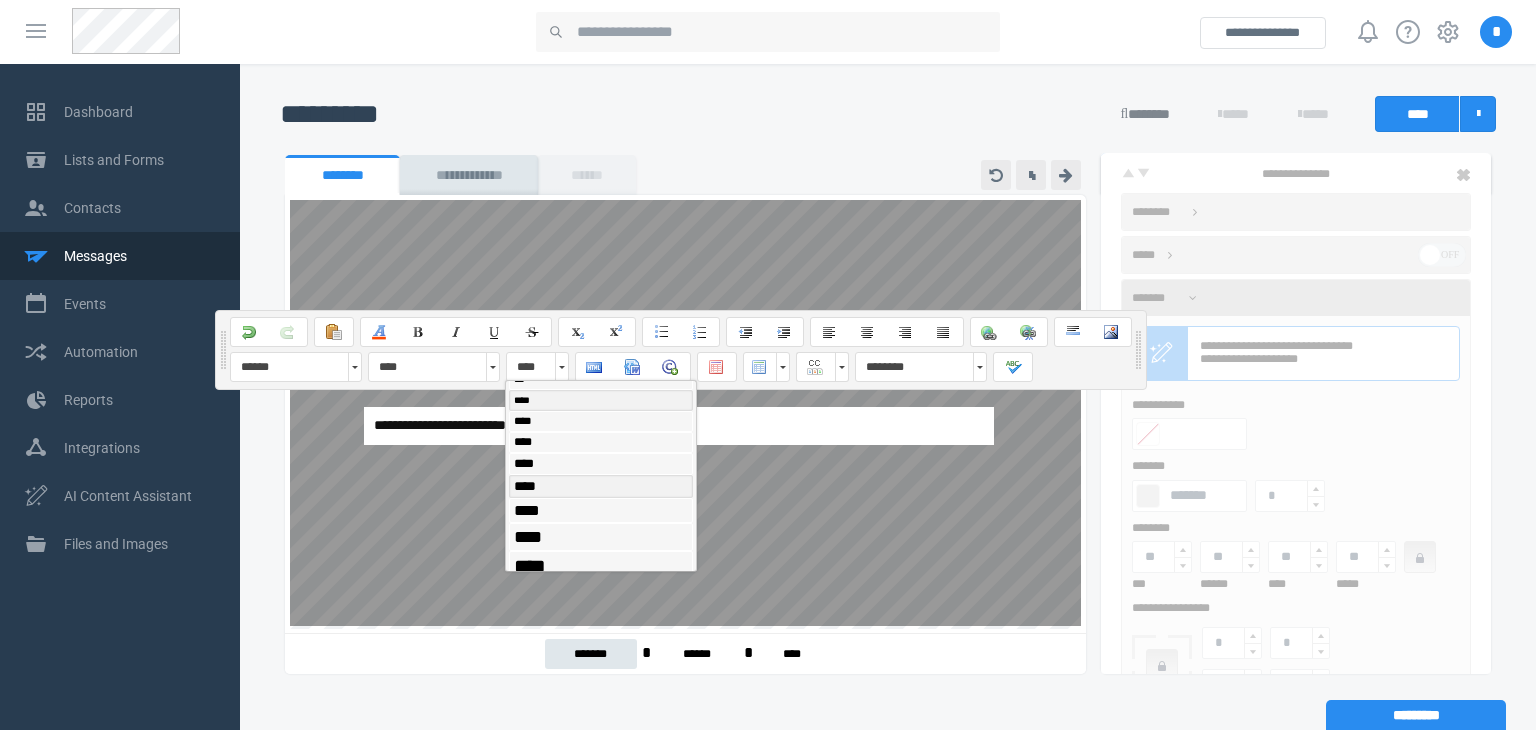 scroll, scrollTop: 79, scrollLeft: 0, axis: vertical 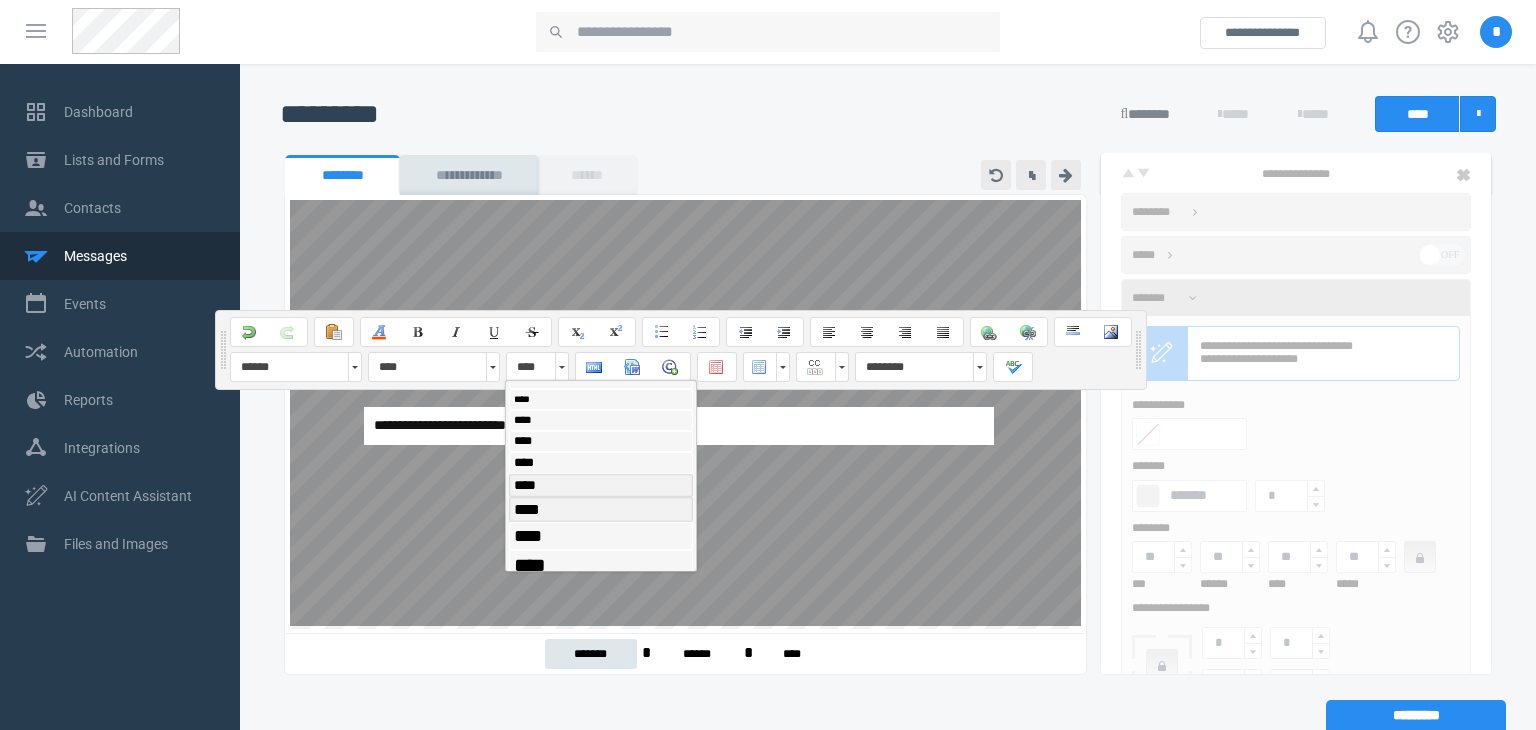 click on "****" at bounding box center (527, 509) 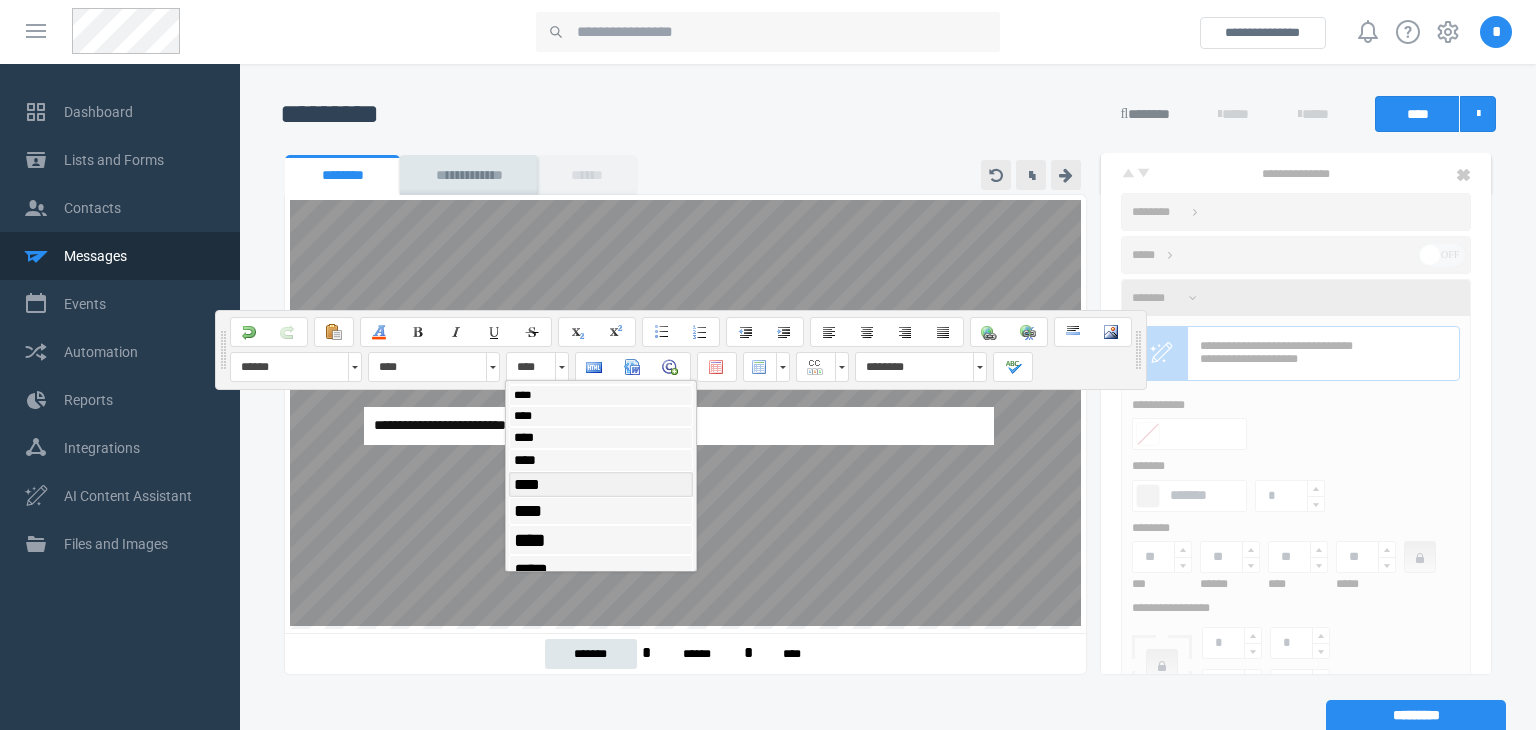 scroll, scrollTop: 0, scrollLeft: 0, axis: both 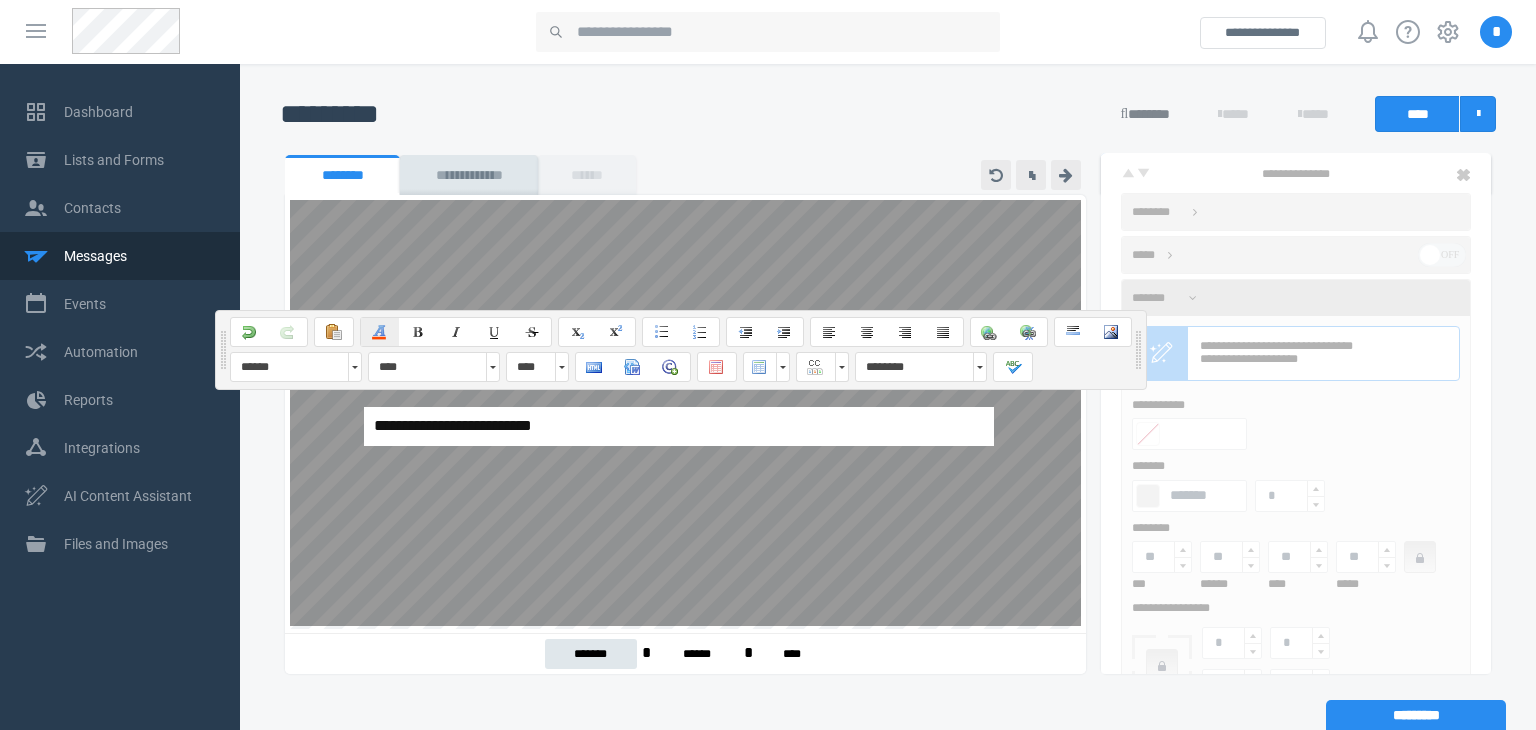 click at bounding box center [380, 332] 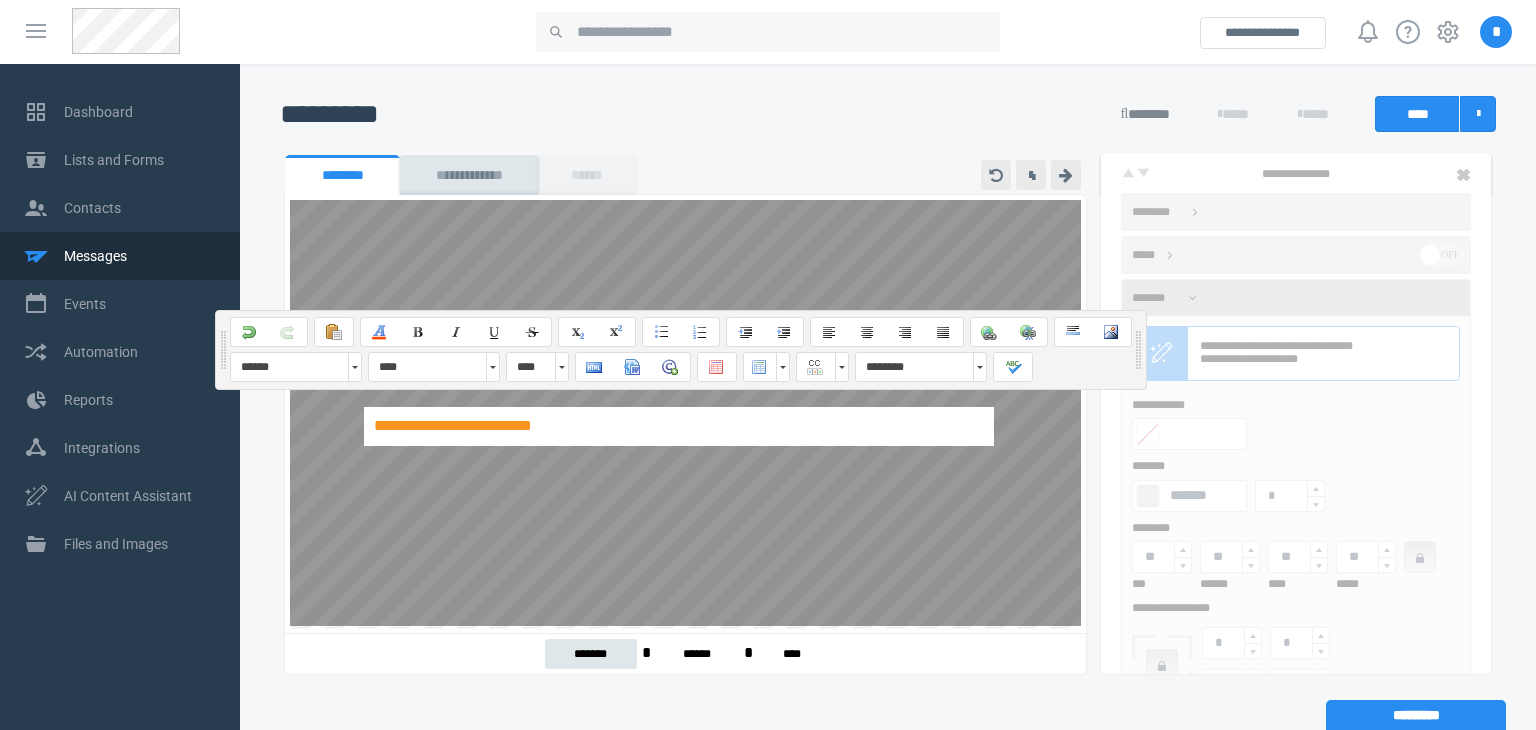 click on "**********" at bounding box center [679, 425] 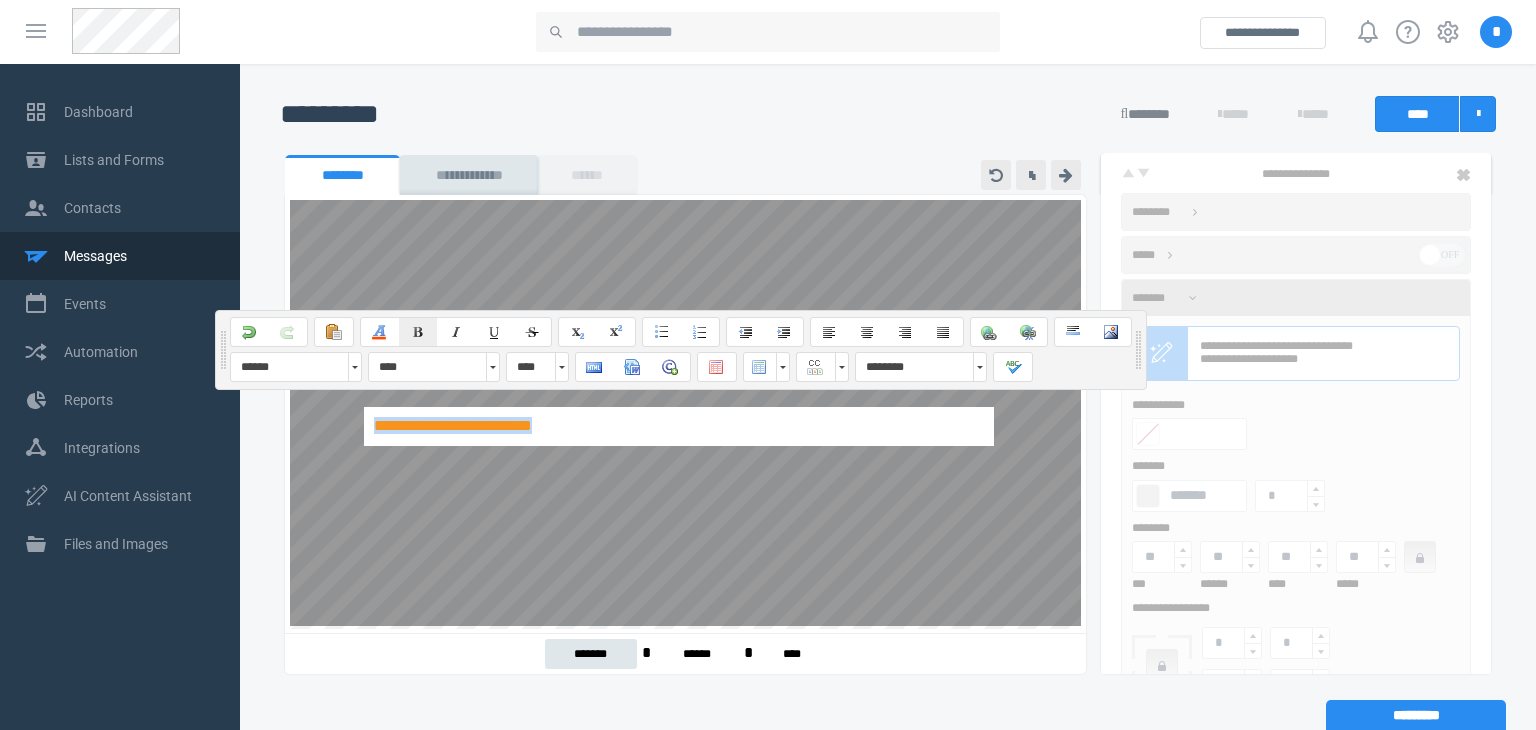click at bounding box center [418, 332] 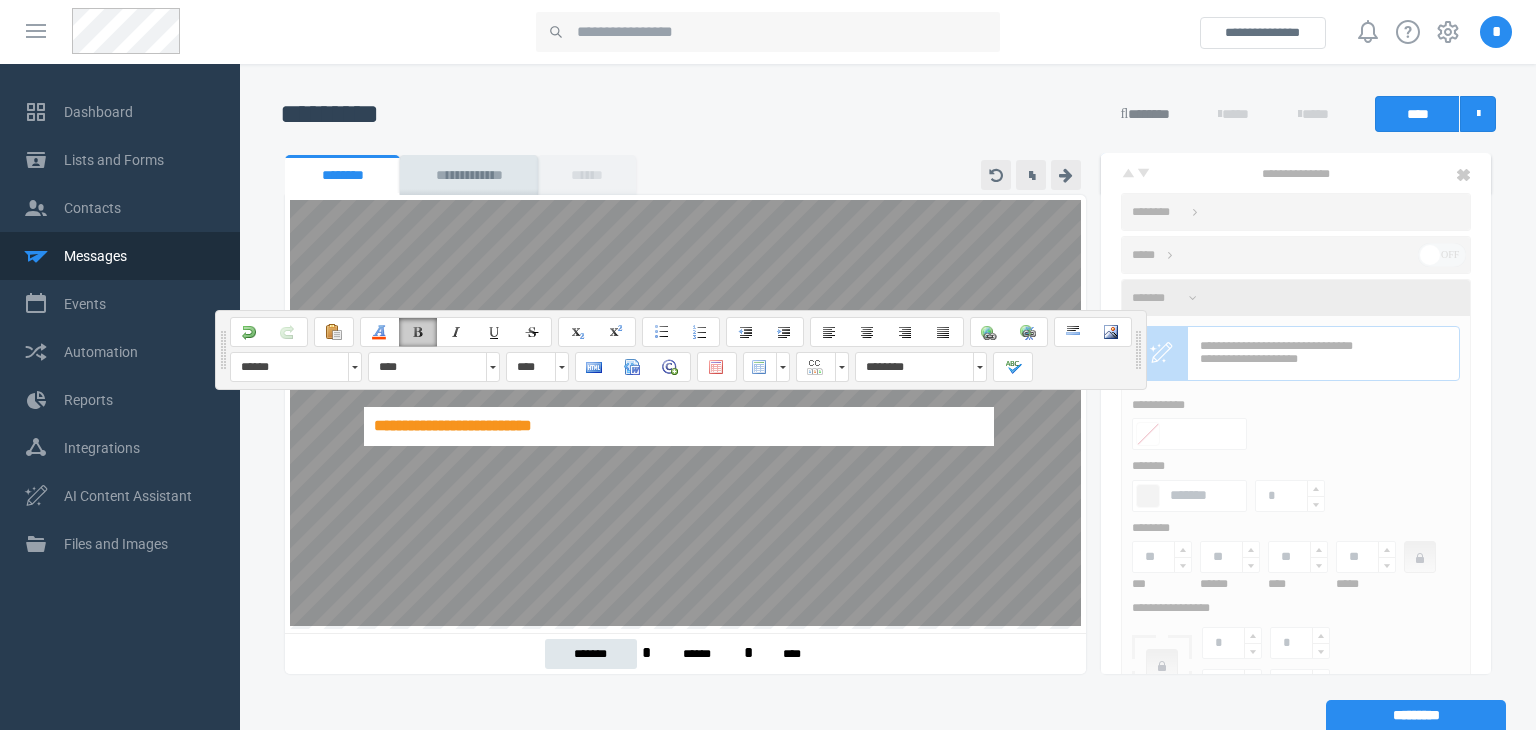 click on "**********" at bounding box center (679, 425) 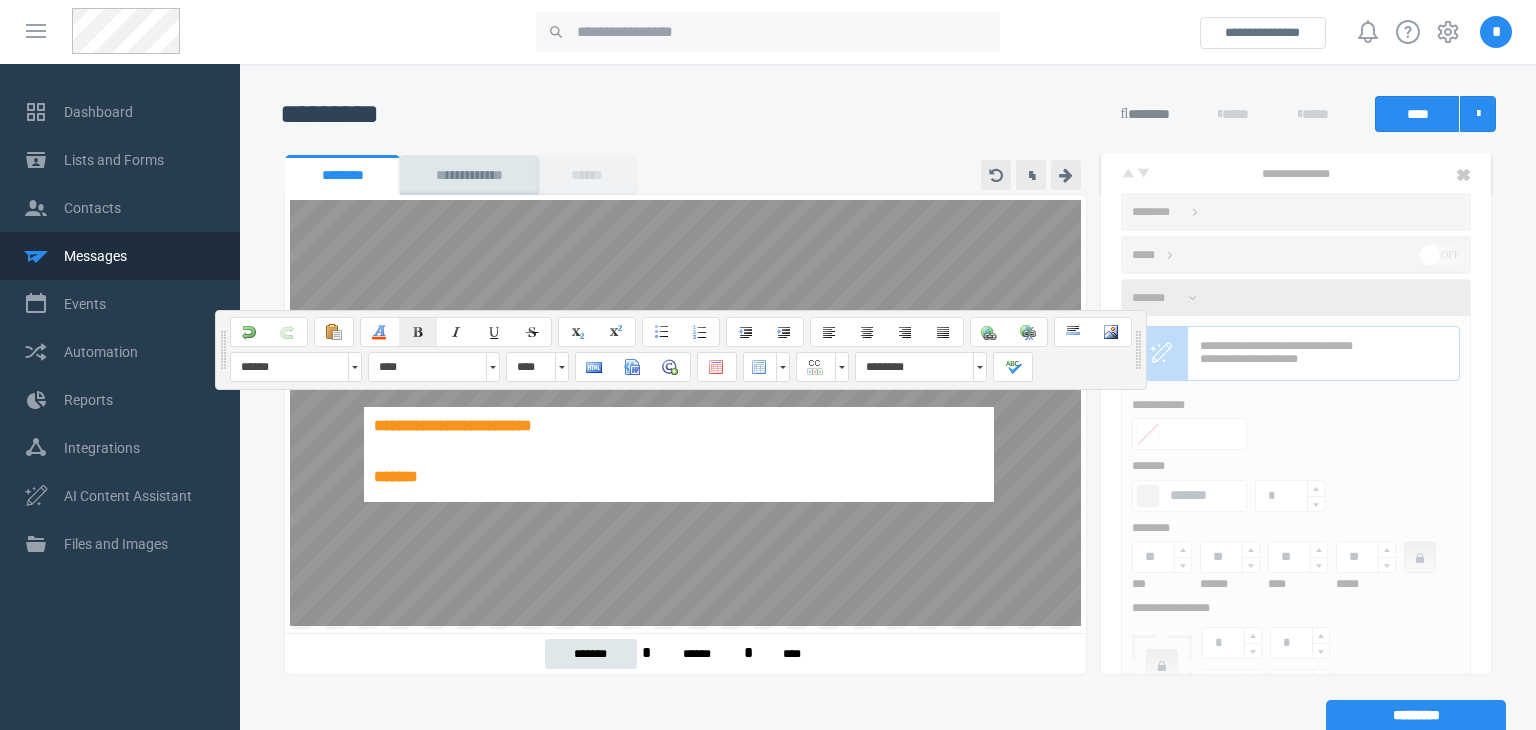 click at bounding box center (418, 332) 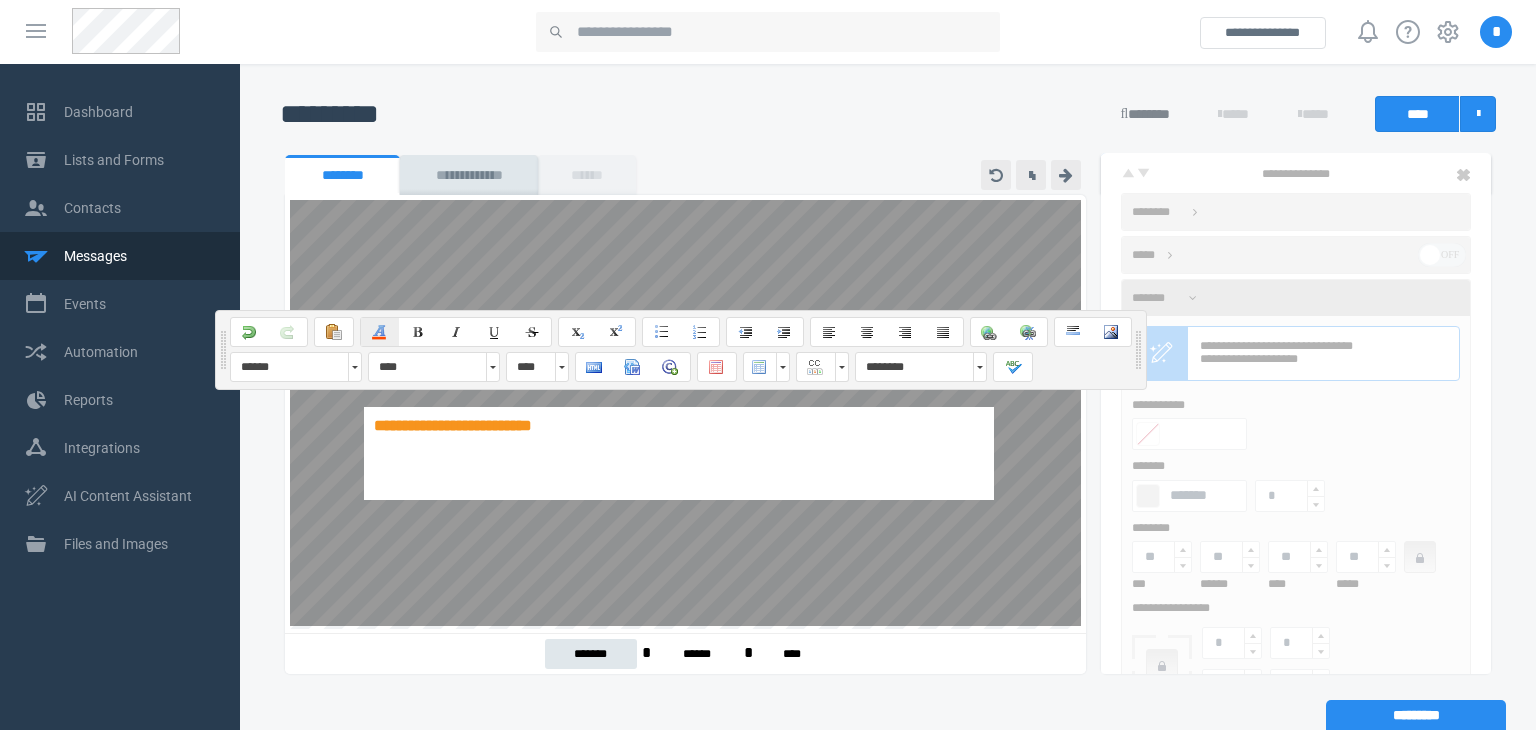 click on "******" at bounding box center [380, 332] 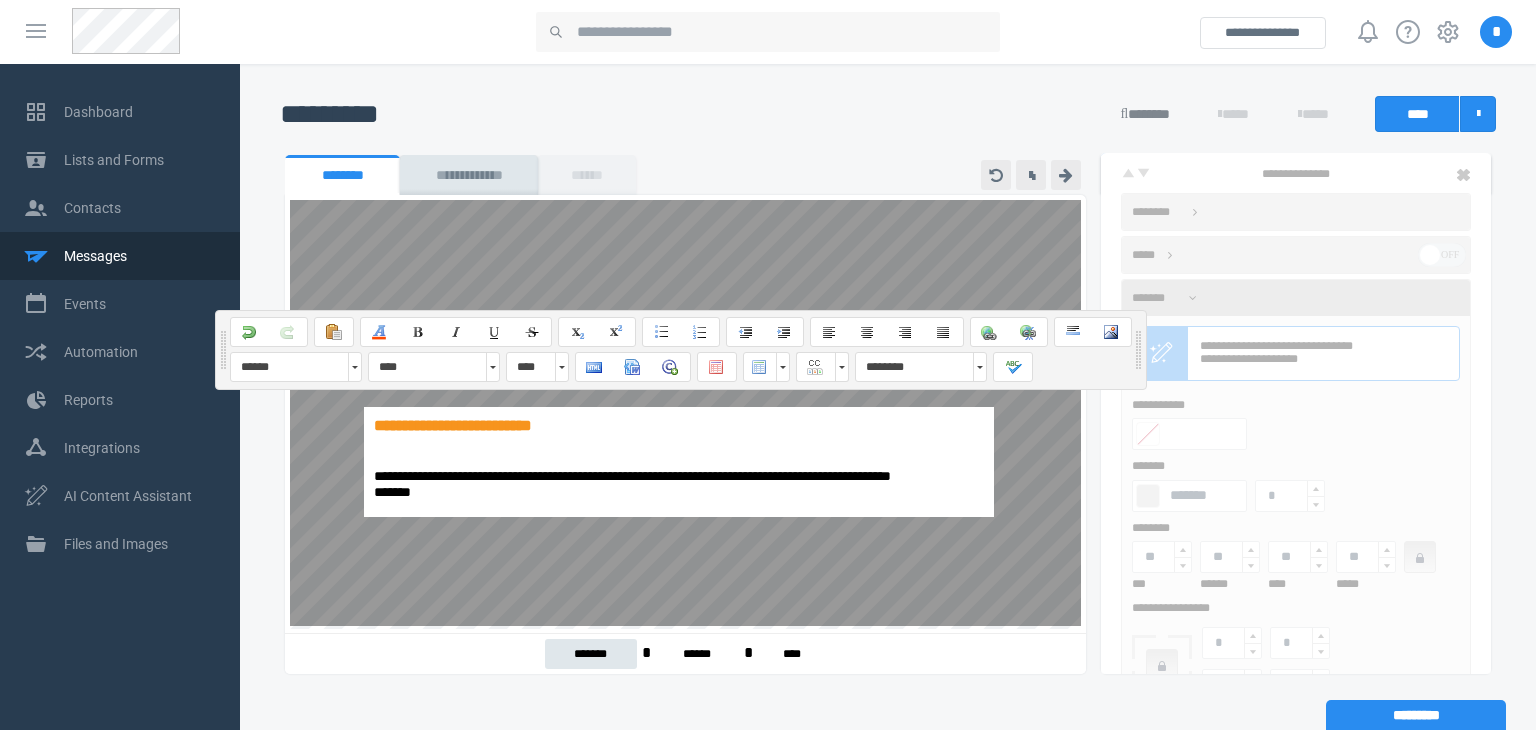 click on "**********" at bounding box center [680, 462] 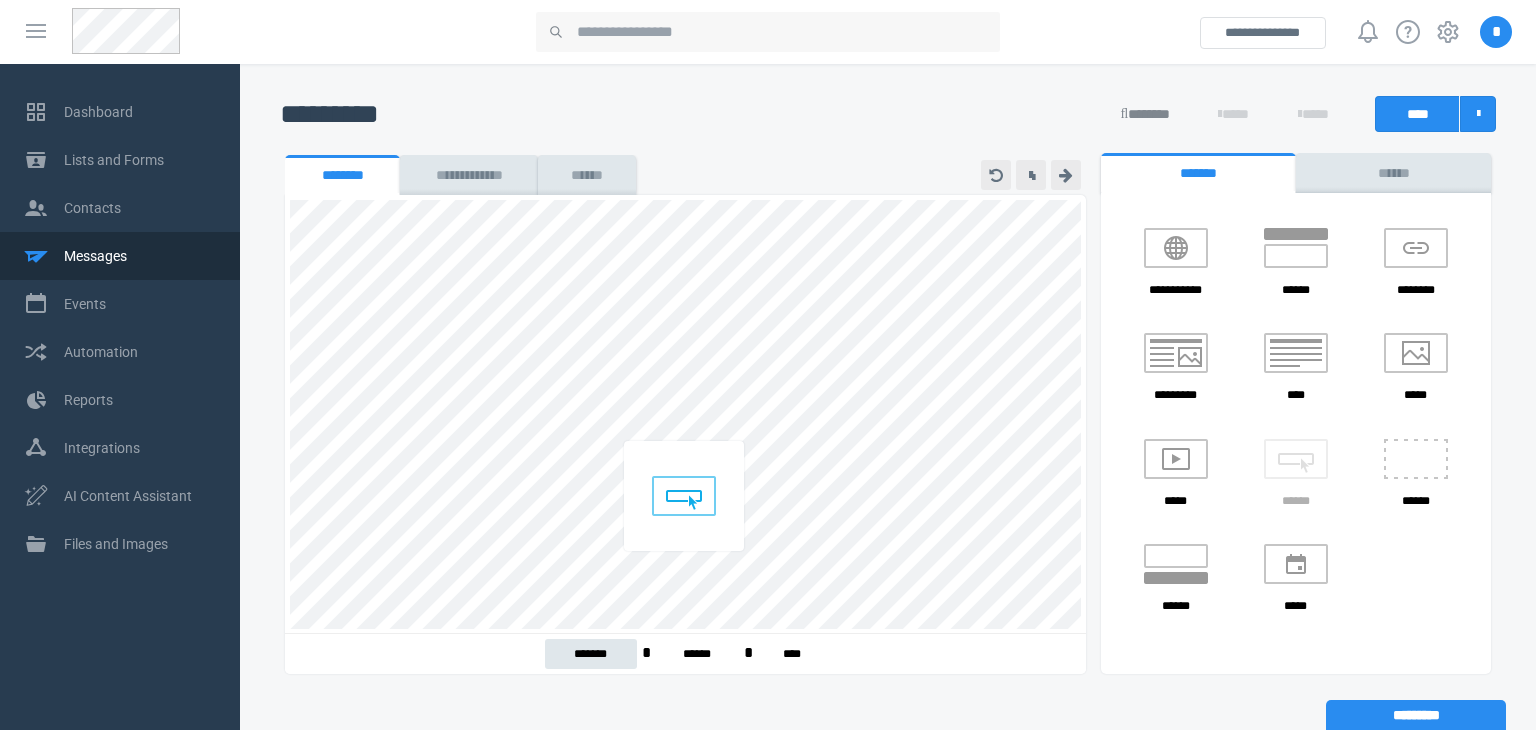 drag, startPoint x: 1288, startPoint y: 472, endPoint x: 676, endPoint y: 494, distance: 612.3953 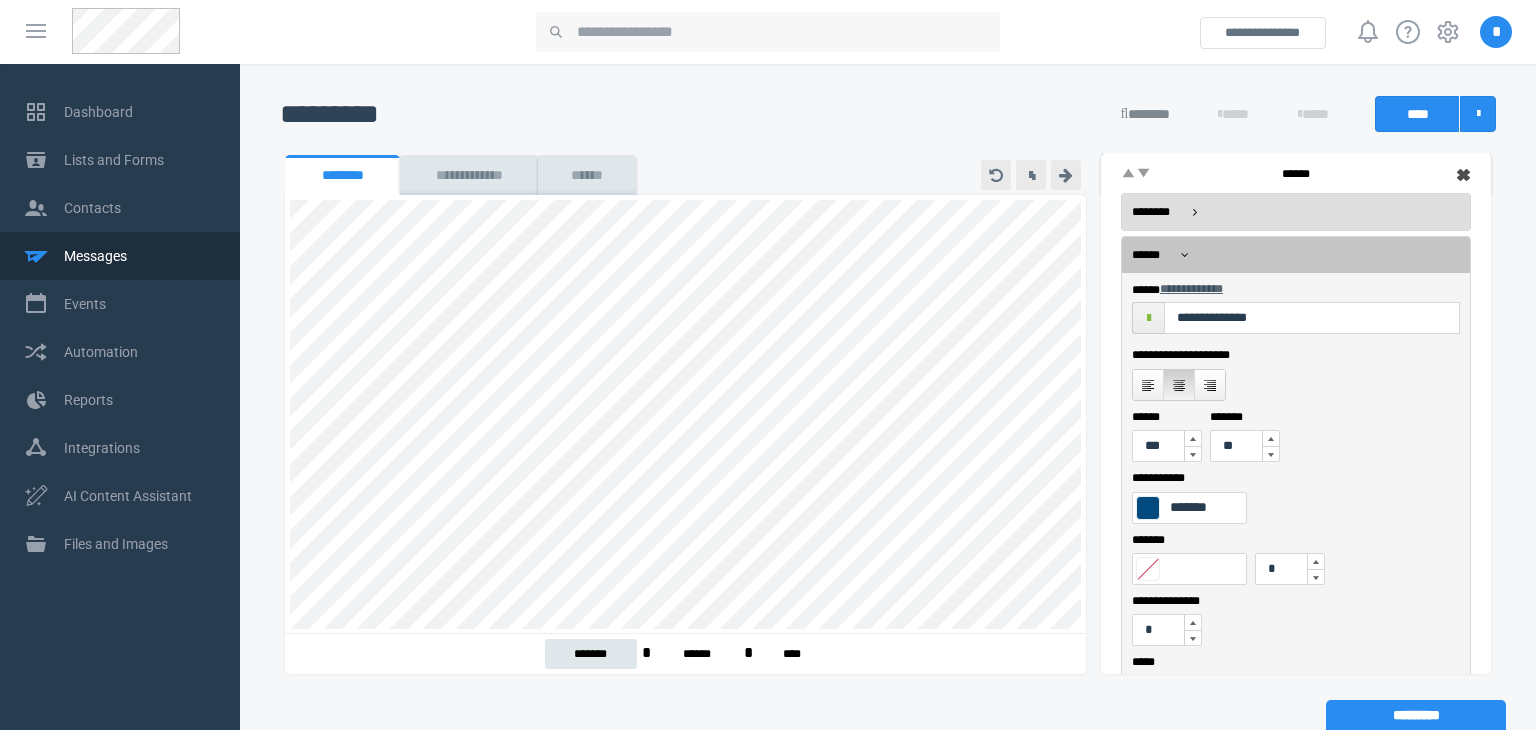 scroll, scrollTop: 305, scrollLeft: 0, axis: vertical 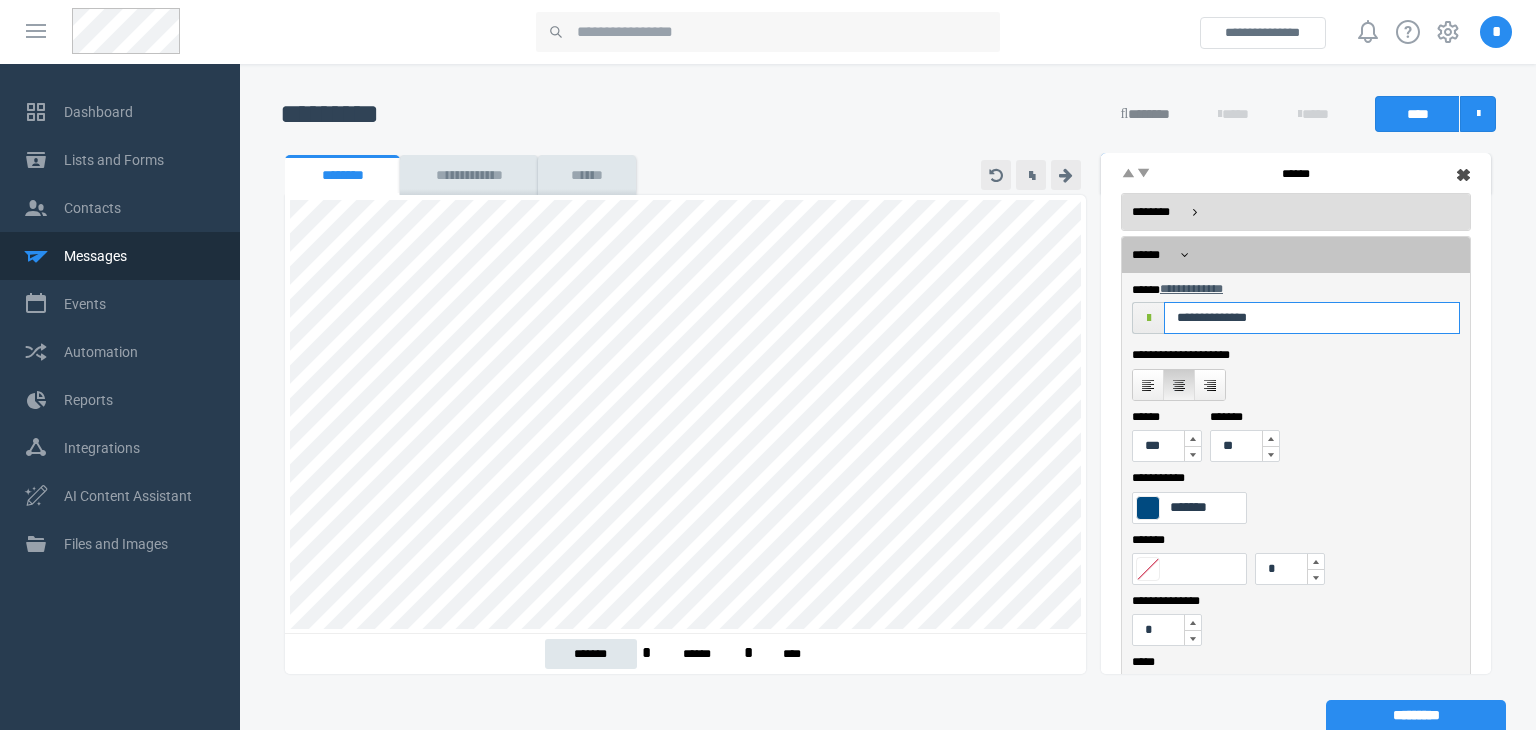click on "**********" at bounding box center [1312, 318] 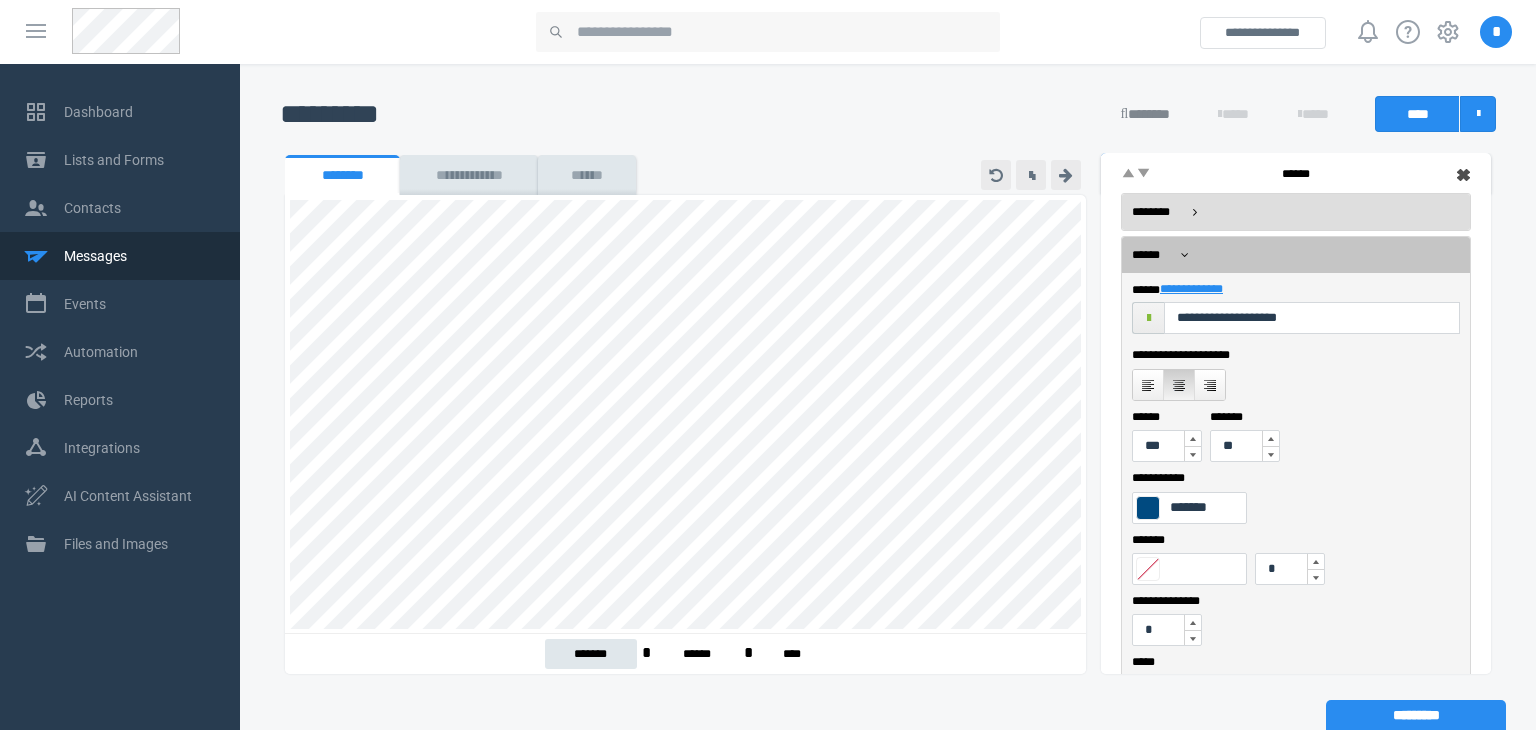 click on "**********" at bounding box center (1192, 290) 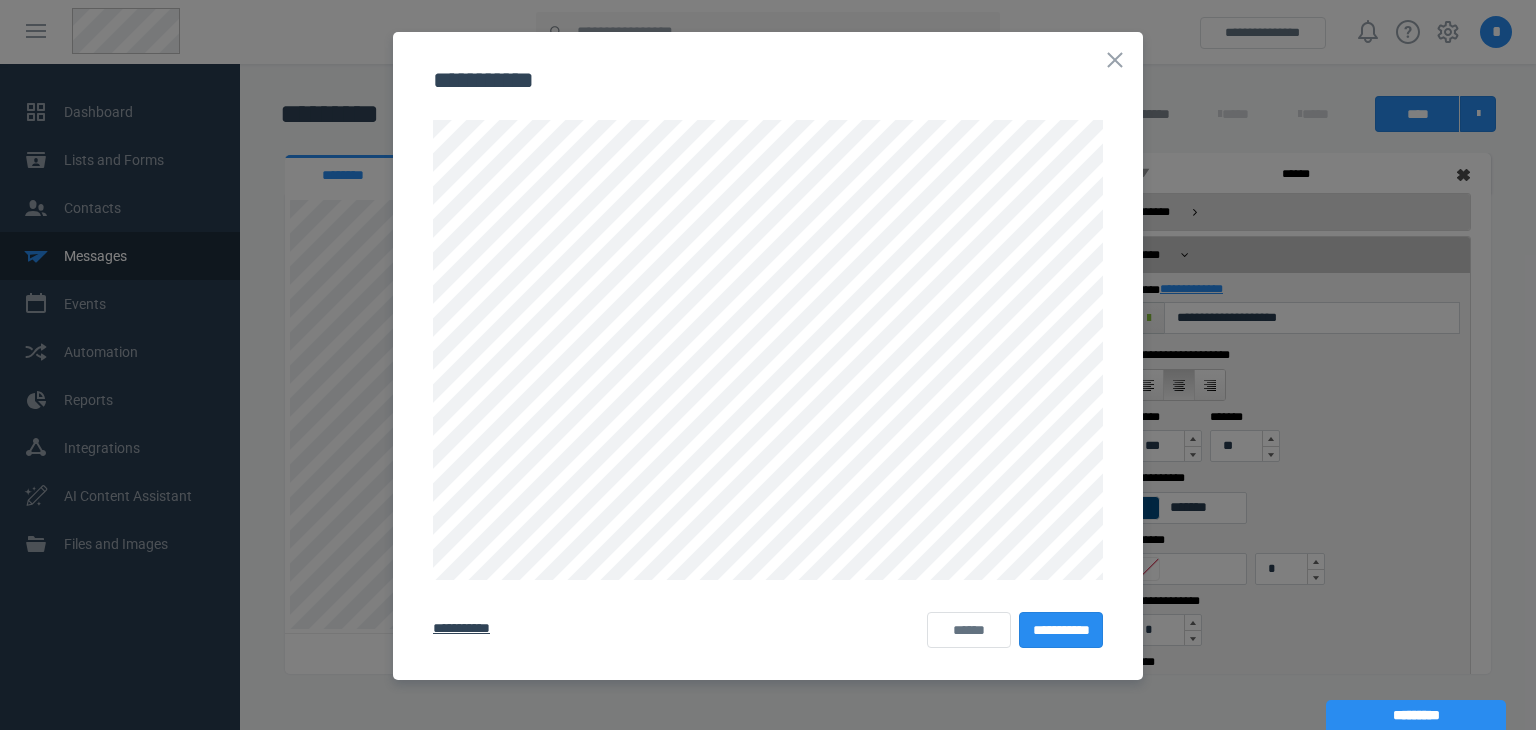 scroll, scrollTop: 0, scrollLeft: 0, axis: both 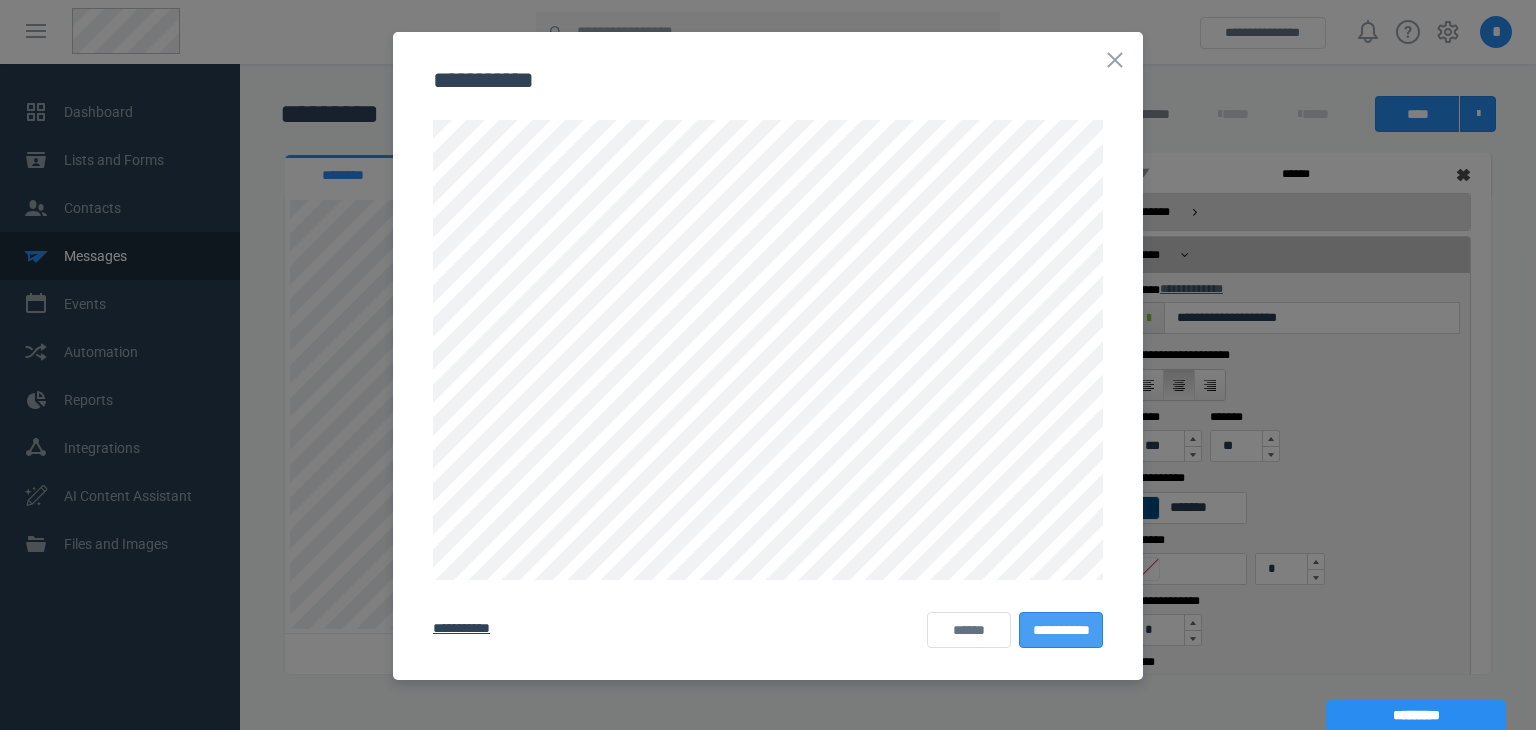 click on "**********" at bounding box center [1061, 630] 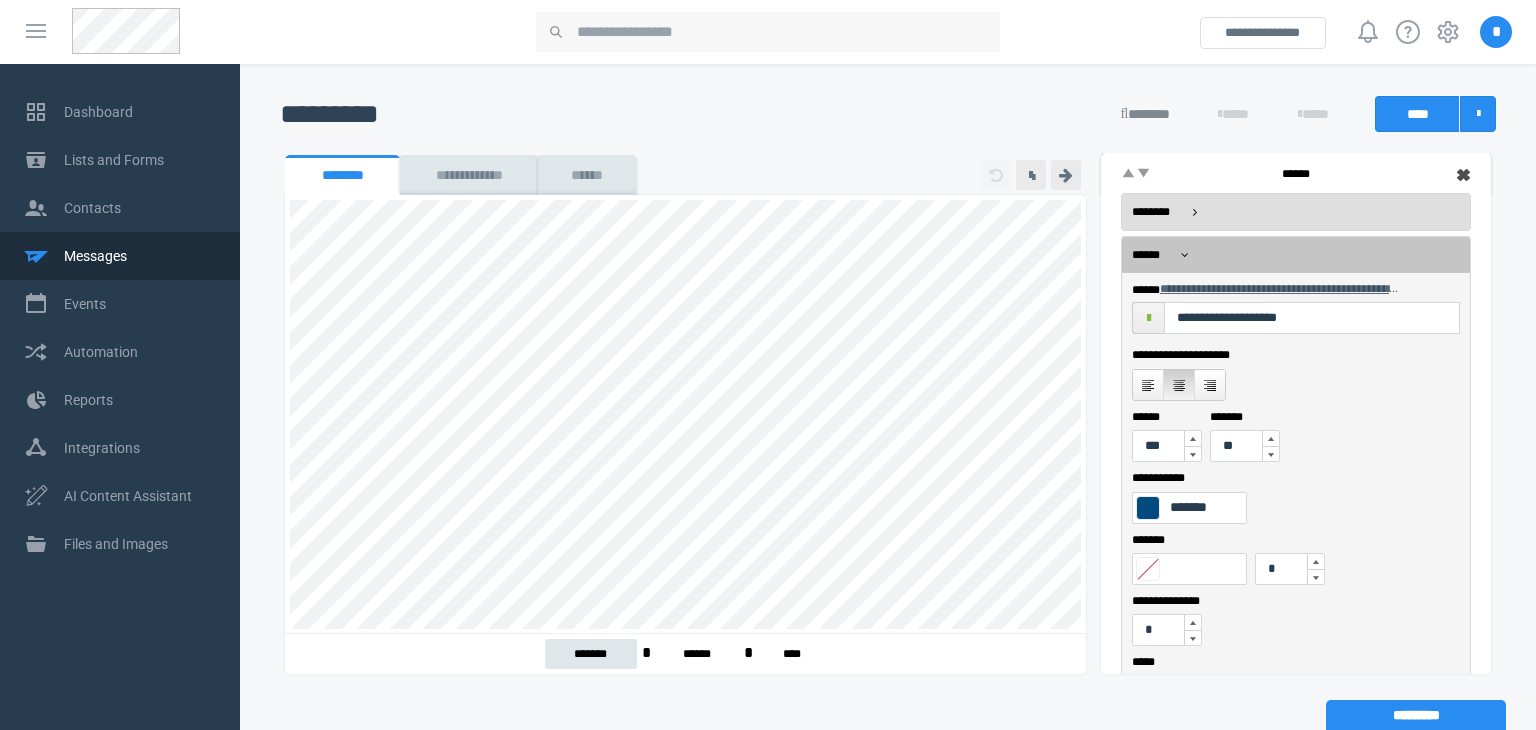 click at bounding box center (1148, 508) 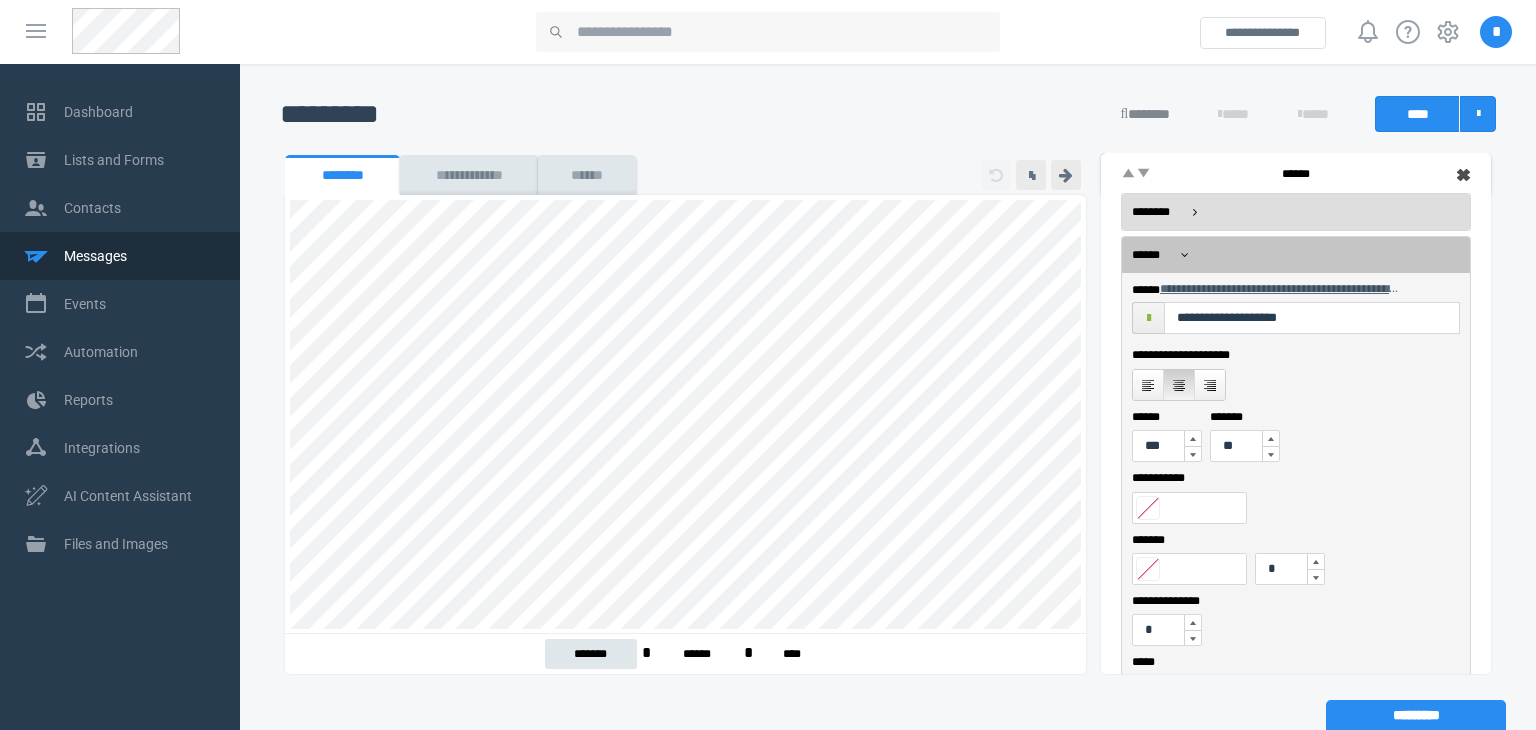 click at bounding box center [1148, 569] 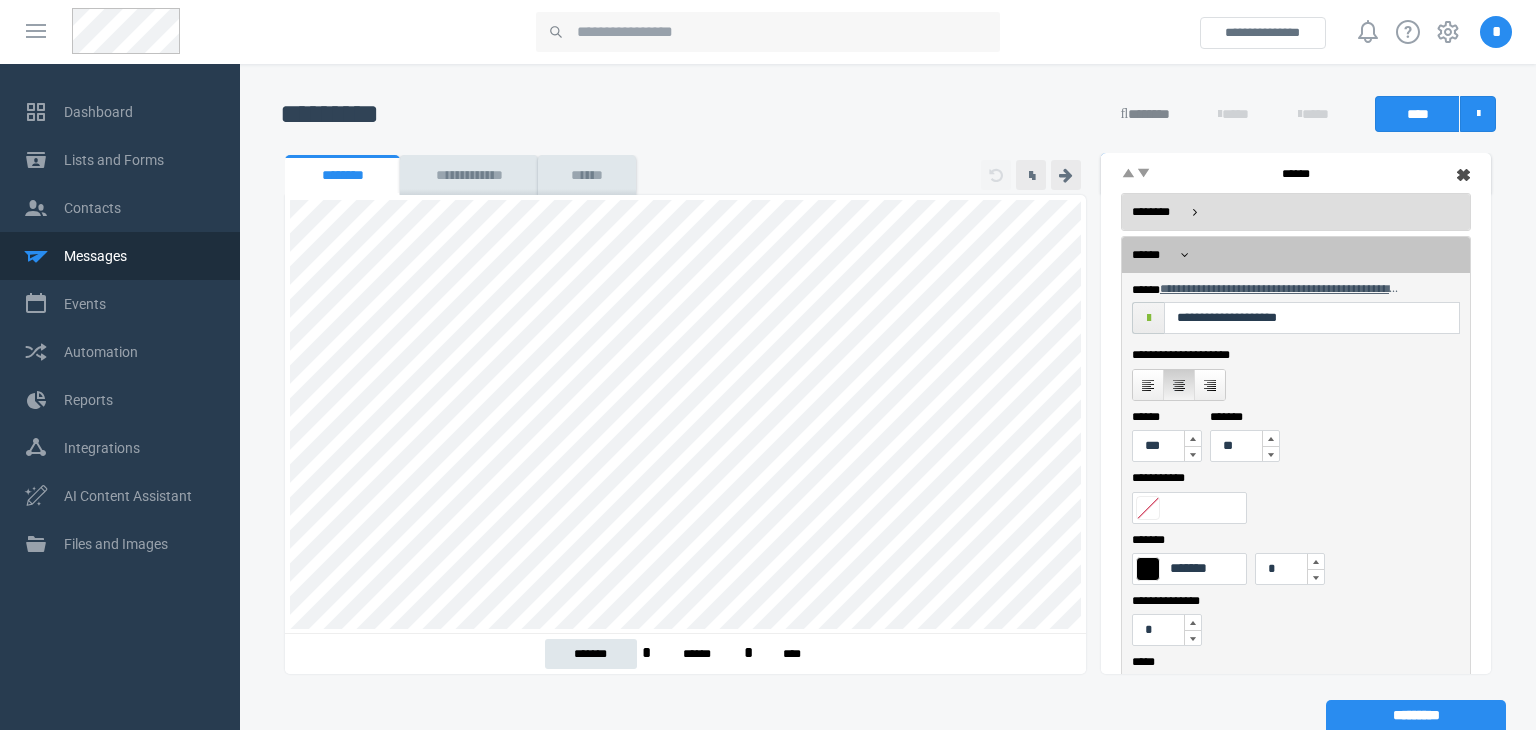 scroll, scrollTop: 205, scrollLeft: 0, axis: vertical 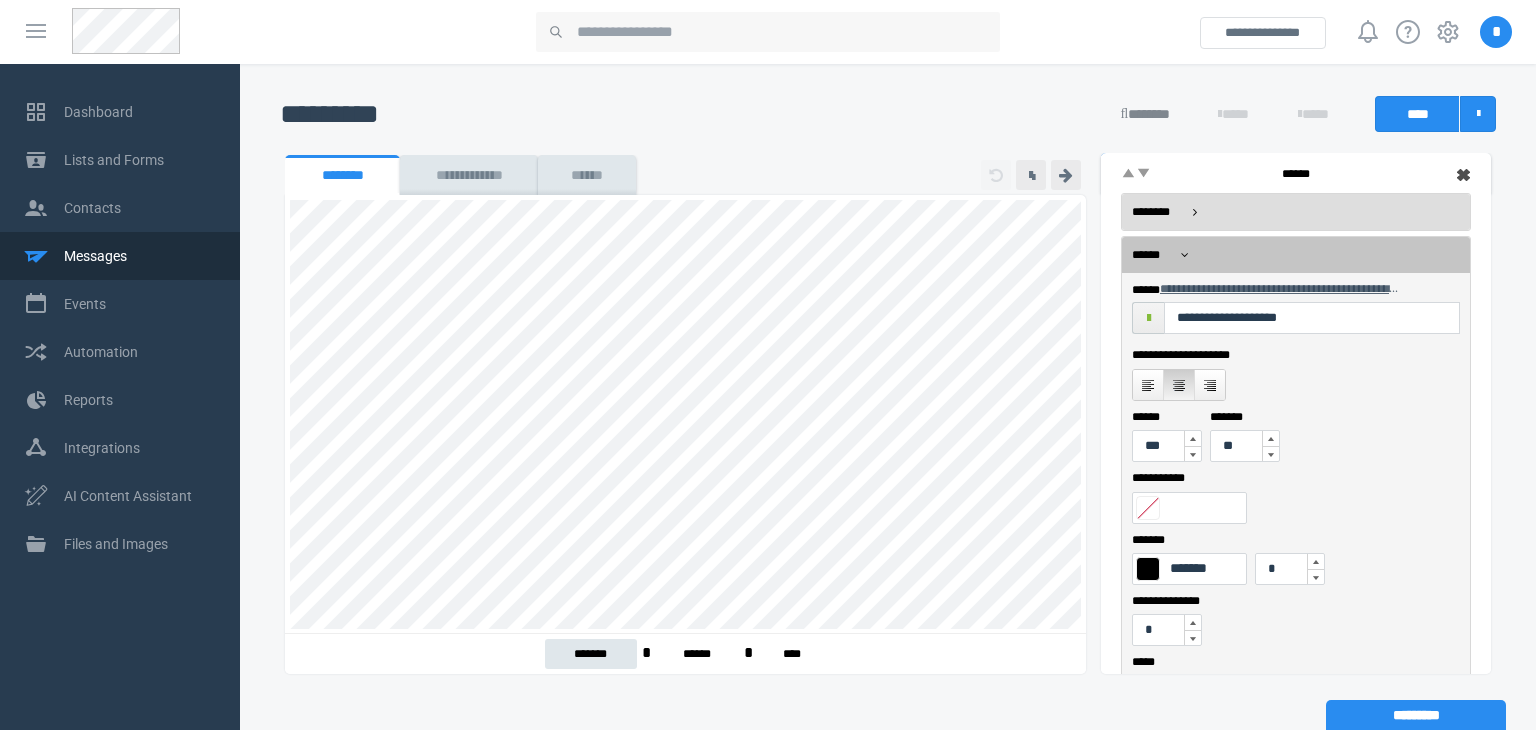 click at bounding box center (1148, 508) 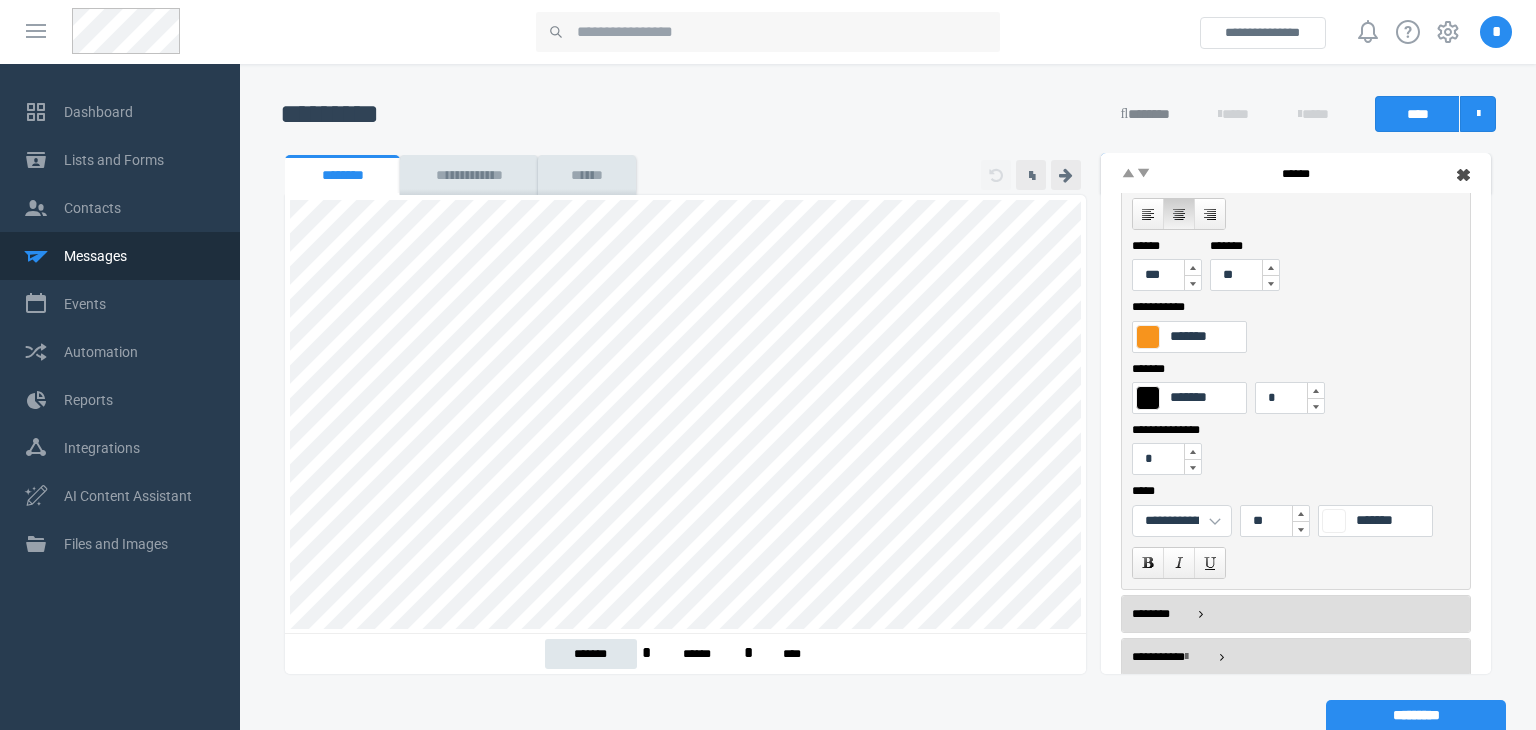 scroll, scrollTop: 176, scrollLeft: 0, axis: vertical 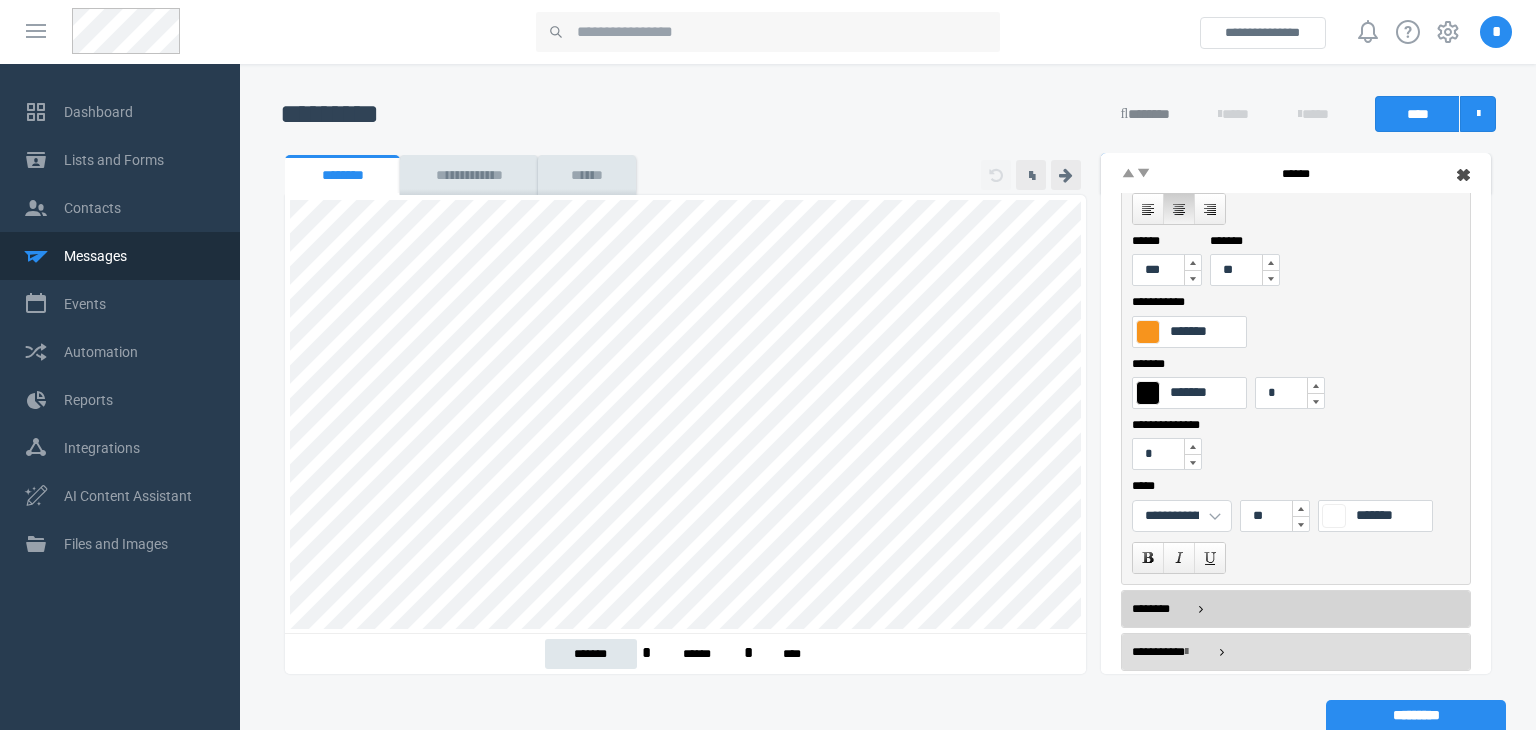 click on "********" at bounding box center [1296, 609] 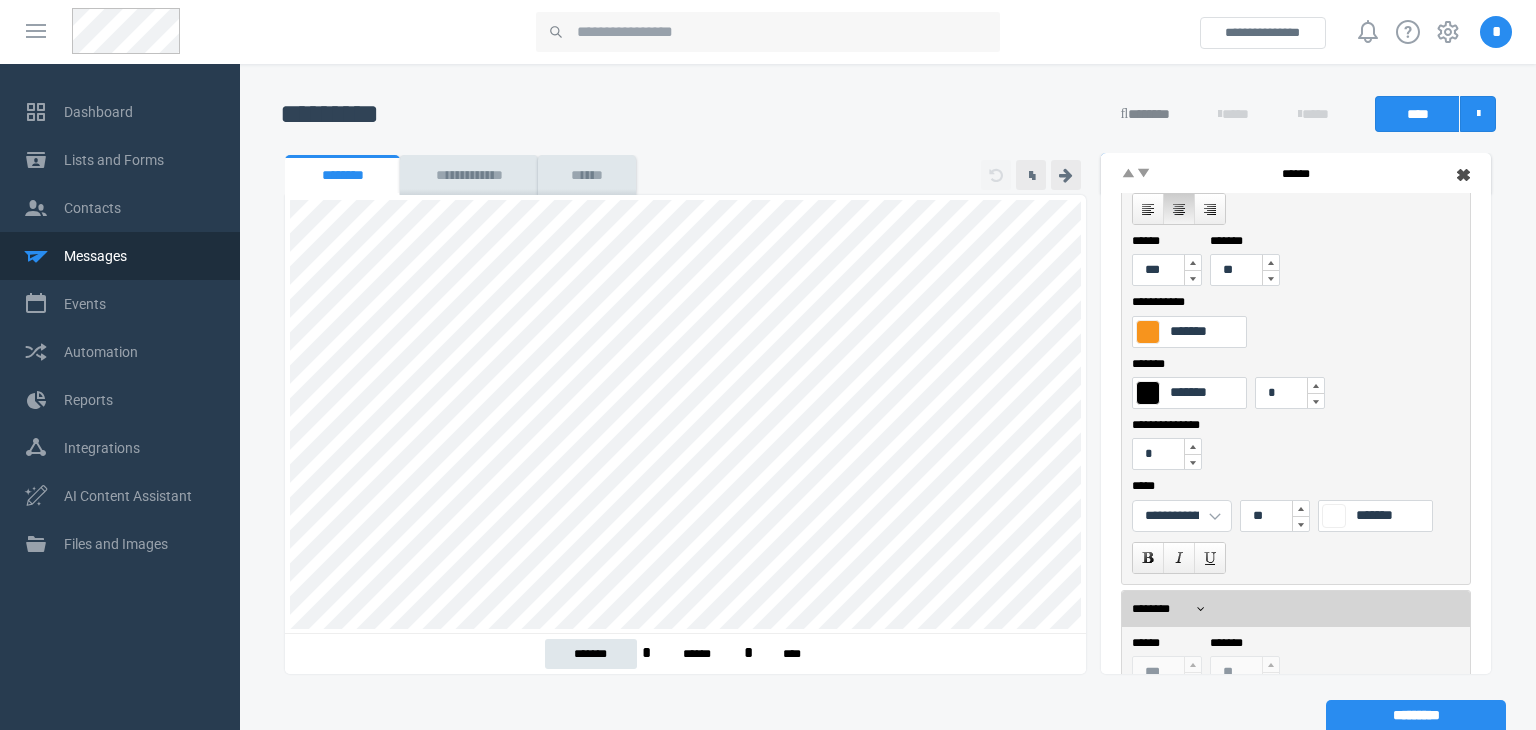 scroll, scrollTop: 308, scrollLeft: 0, axis: vertical 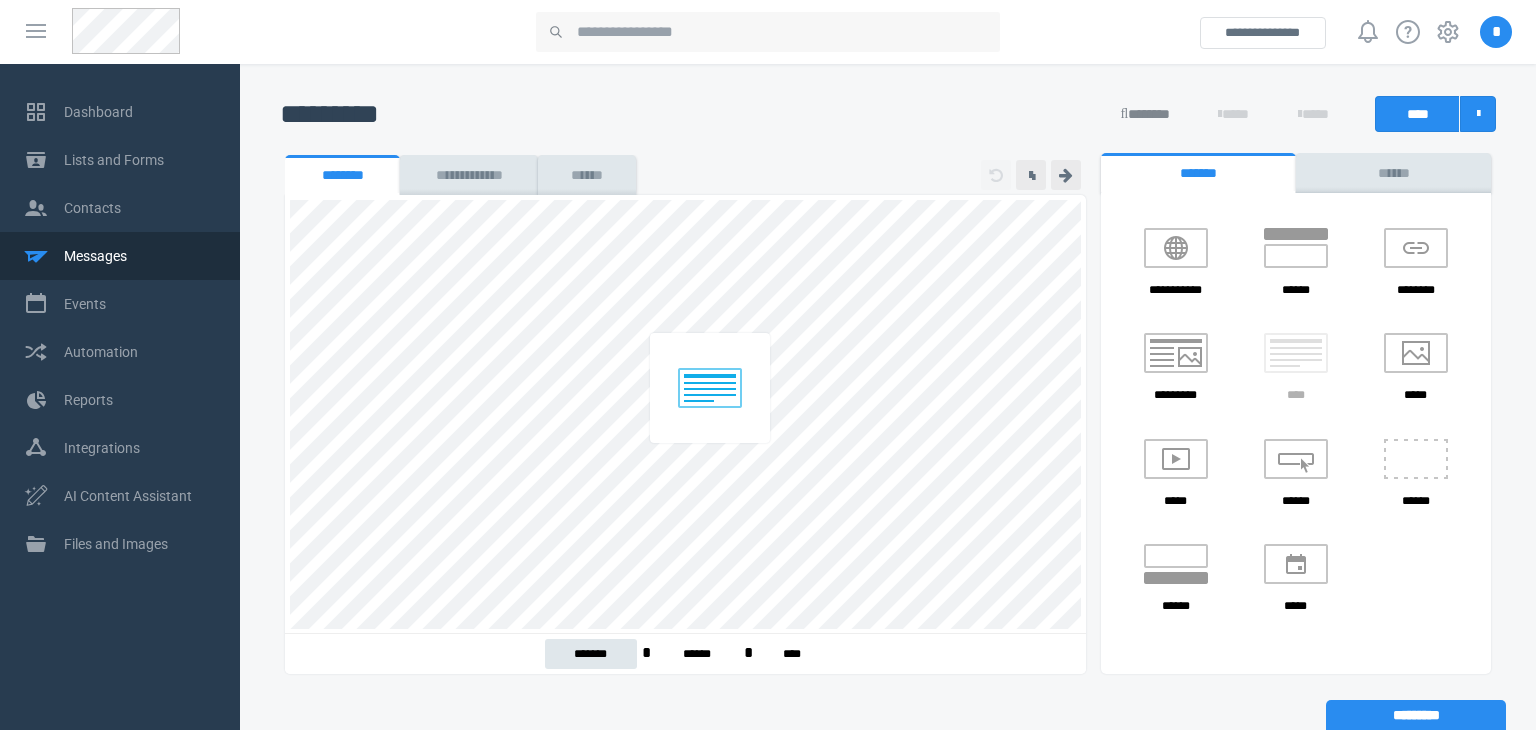 drag, startPoint x: 1300, startPoint y: 356, endPoint x: 714, endPoint y: 376, distance: 586.3412 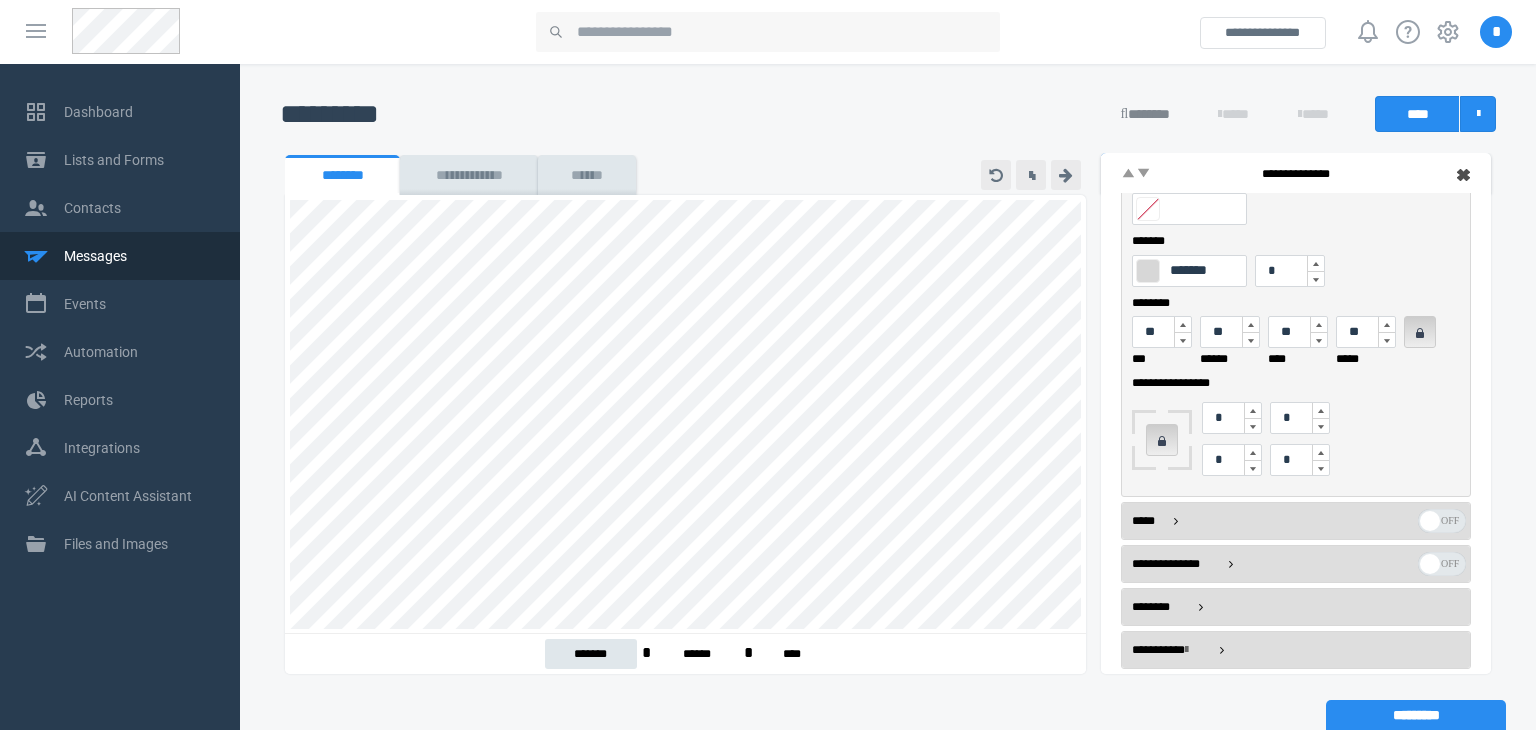 scroll, scrollTop: 385, scrollLeft: 0, axis: vertical 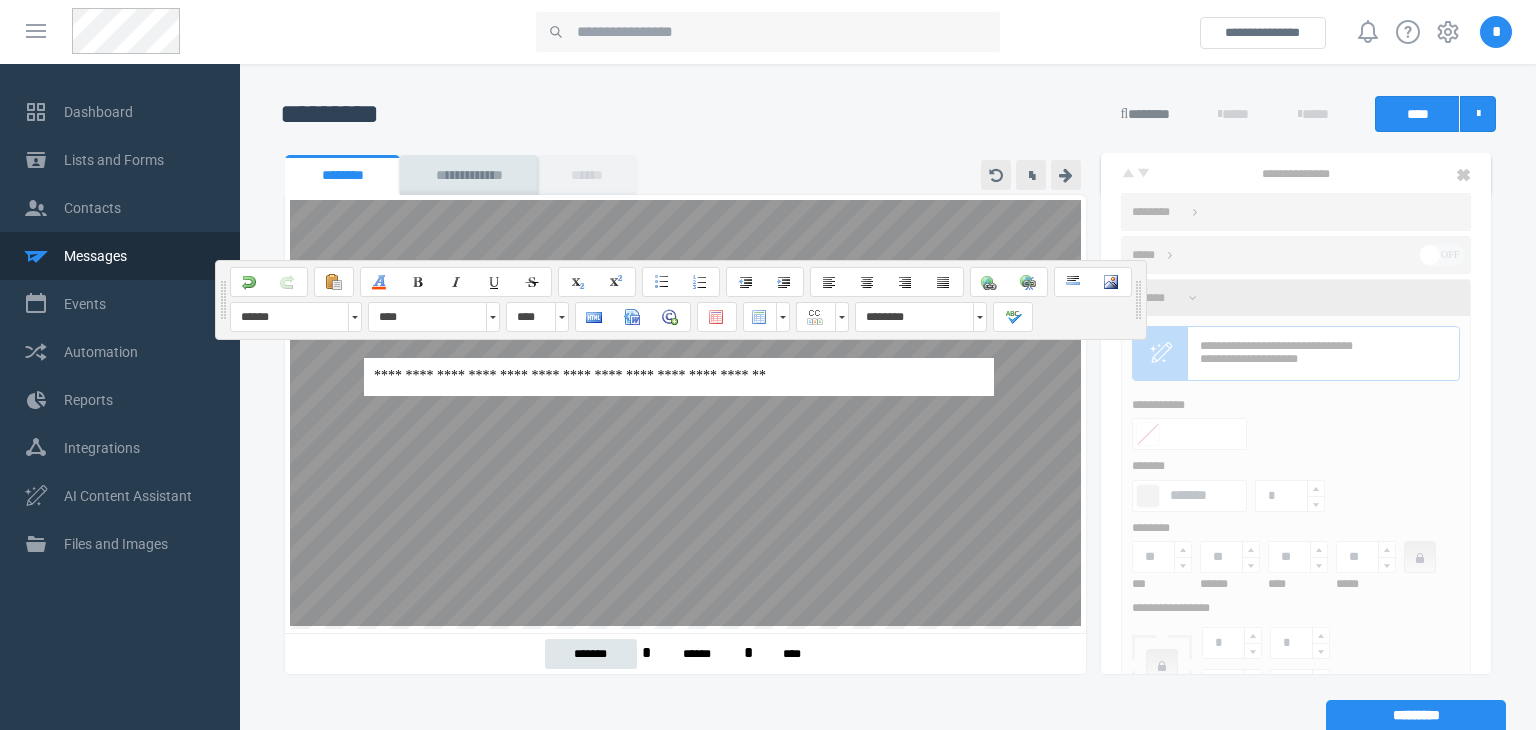 click on "**********" at bounding box center [680, 672] 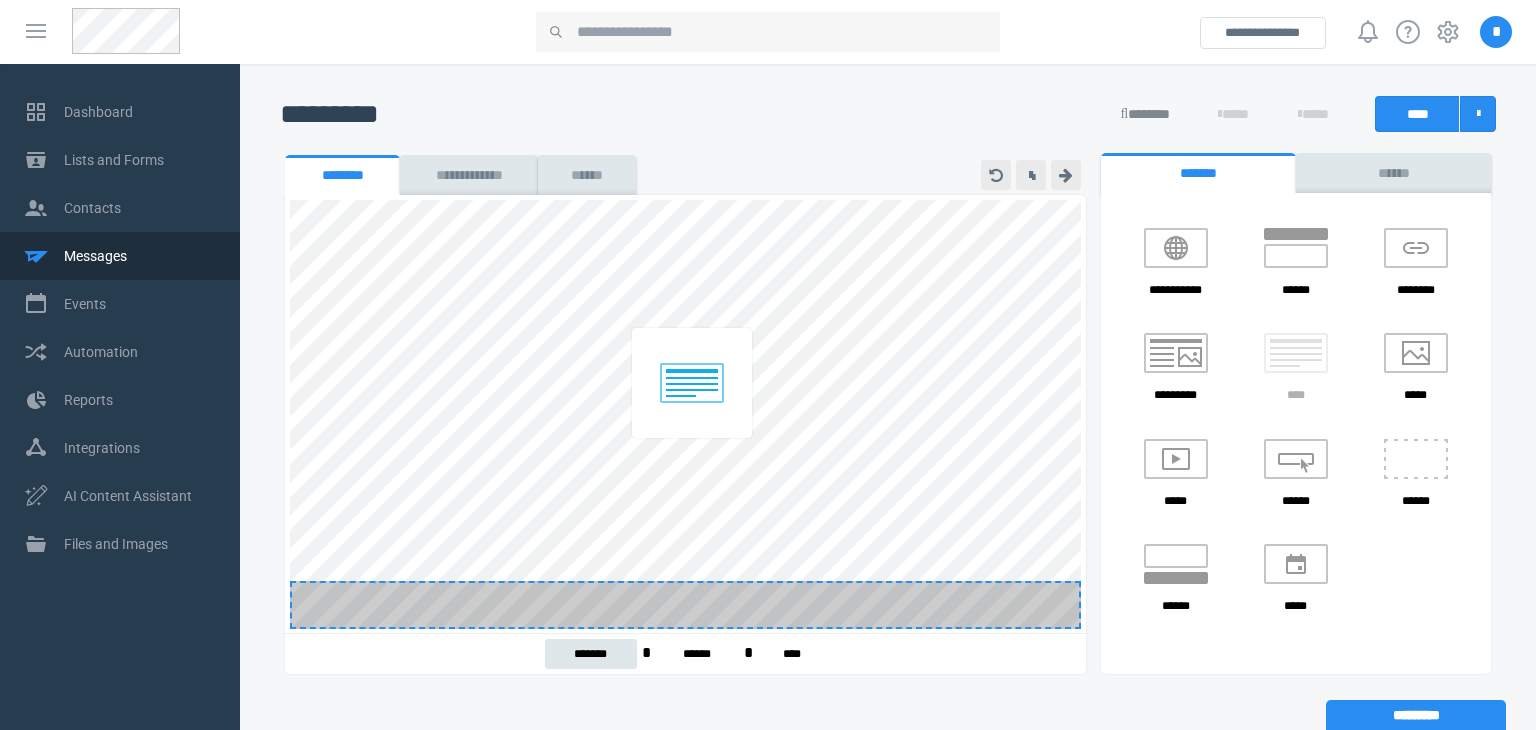 drag, startPoint x: 1299, startPoint y: 387, endPoint x: 695, endPoint y: 402, distance: 604.1862 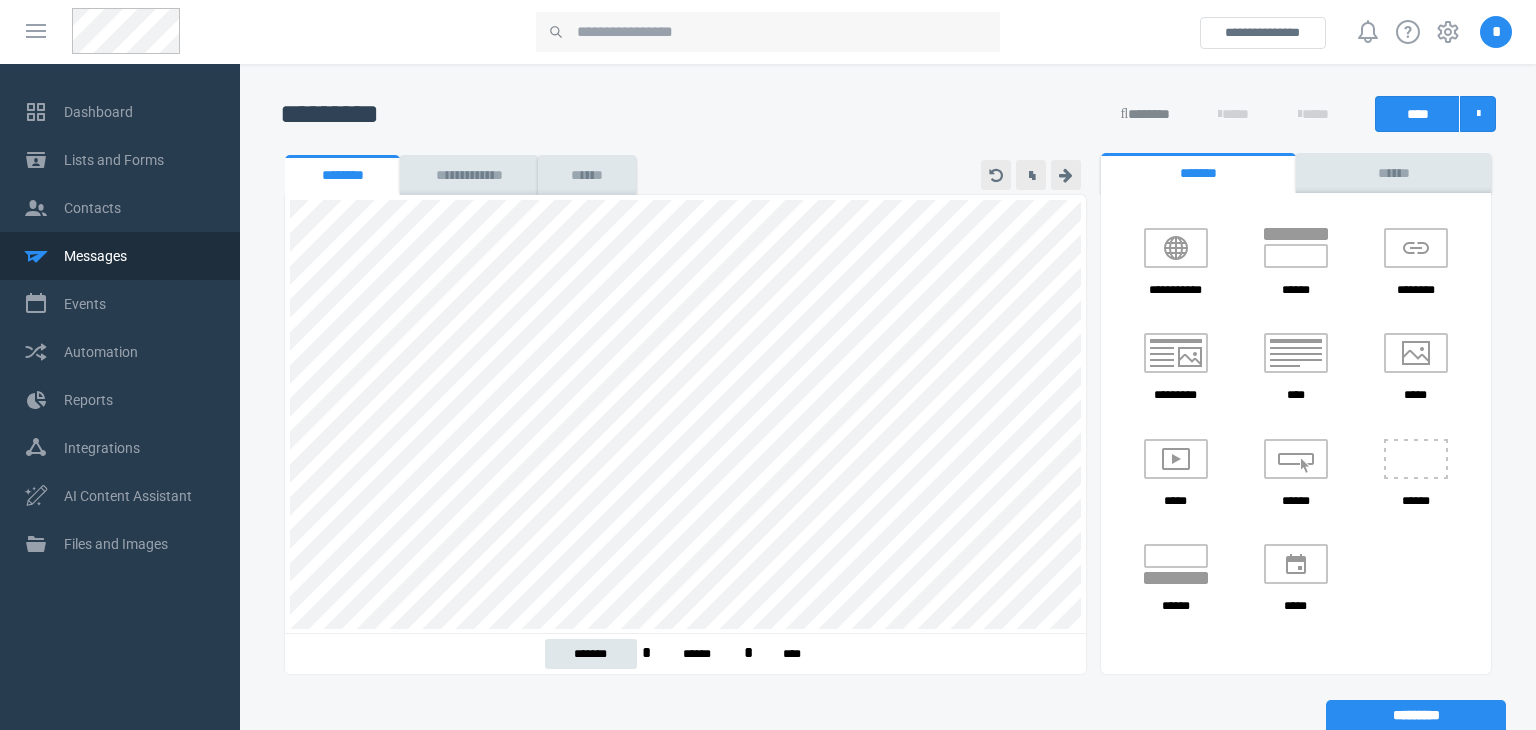 scroll, scrollTop: 442, scrollLeft: 0, axis: vertical 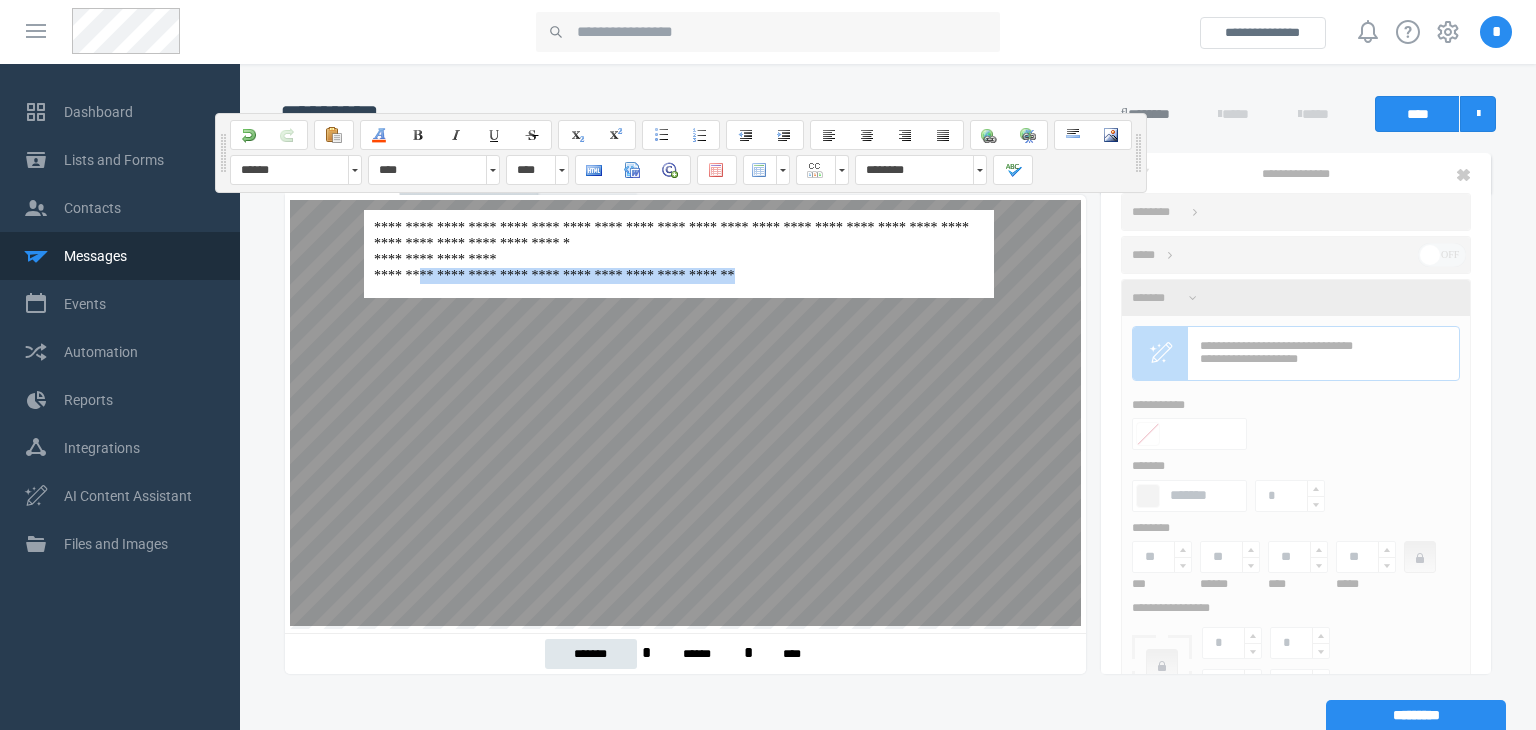drag, startPoint x: 654, startPoint y: 278, endPoint x: 374, endPoint y: 282, distance: 280.02856 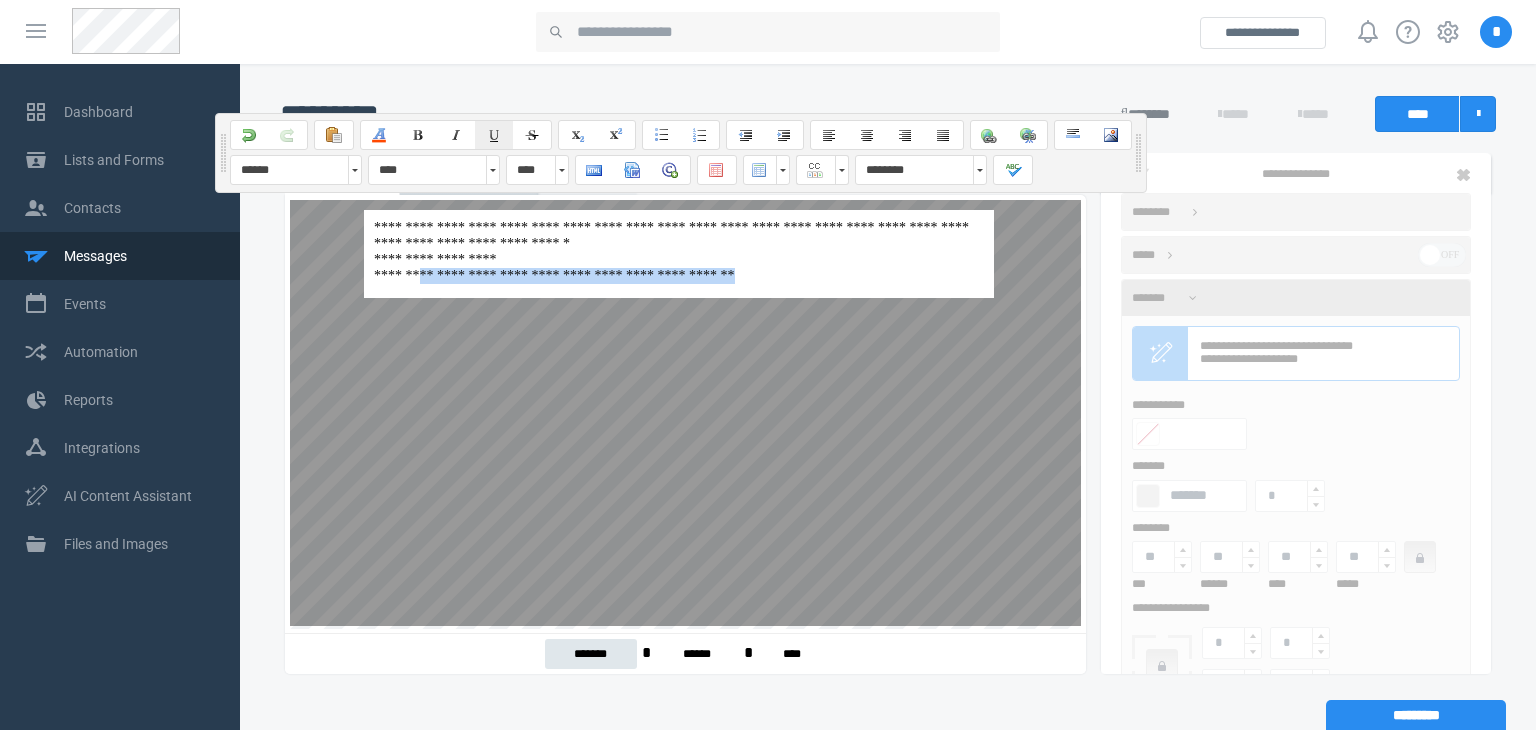click at bounding box center (494, 135) 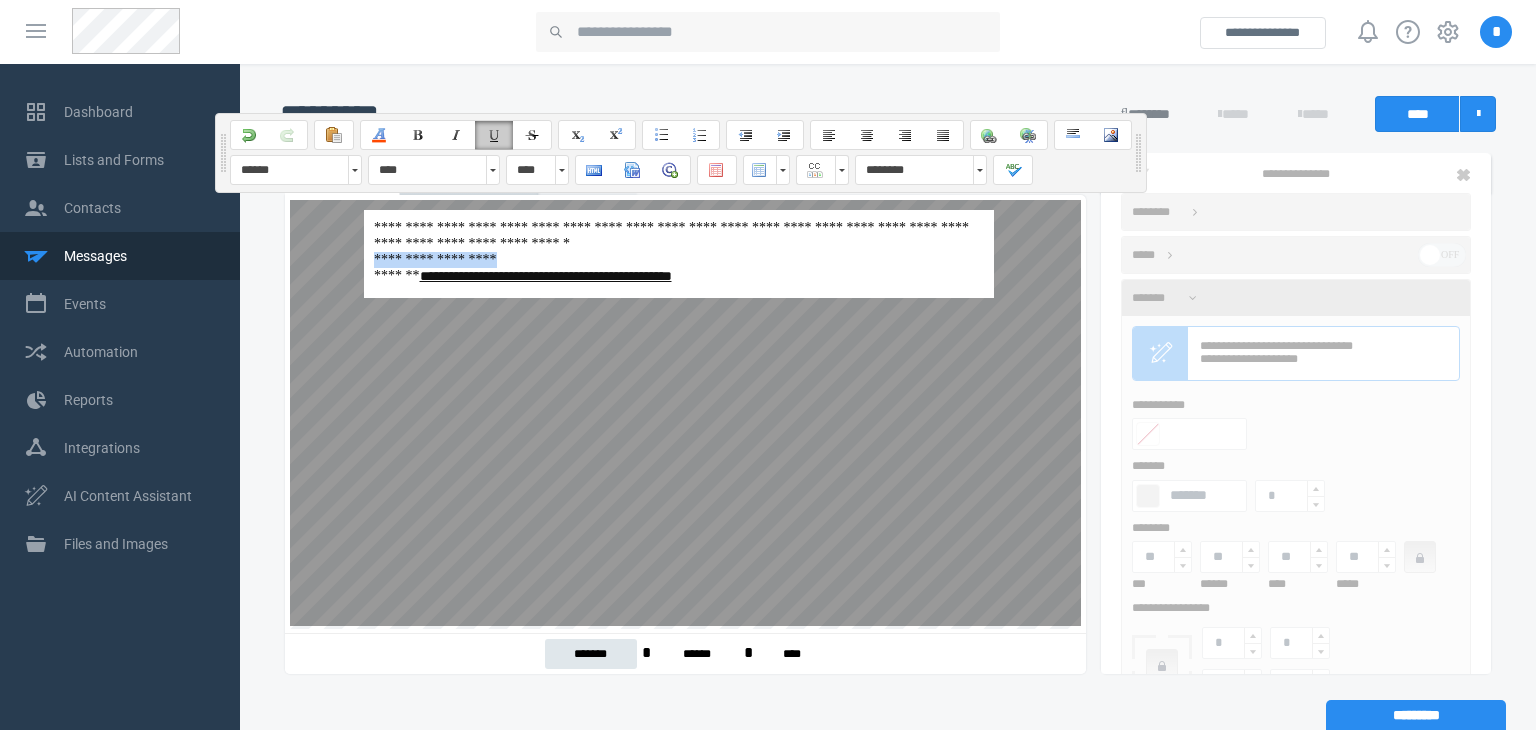 drag, startPoint x: 486, startPoint y: 262, endPoint x: 374, endPoint y: 263, distance: 112.00446 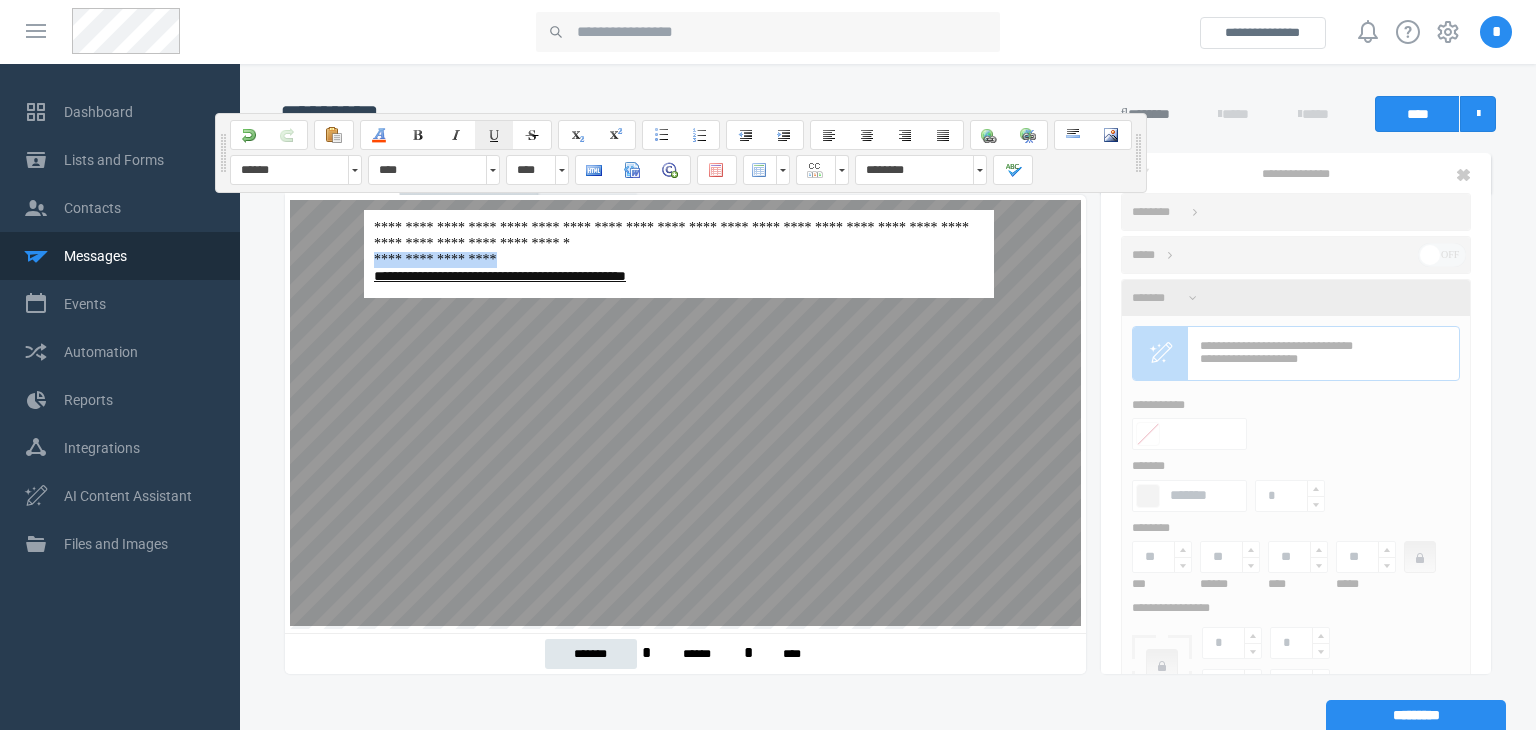 click at bounding box center (494, 135) 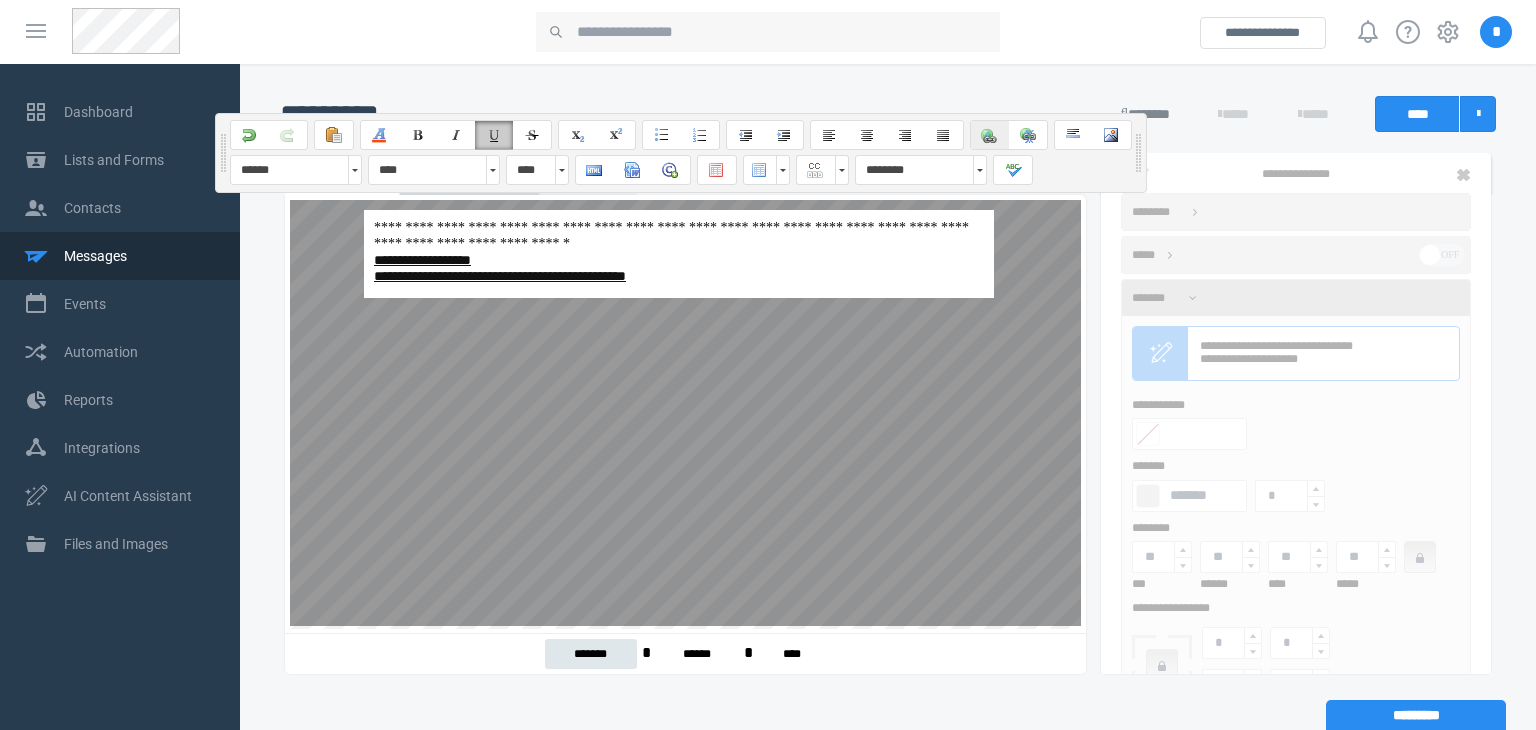click at bounding box center (990, 135) 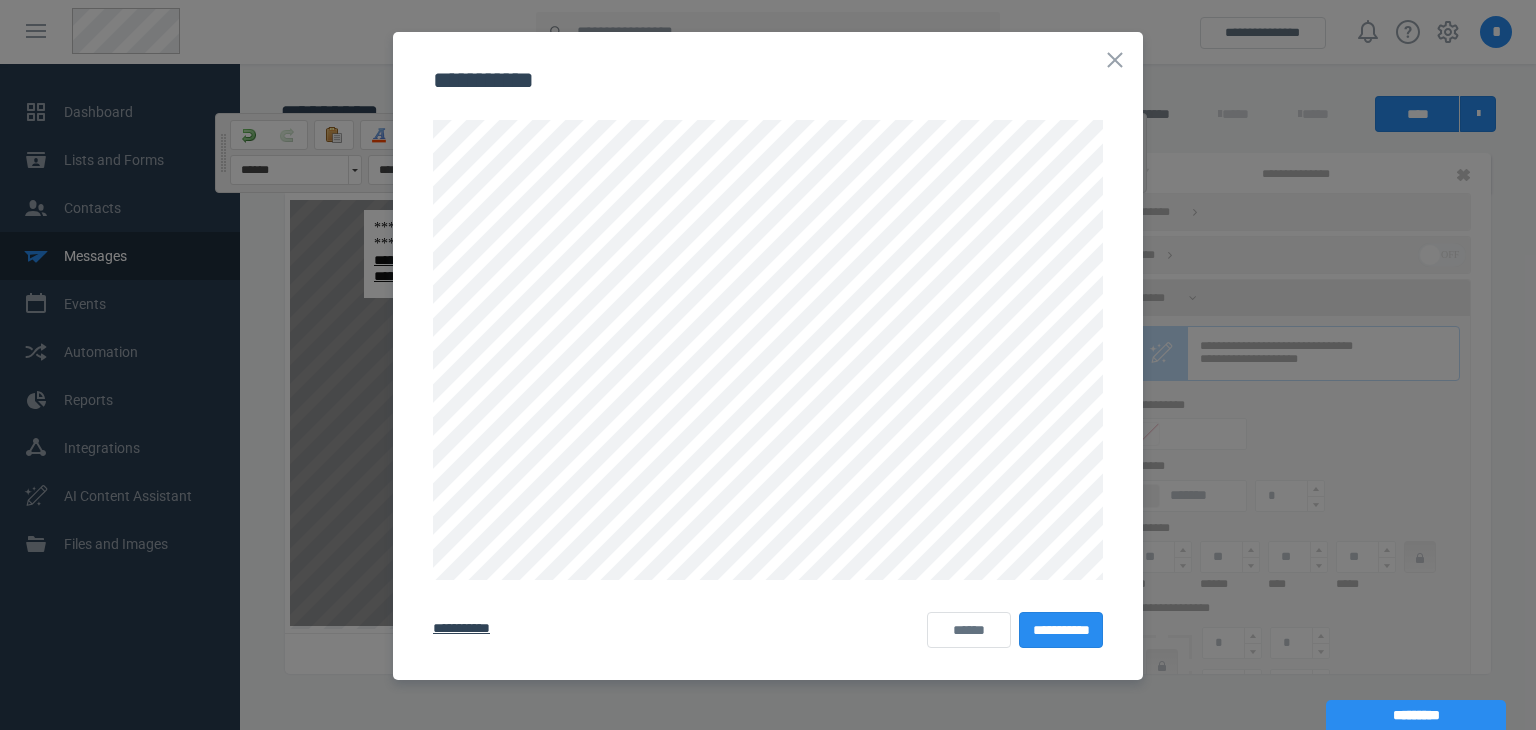 scroll, scrollTop: 0, scrollLeft: 0, axis: both 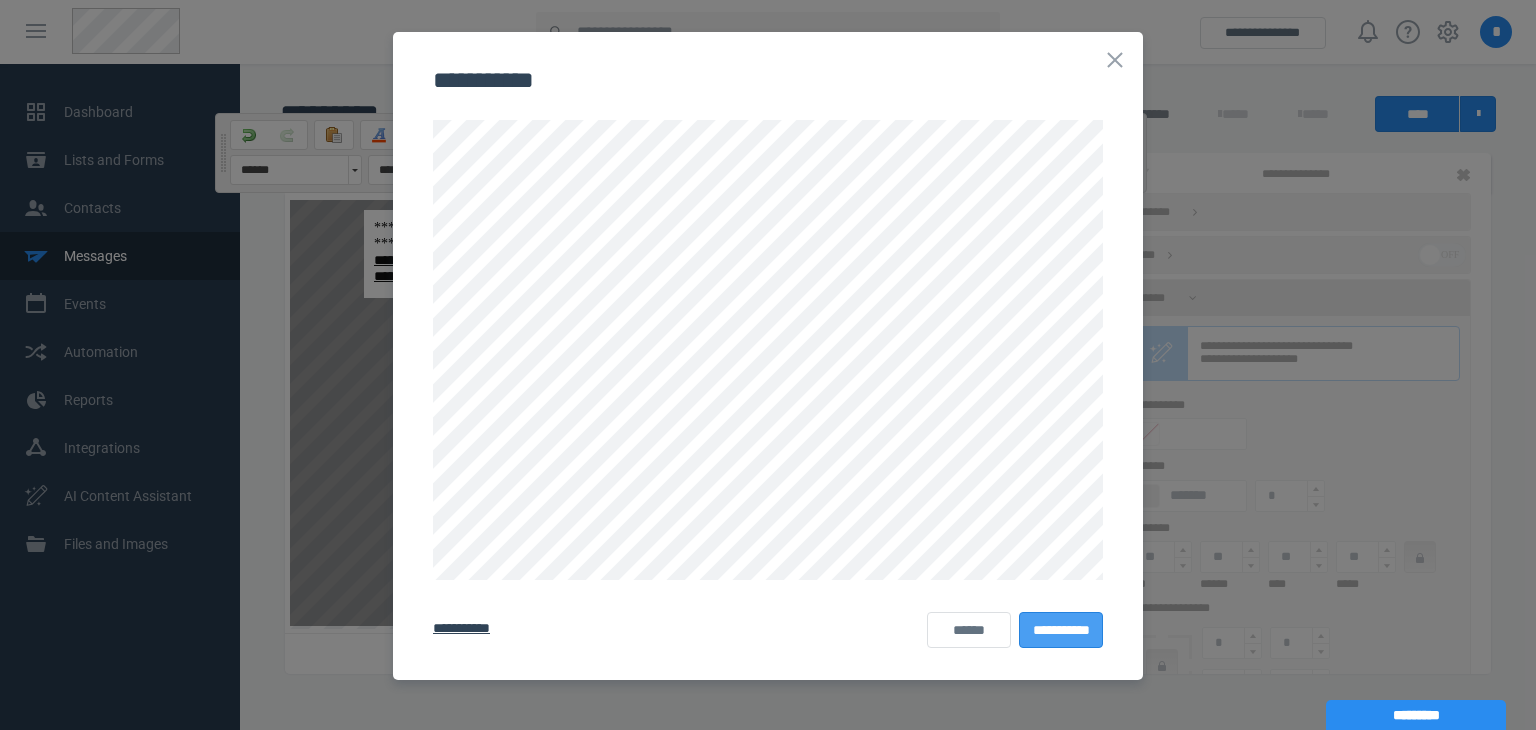click on "**********" at bounding box center (1061, 630) 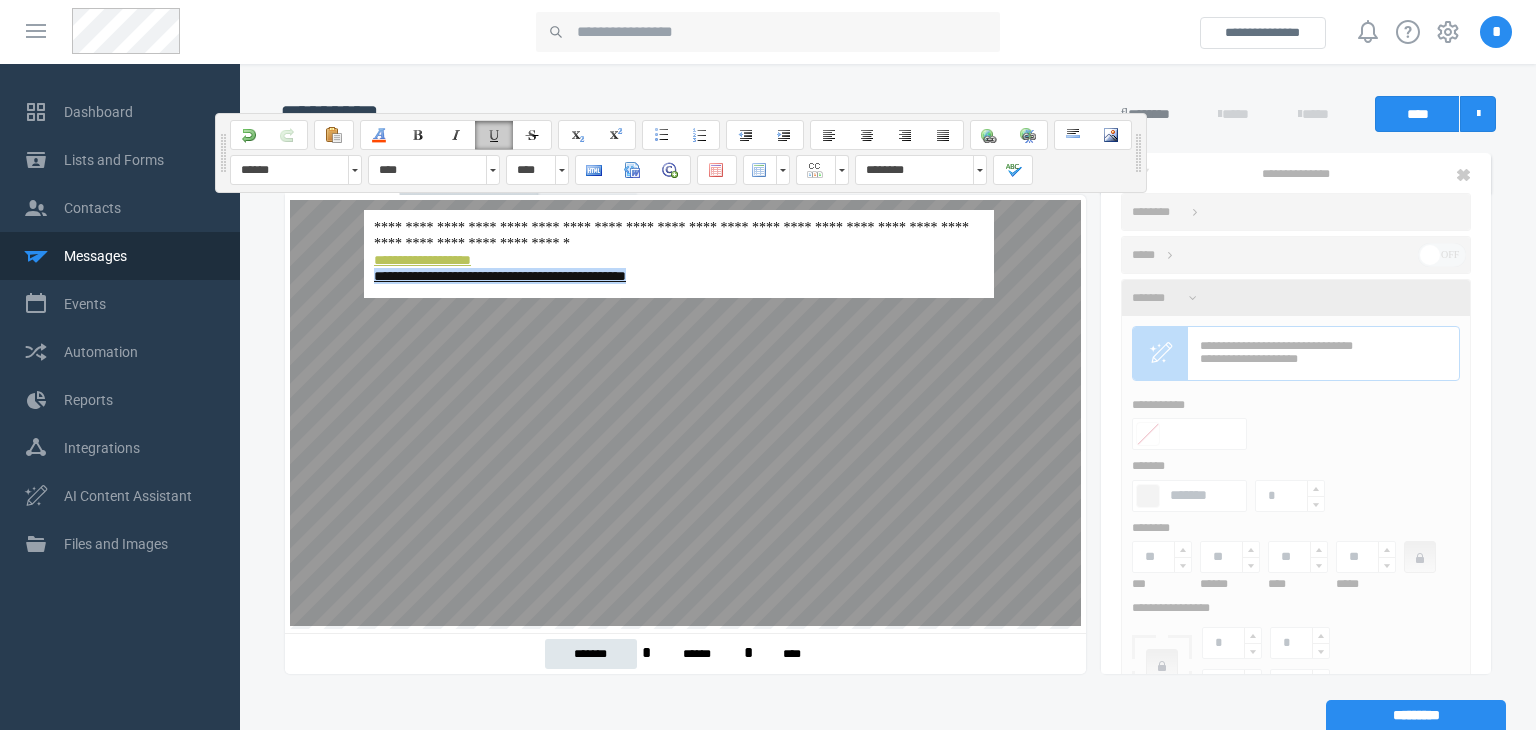 drag, startPoint x: 650, startPoint y: 276, endPoint x: 366, endPoint y: 288, distance: 284.25342 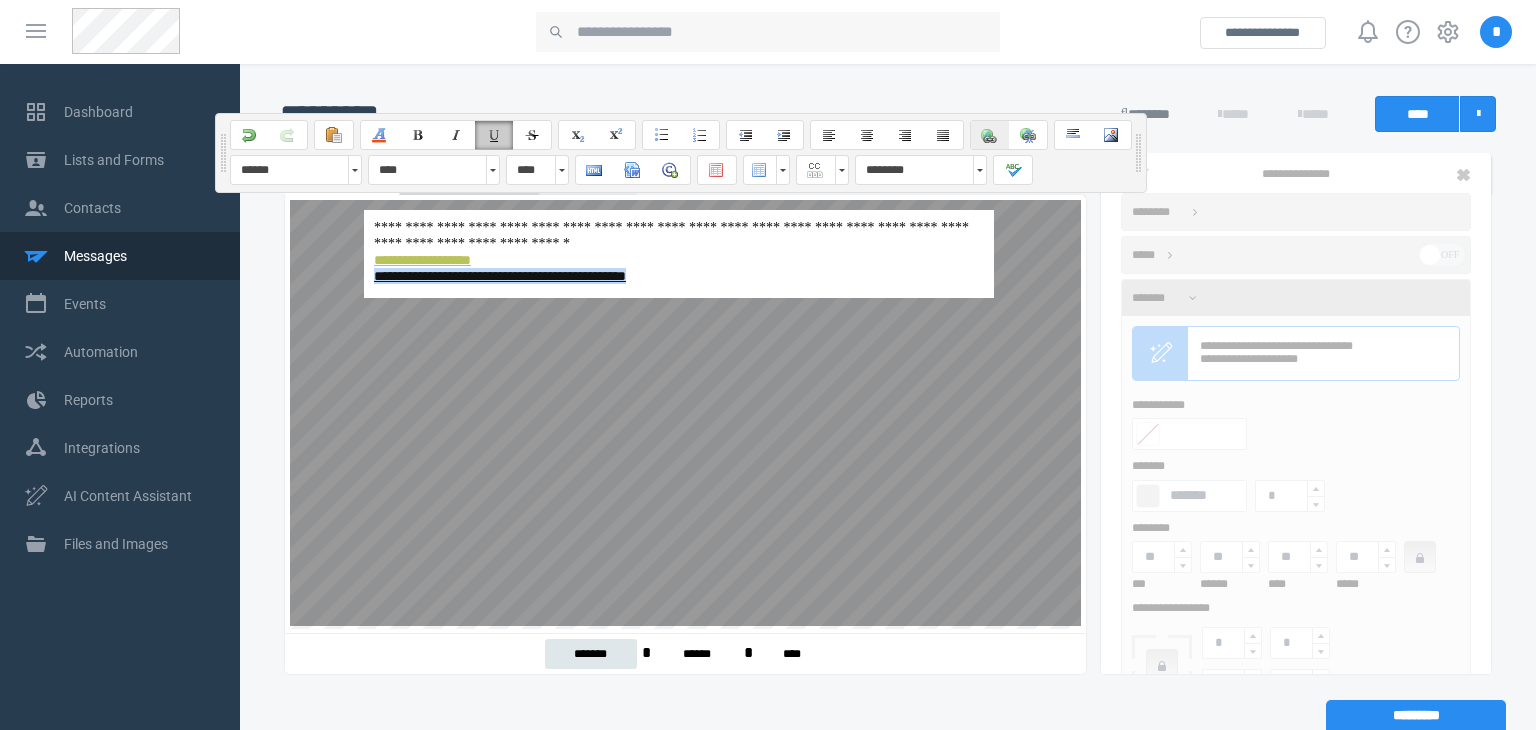 click at bounding box center [990, 135] 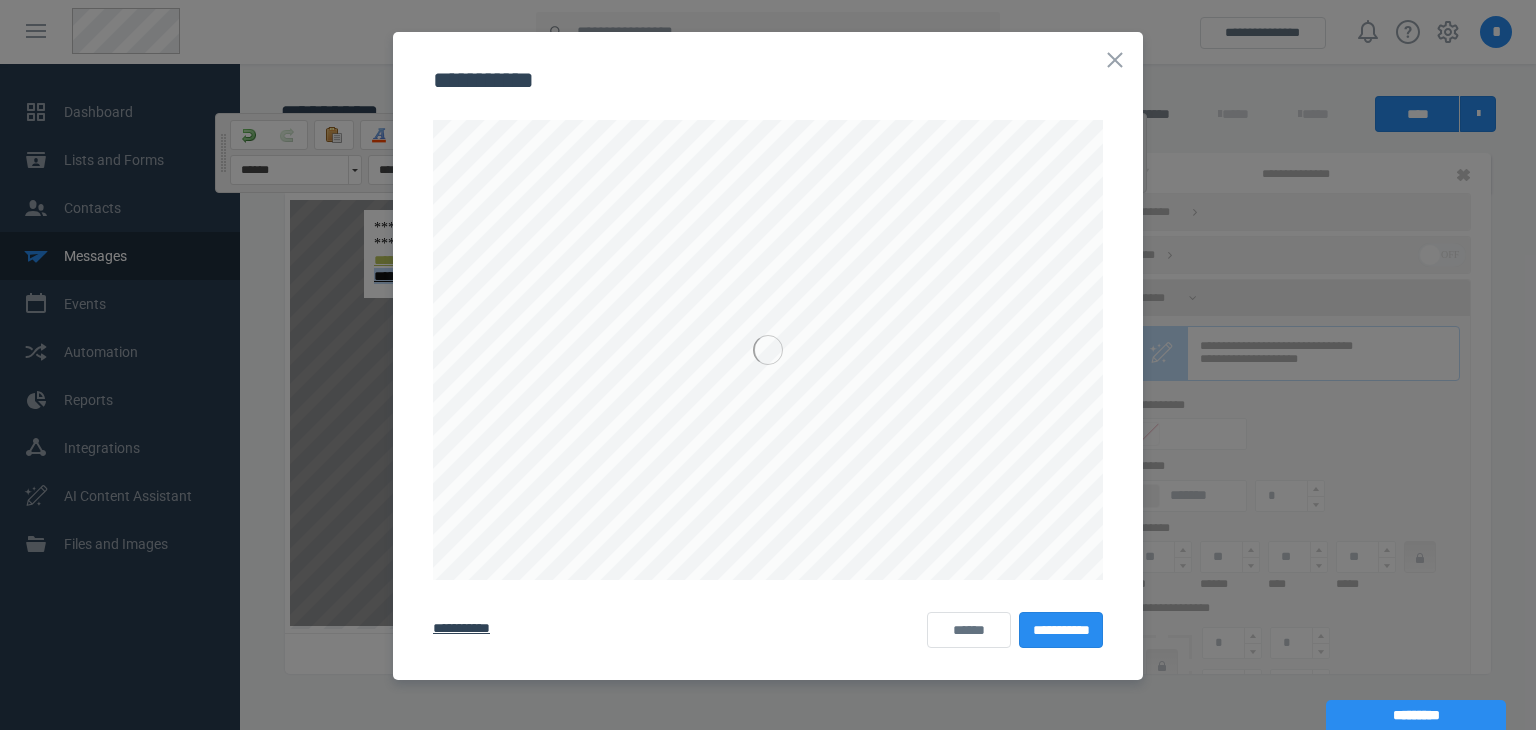 scroll, scrollTop: 0, scrollLeft: 0, axis: both 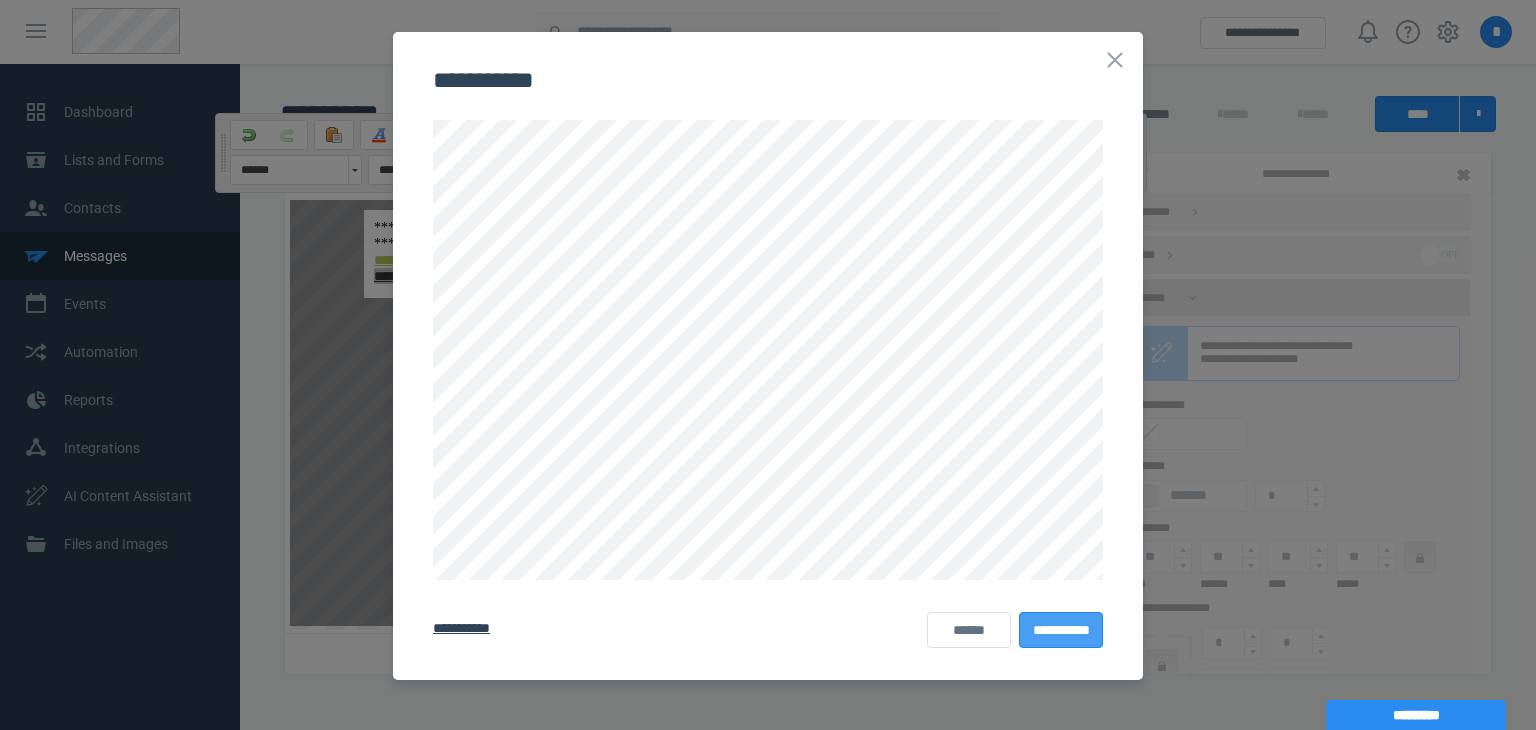 click on "**********" at bounding box center [1061, 630] 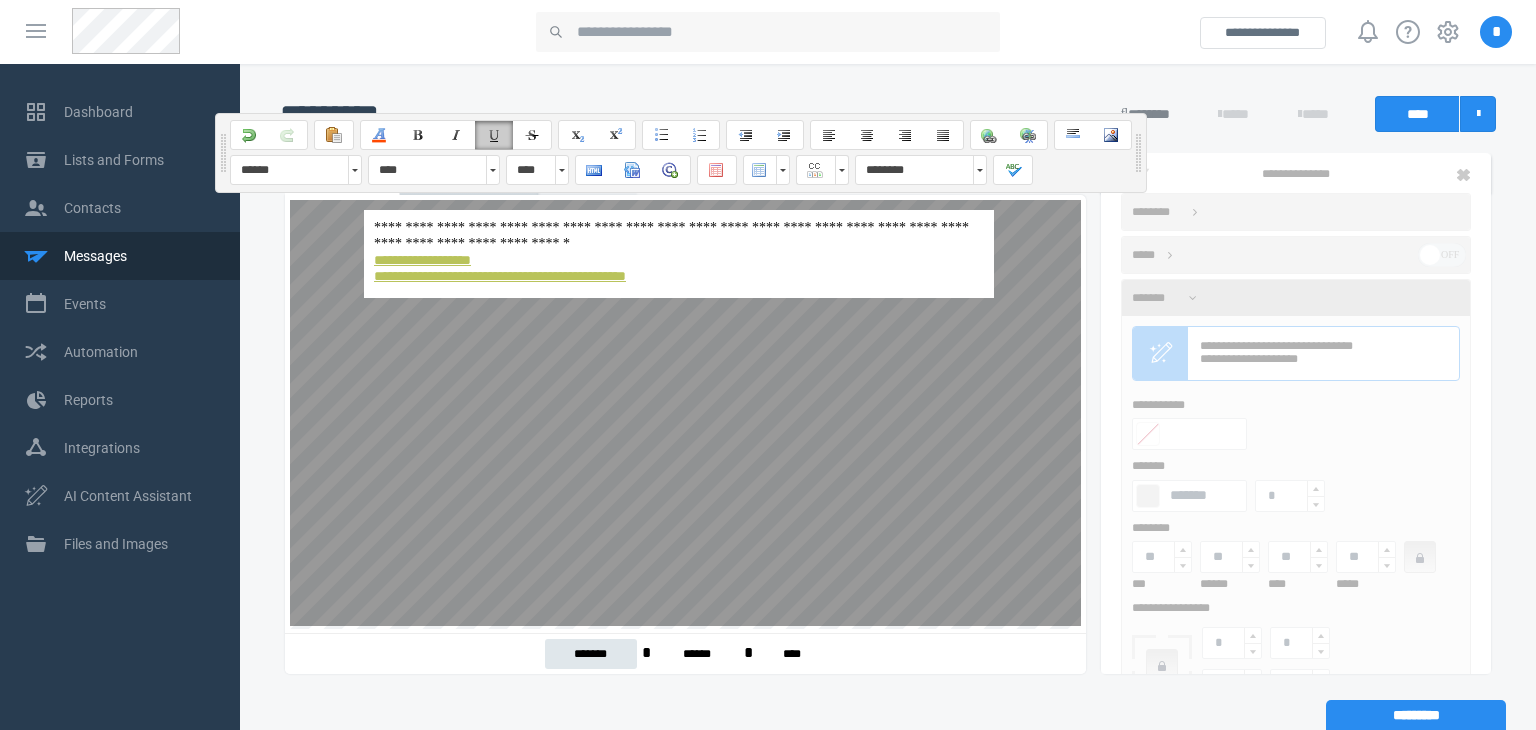 click on "**********" at bounding box center (680, 522) 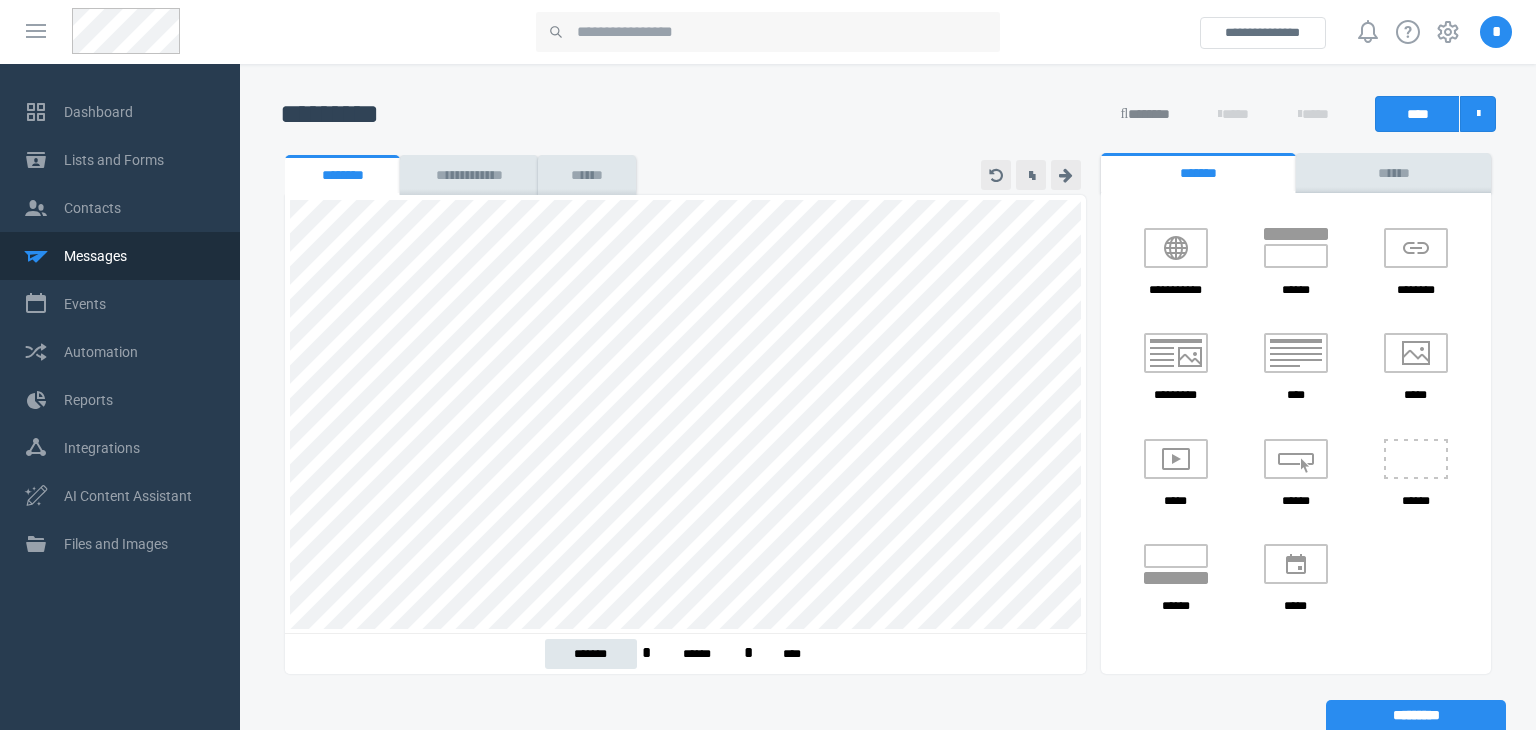 scroll, scrollTop: 232, scrollLeft: 0, axis: vertical 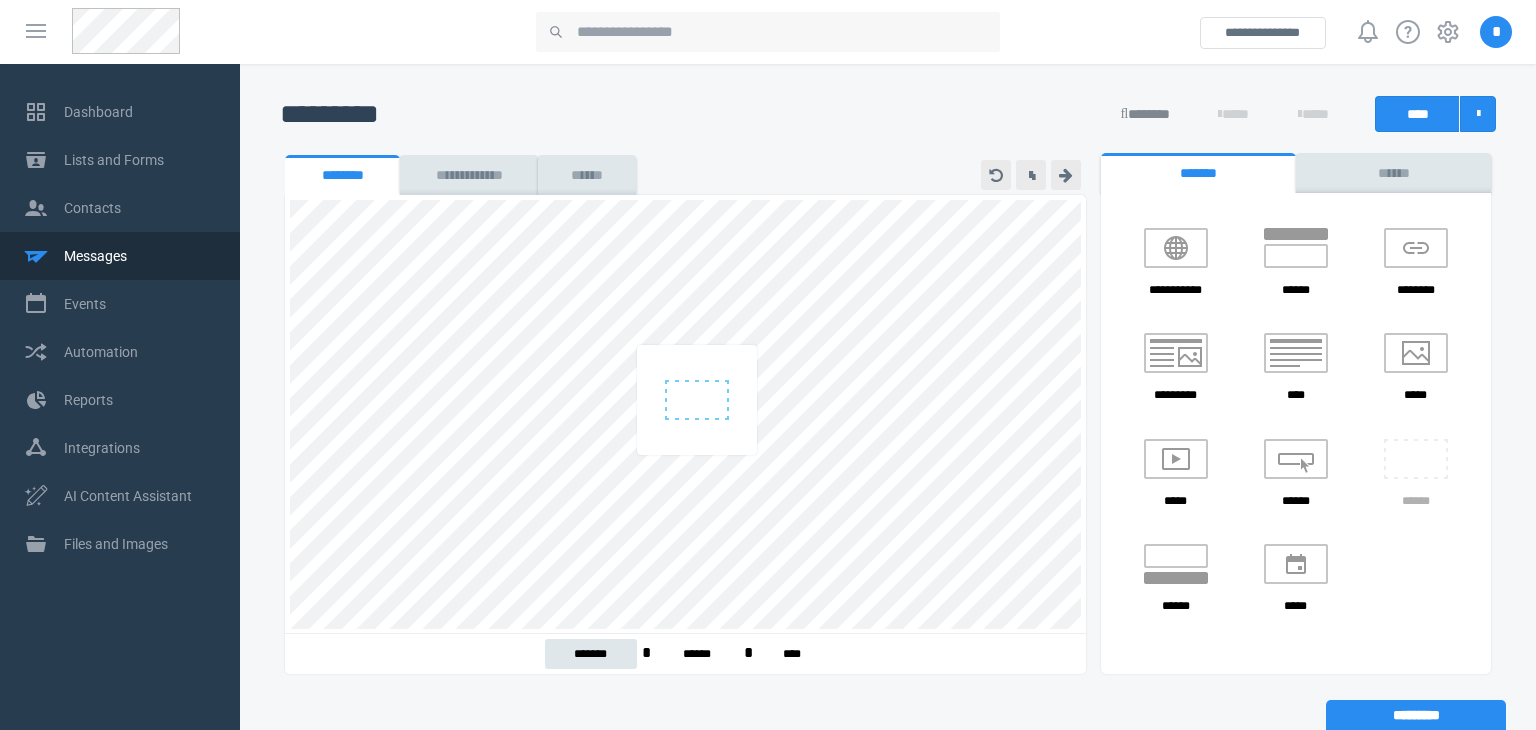 drag, startPoint x: 1407, startPoint y: 462, endPoint x: 741, endPoint y: 424, distance: 667.0832 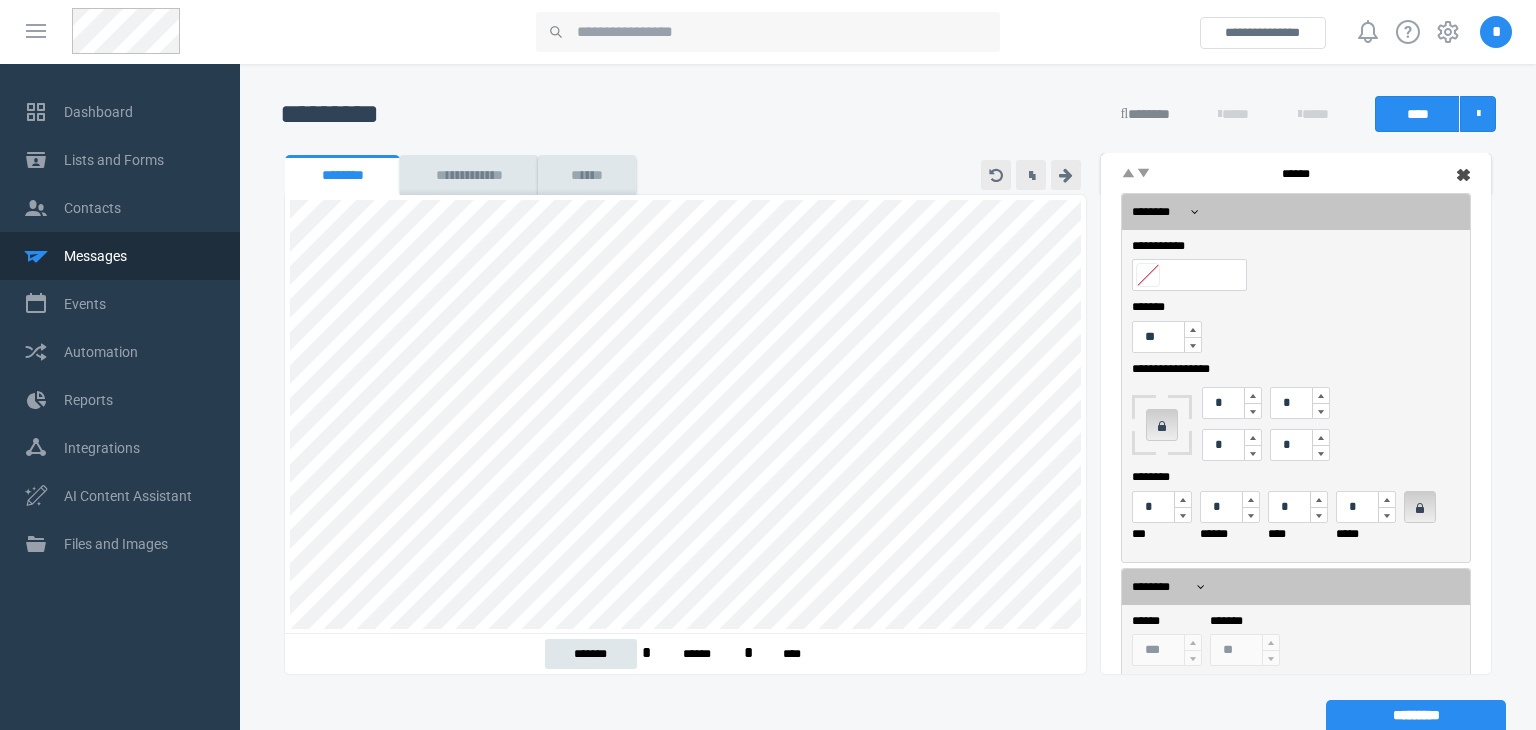scroll, scrollTop: 280, scrollLeft: 0, axis: vertical 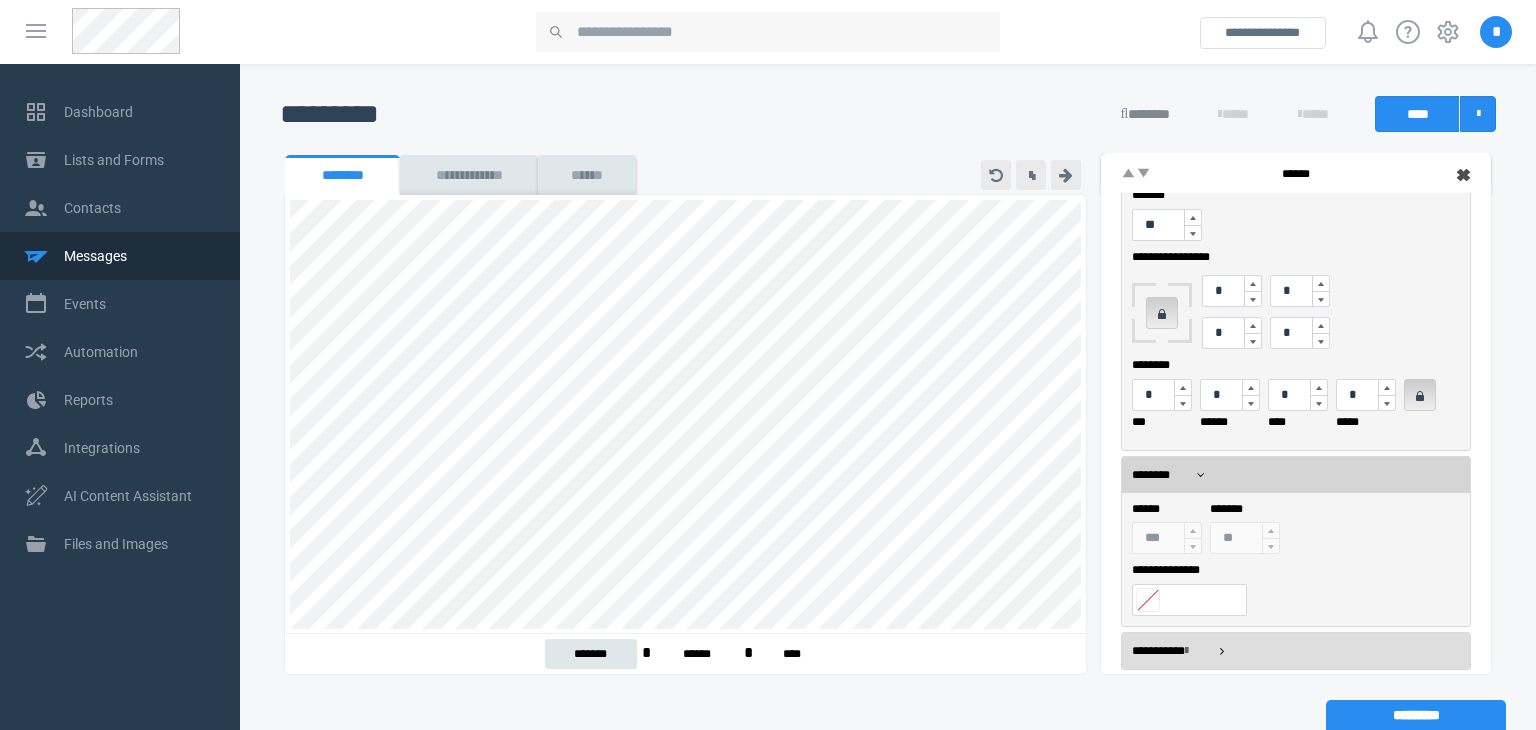 click on "********" at bounding box center (1296, 475) 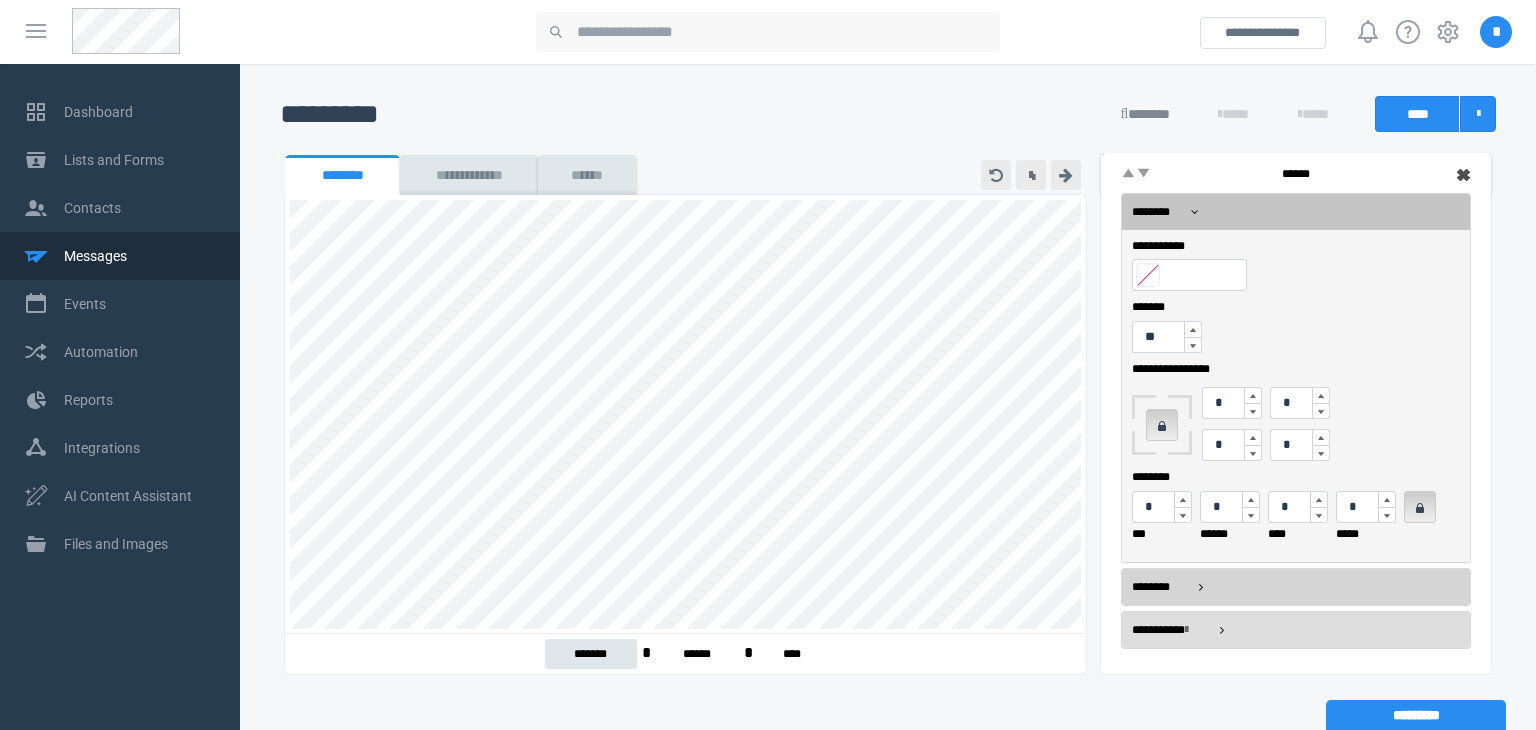 click on "********" at bounding box center [1163, 587] 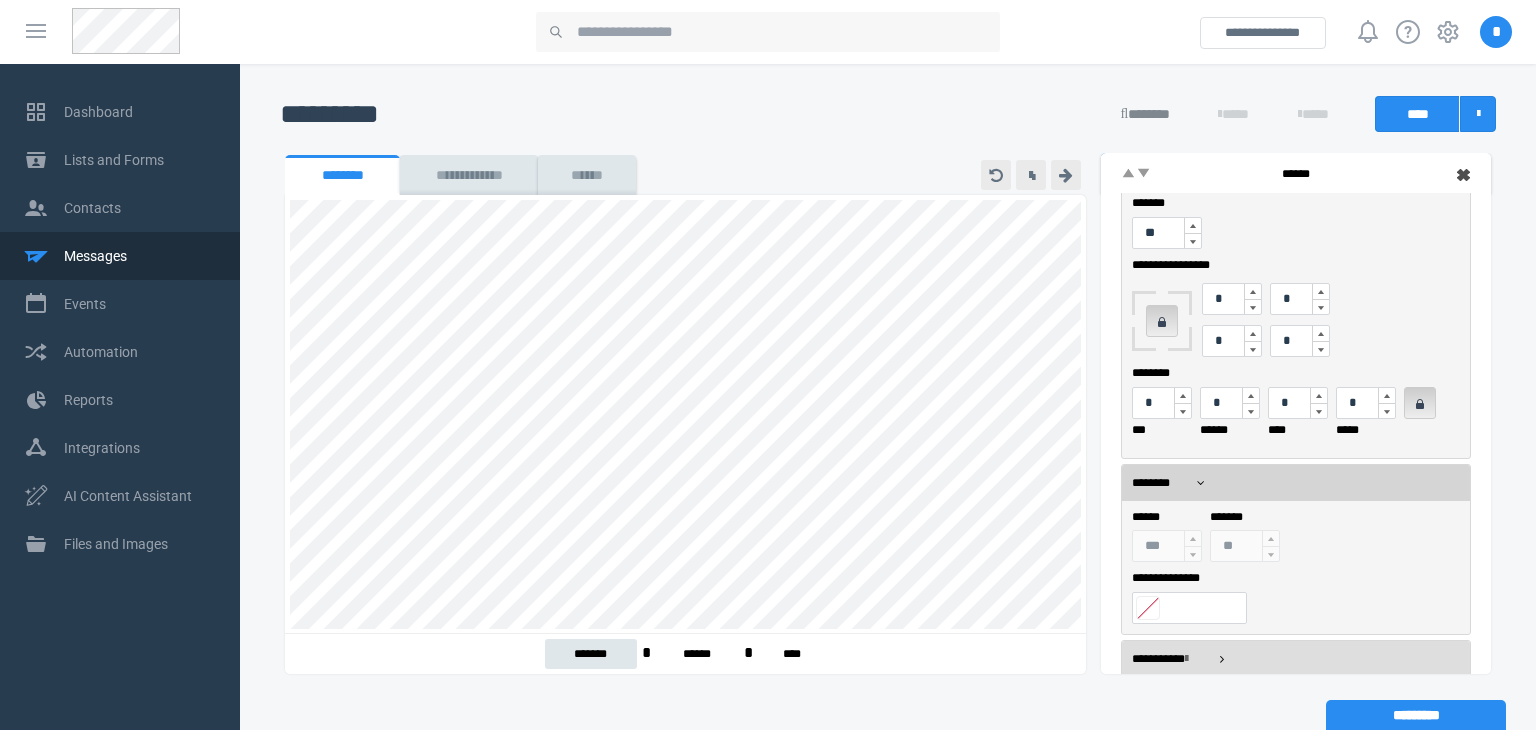 scroll, scrollTop: 112, scrollLeft: 0, axis: vertical 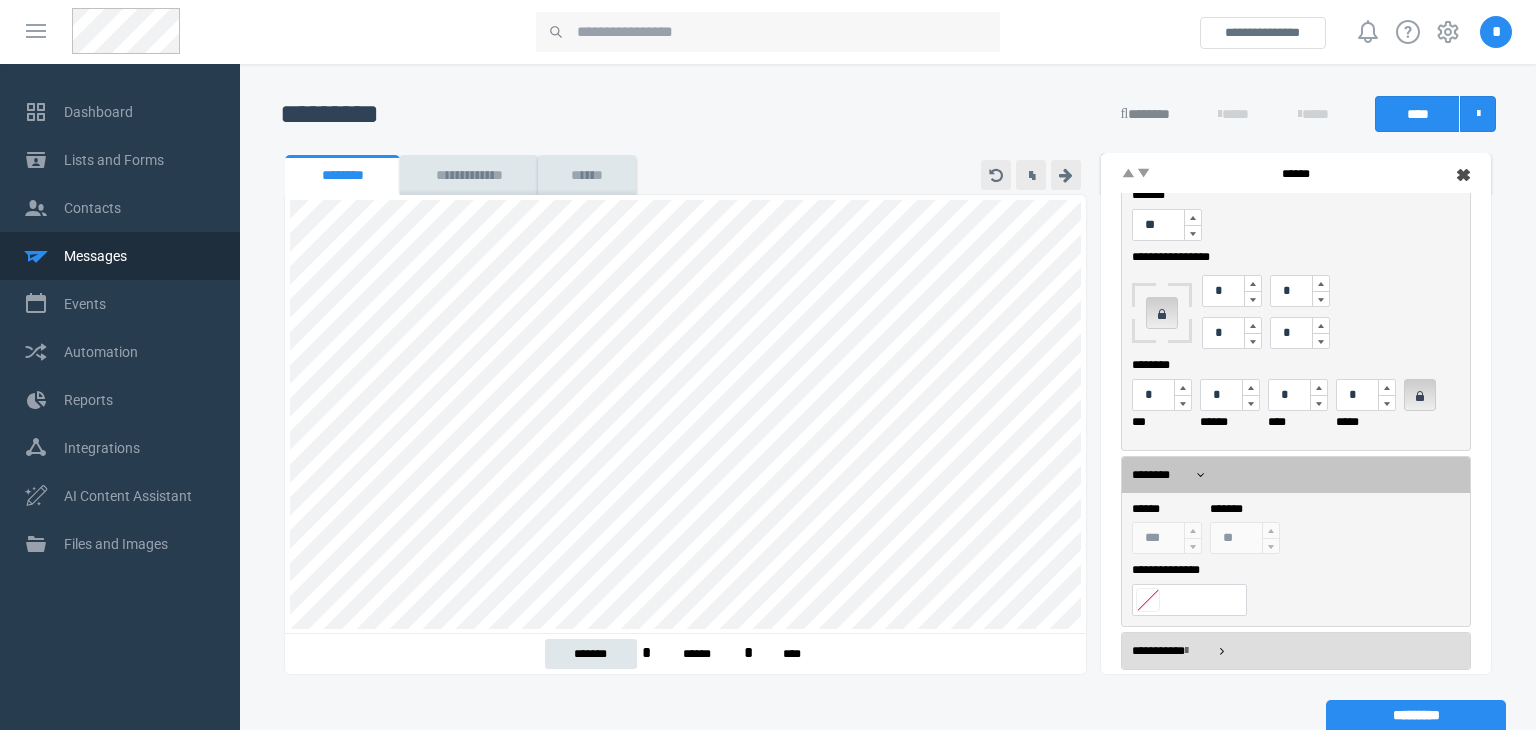 click at bounding box center [1193, 233] 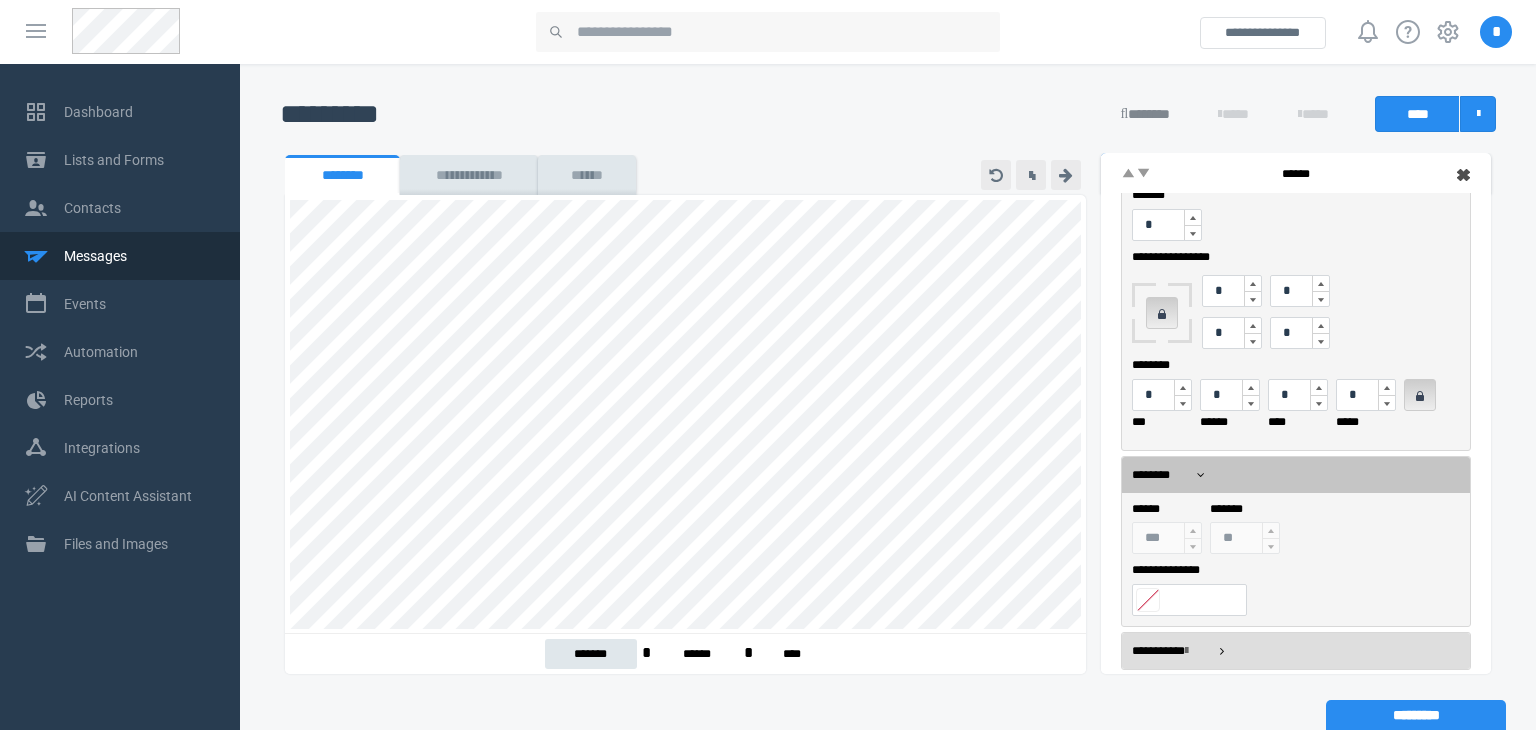 click at bounding box center [1193, 233] 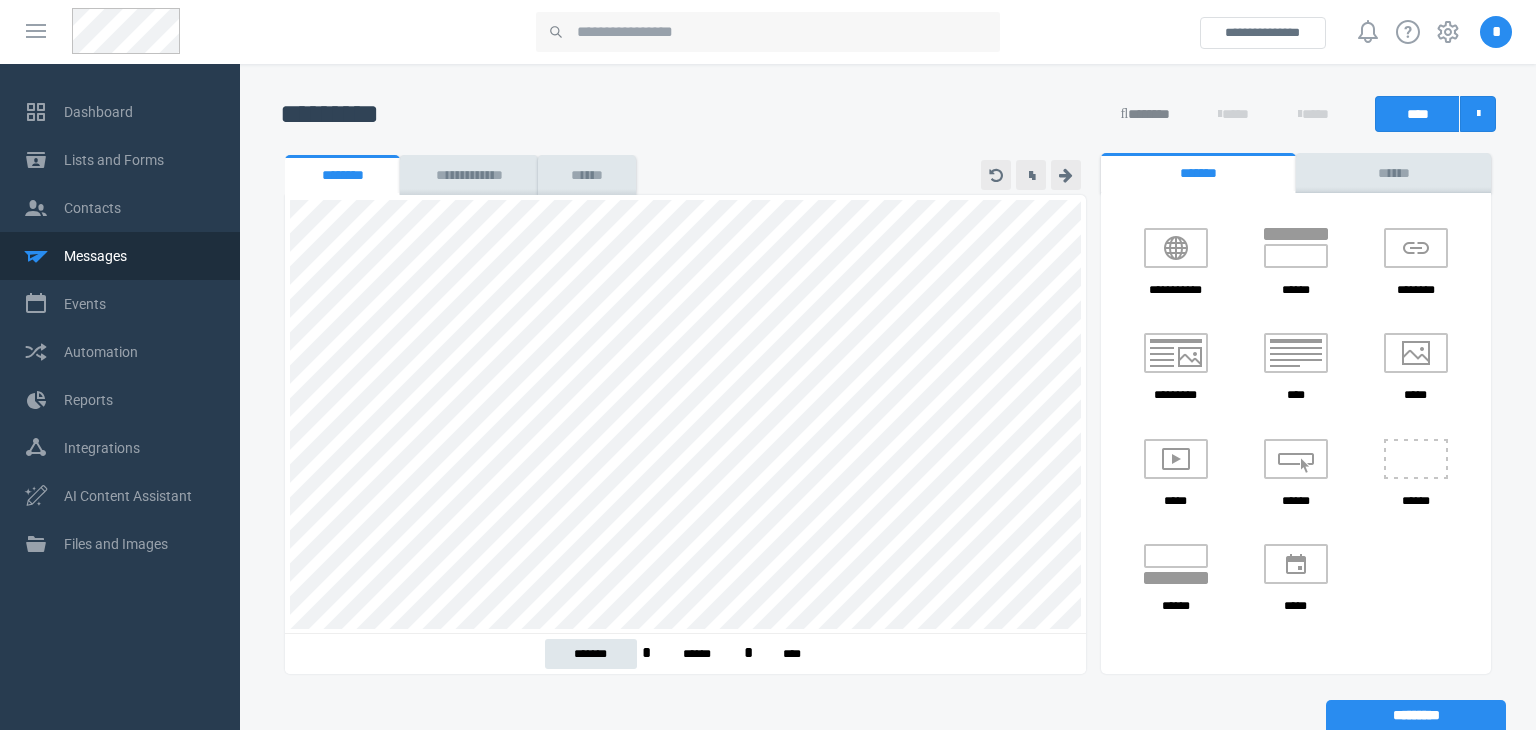 scroll, scrollTop: 0, scrollLeft: 0, axis: both 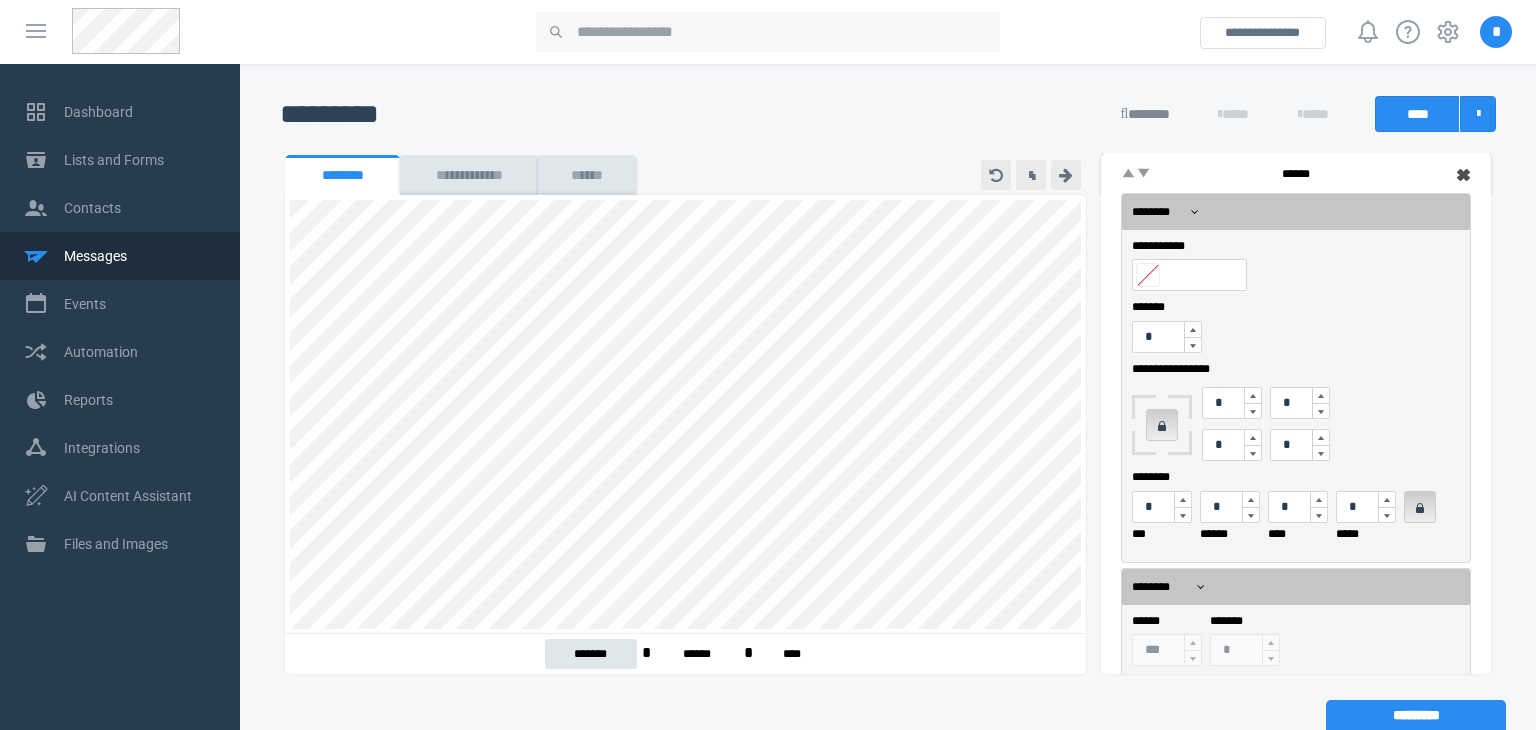 click at bounding box center [1148, 275] 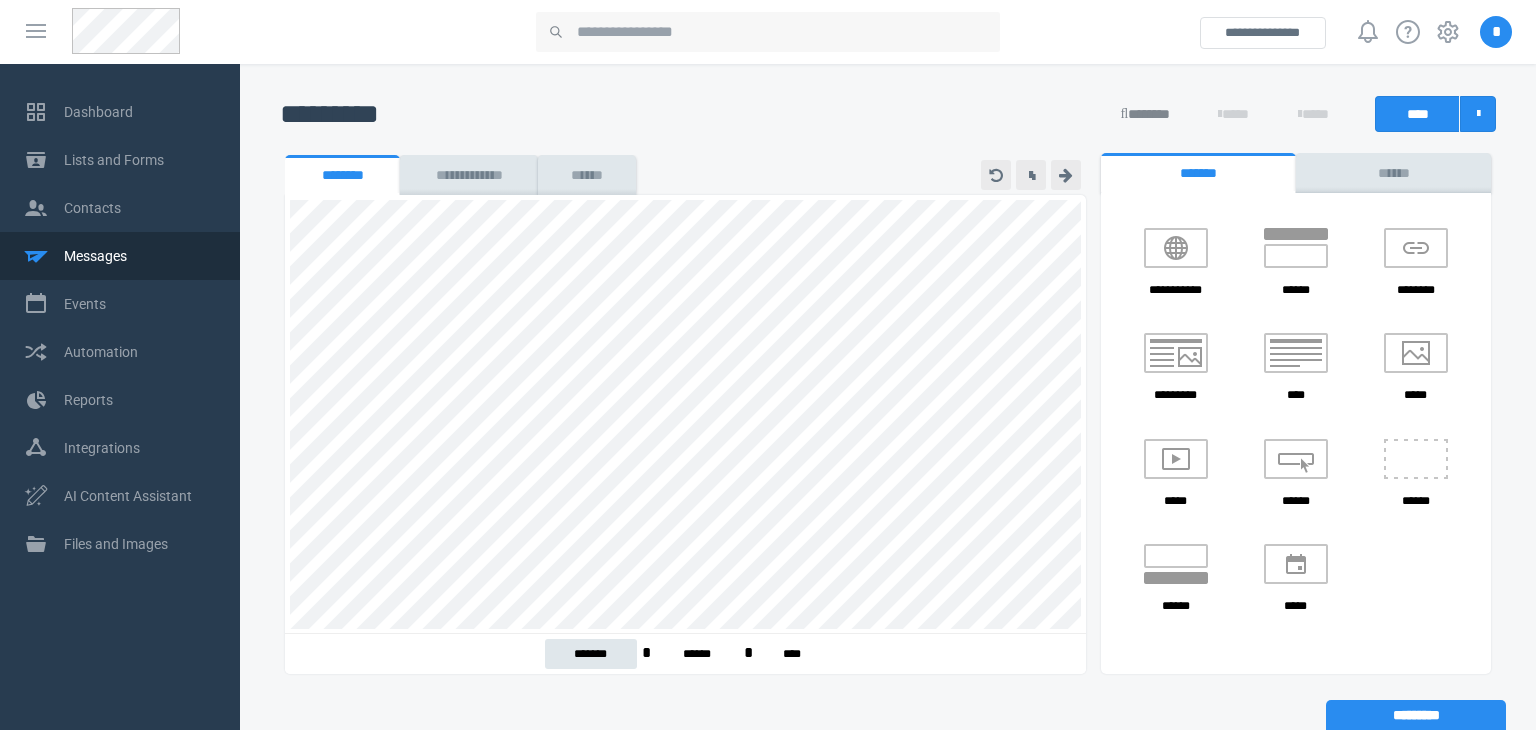 scroll, scrollTop: 124, scrollLeft: 0, axis: vertical 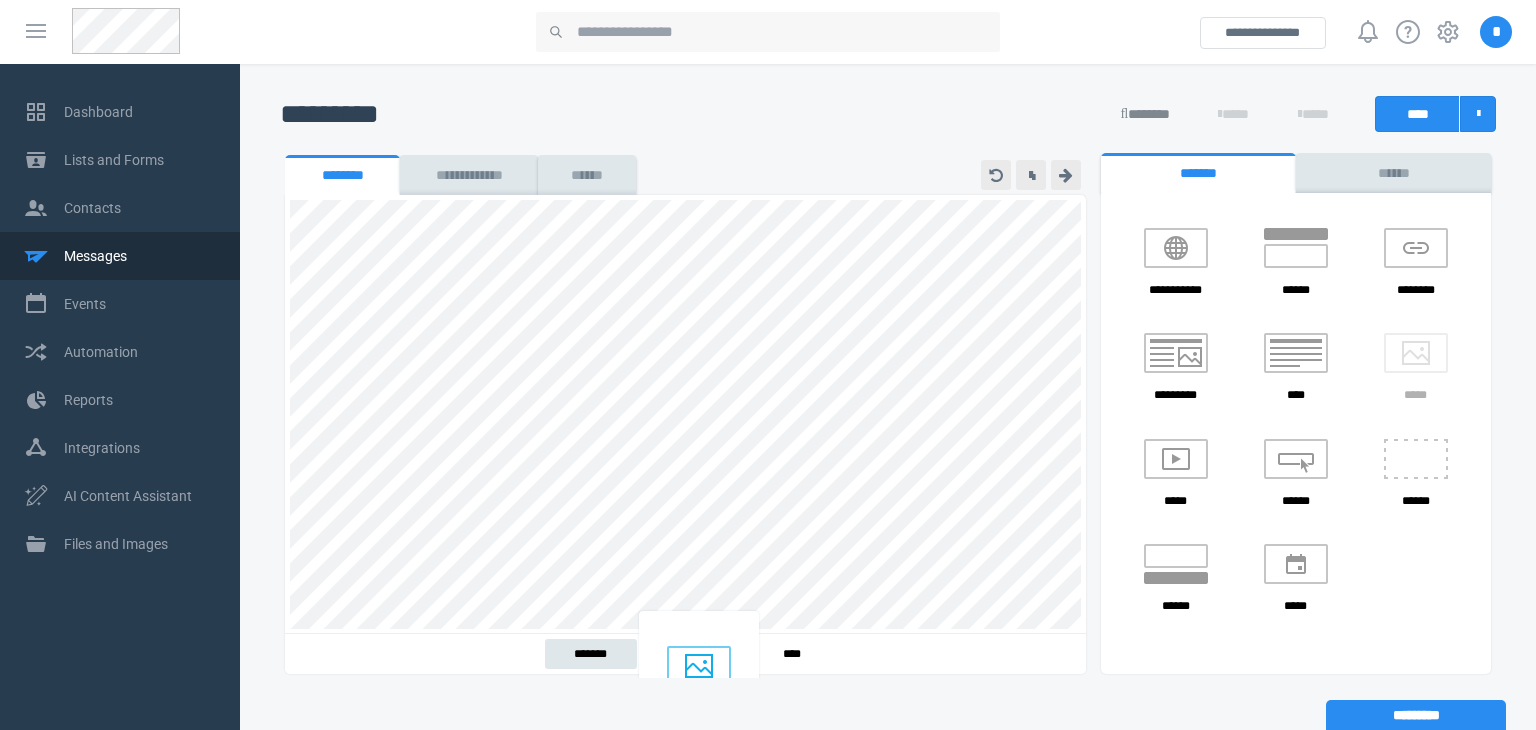 drag, startPoint x: 1411, startPoint y: 370, endPoint x: 694, endPoint y: 668, distance: 776.46185 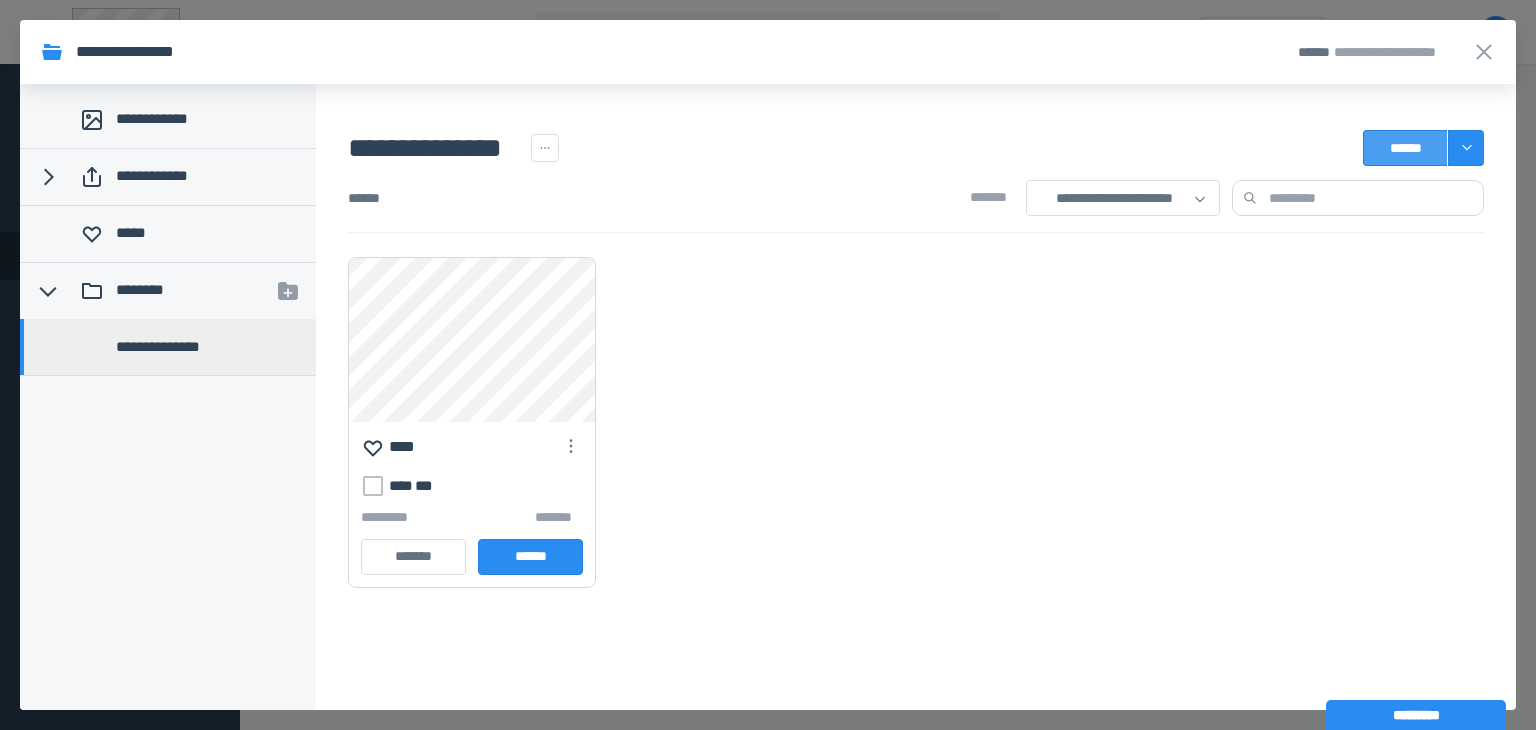 click on "******" at bounding box center (1405, 148) 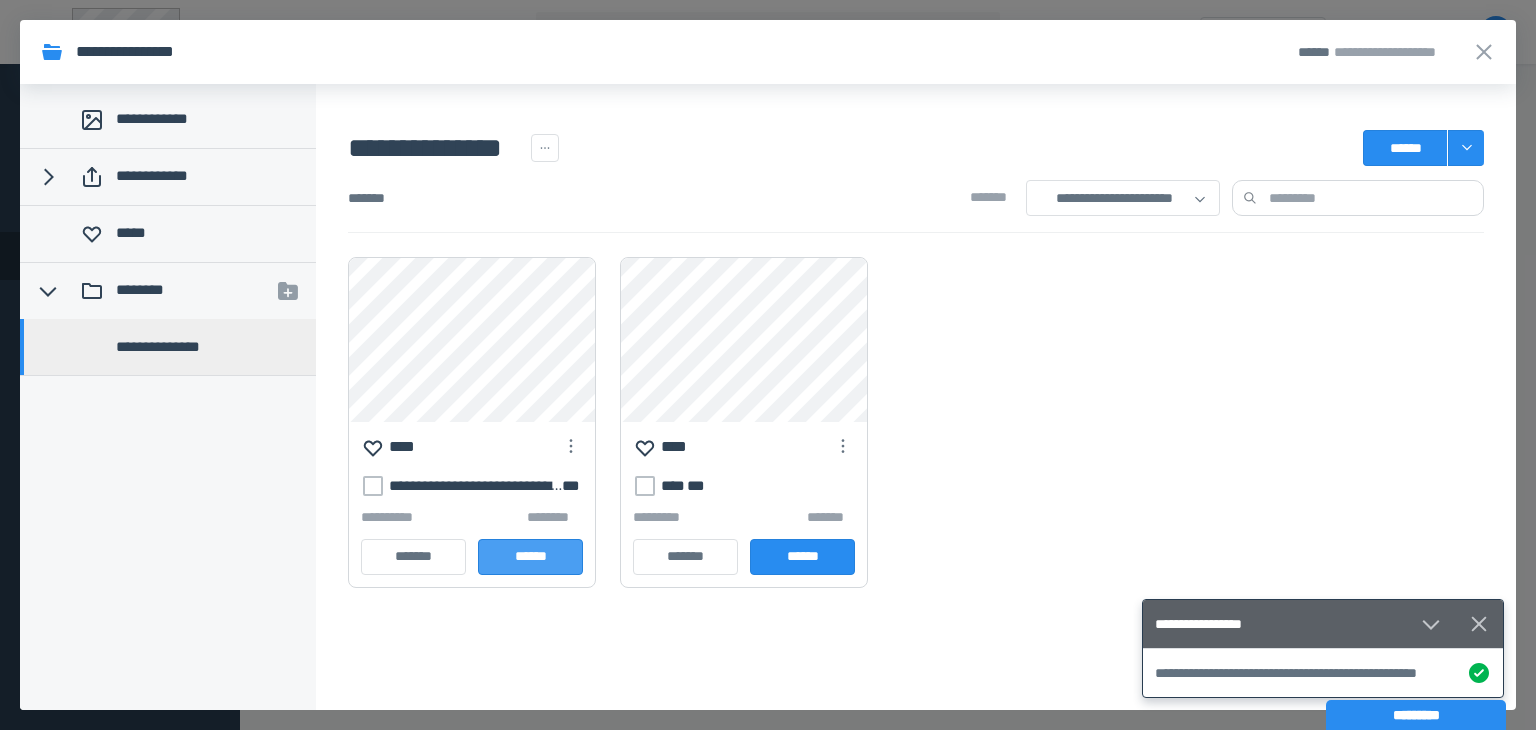 click on "******" at bounding box center (530, 557) 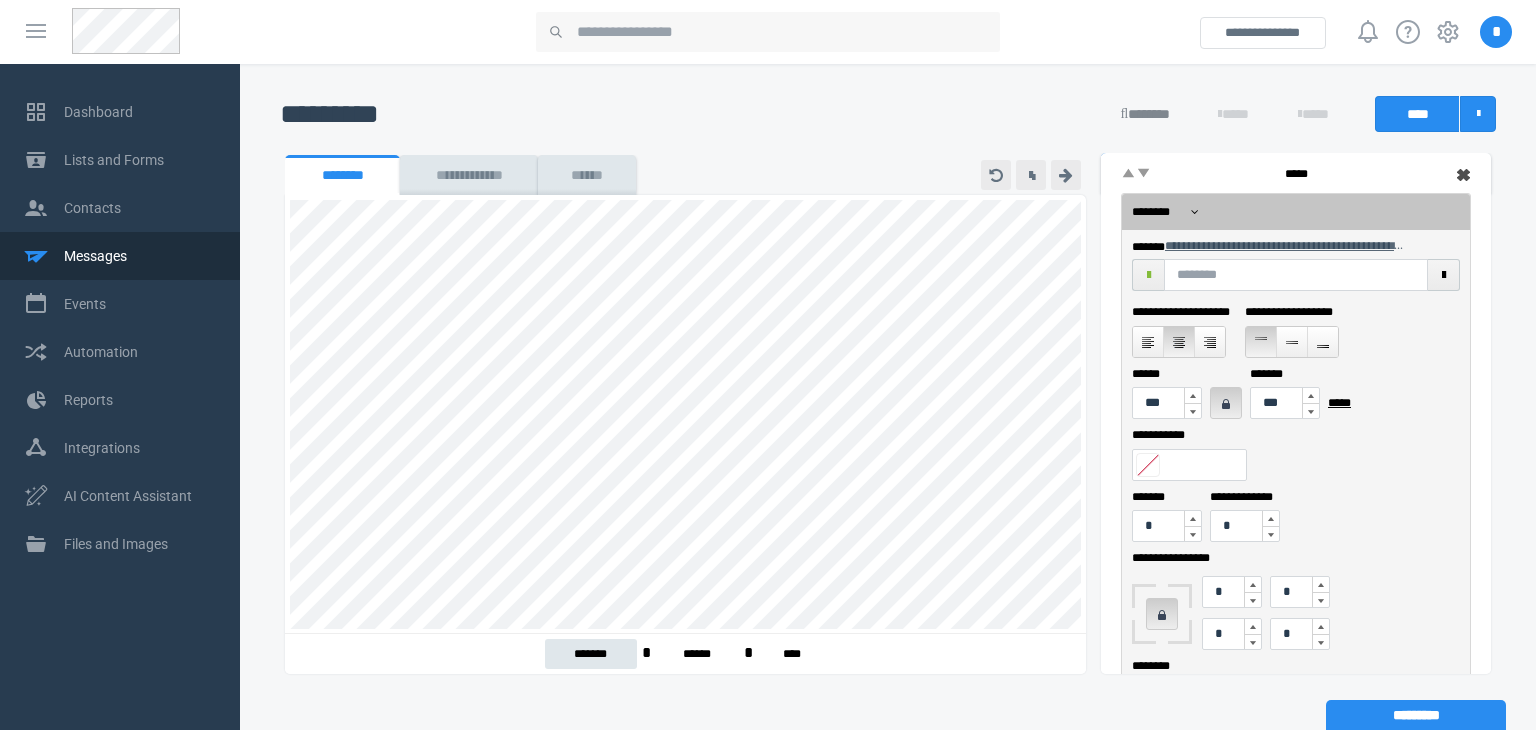 scroll, scrollTop: 224, scrollLeft: 0, axis: vertical 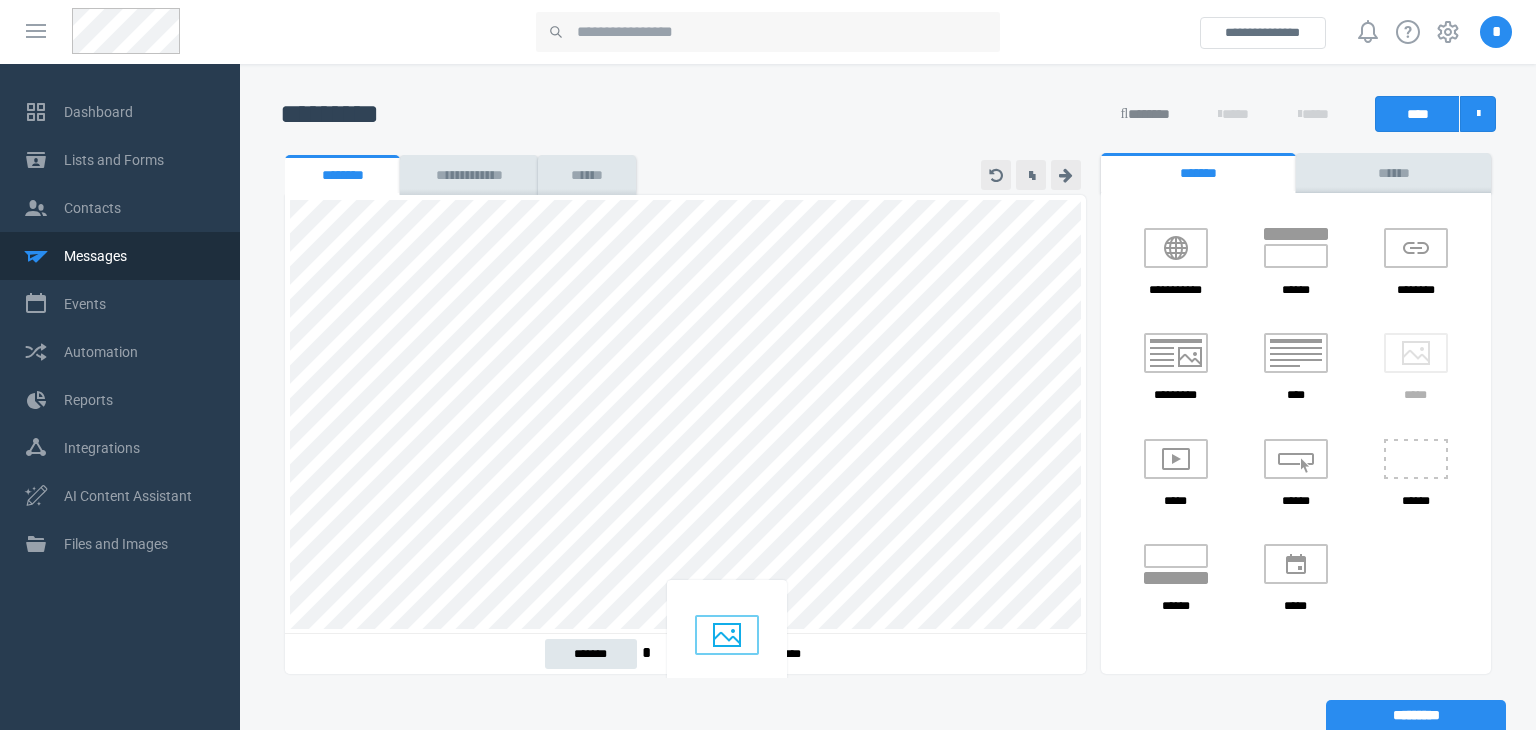 drag, startPoint x: 1396, startPoint y: 370, endPoint x: 707, endPoint y: 637, distance: 738.92487 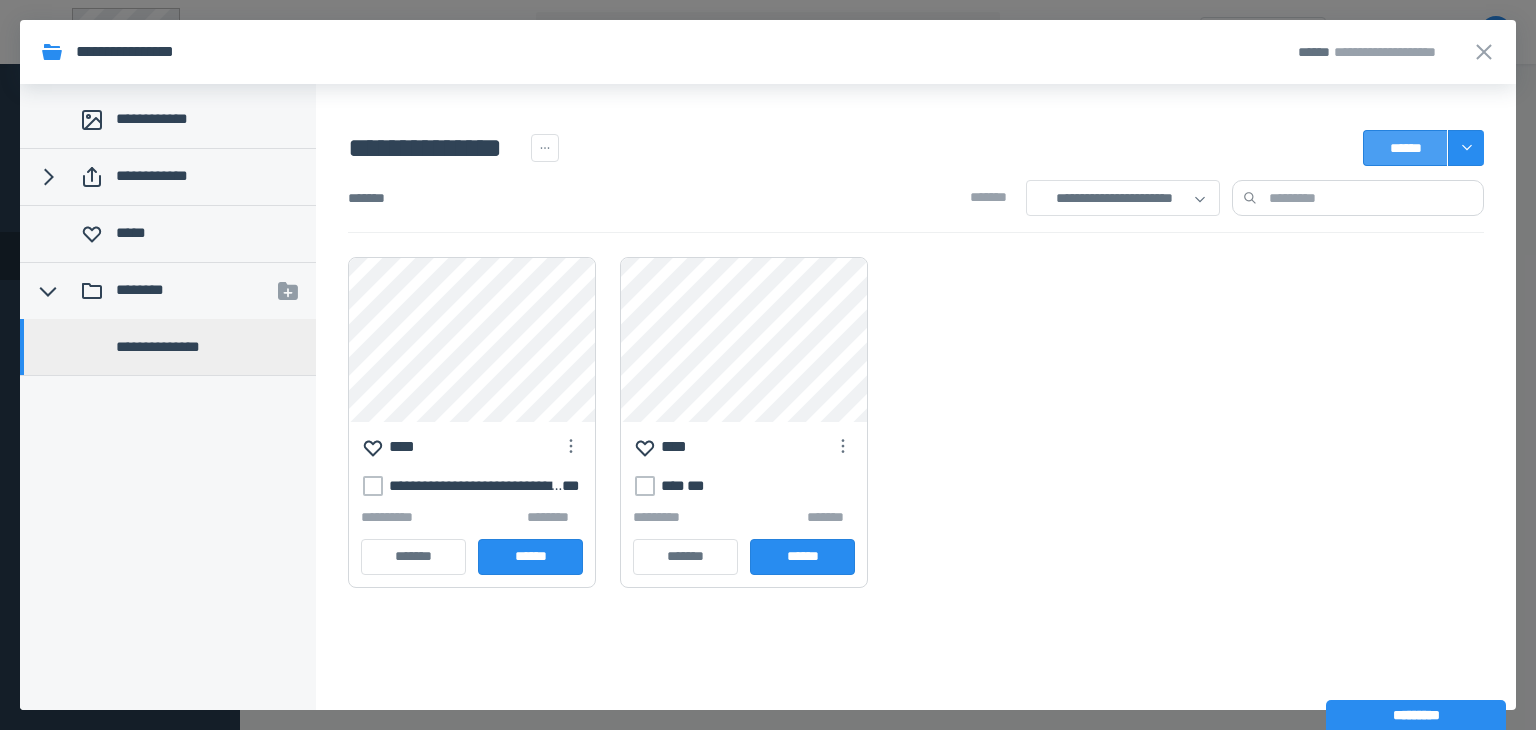 click on "******" at bounding box center (1405, 148) 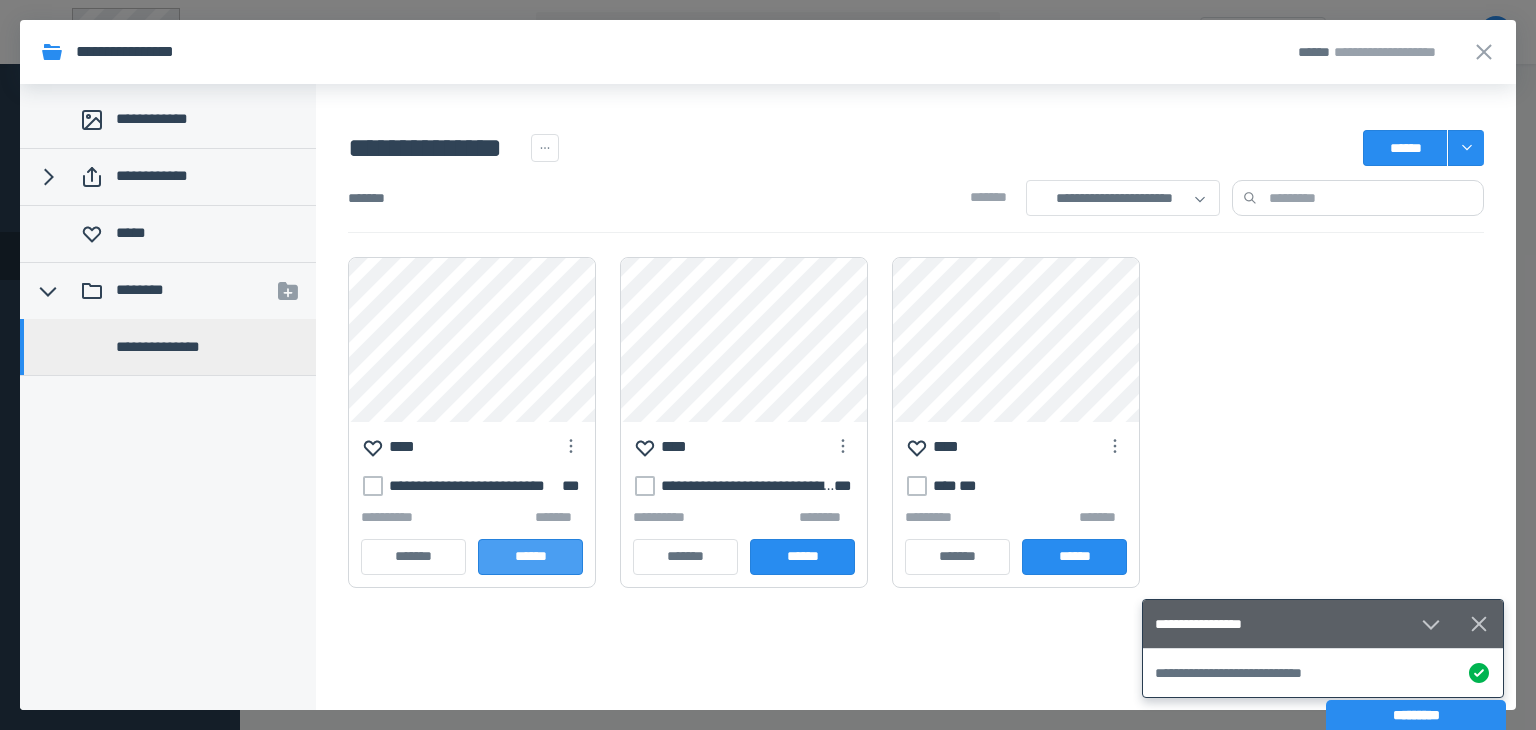 click on "******" at bounding box center [530, 557] 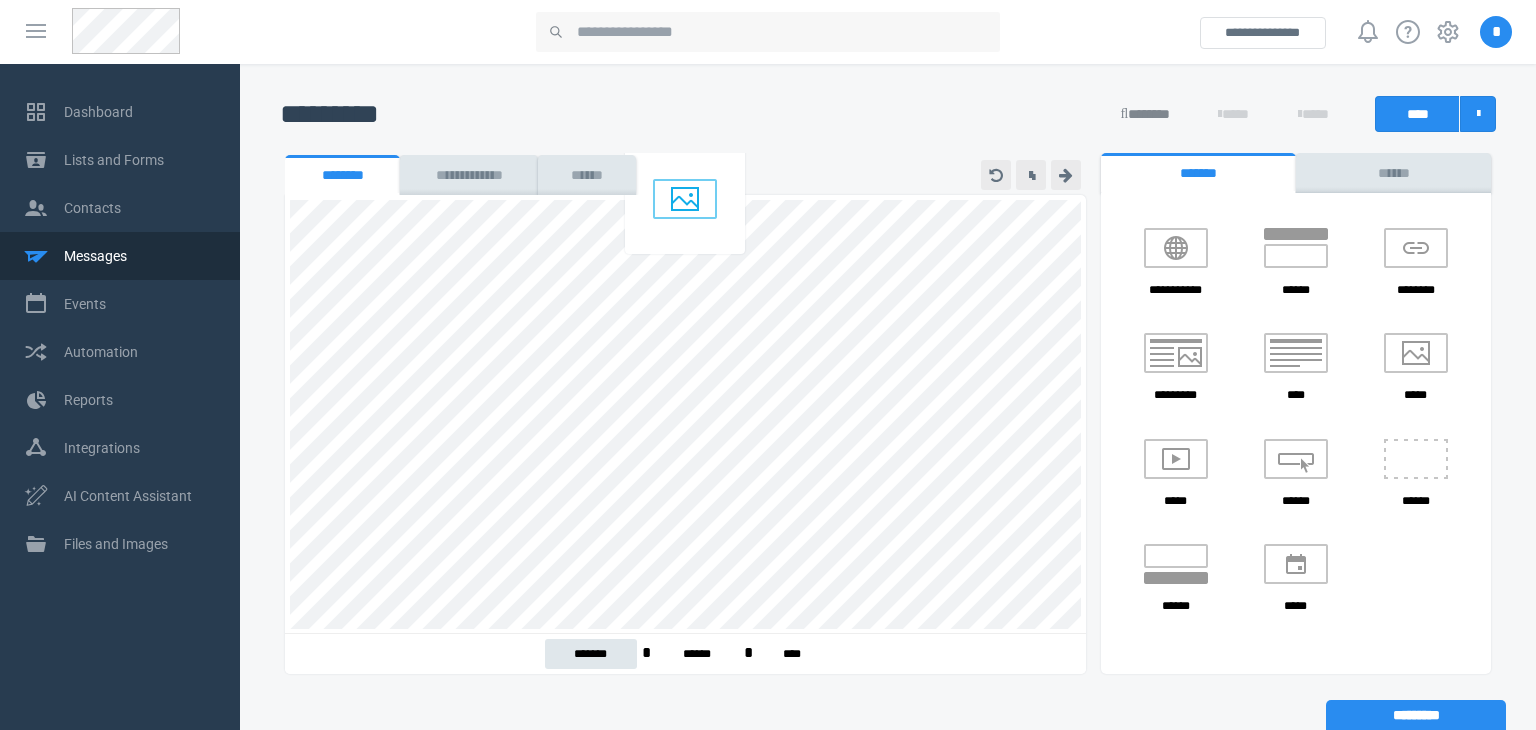 scroll, scrollTop: 73, scrollLeft: 0, axis: vertical 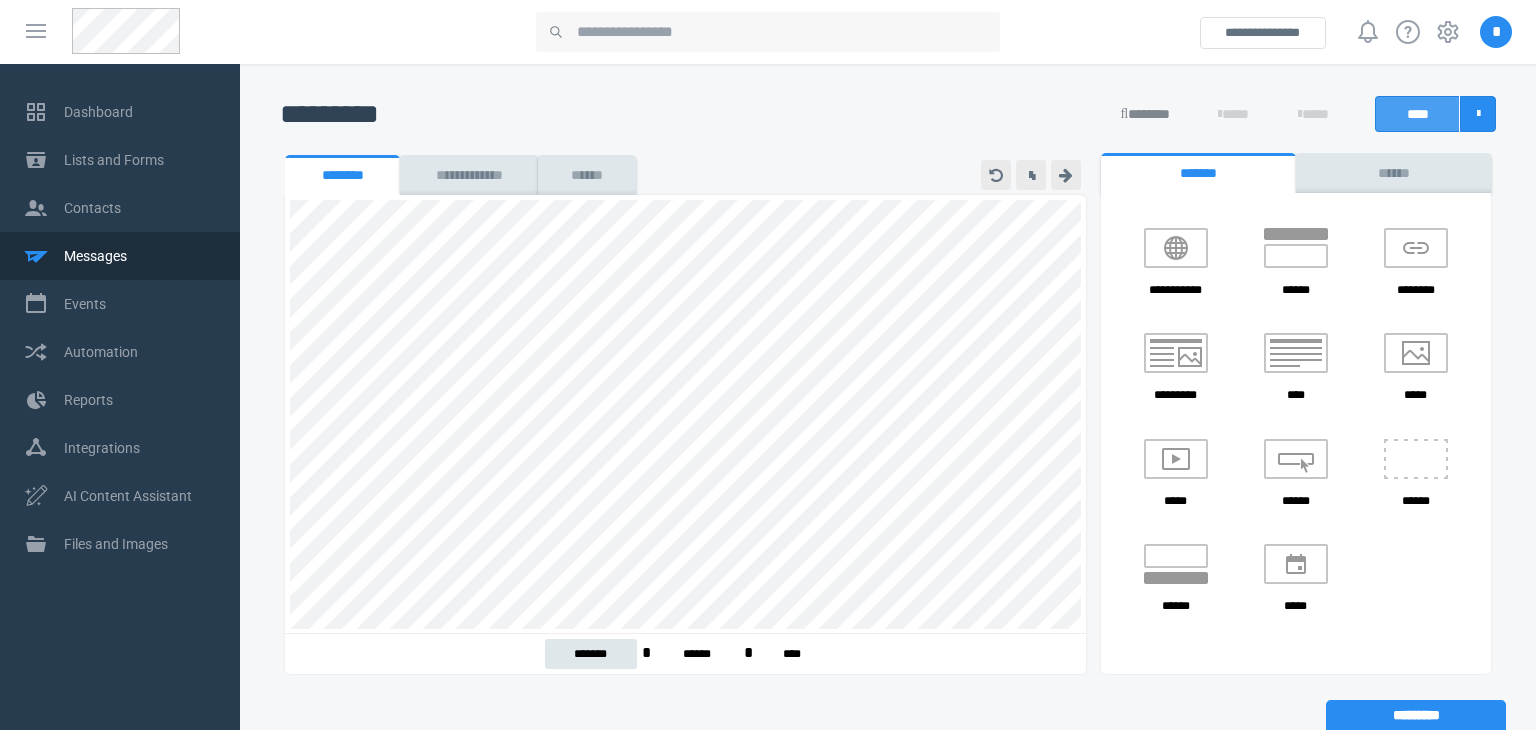 click on "****" at bounding box center (1417, 114) 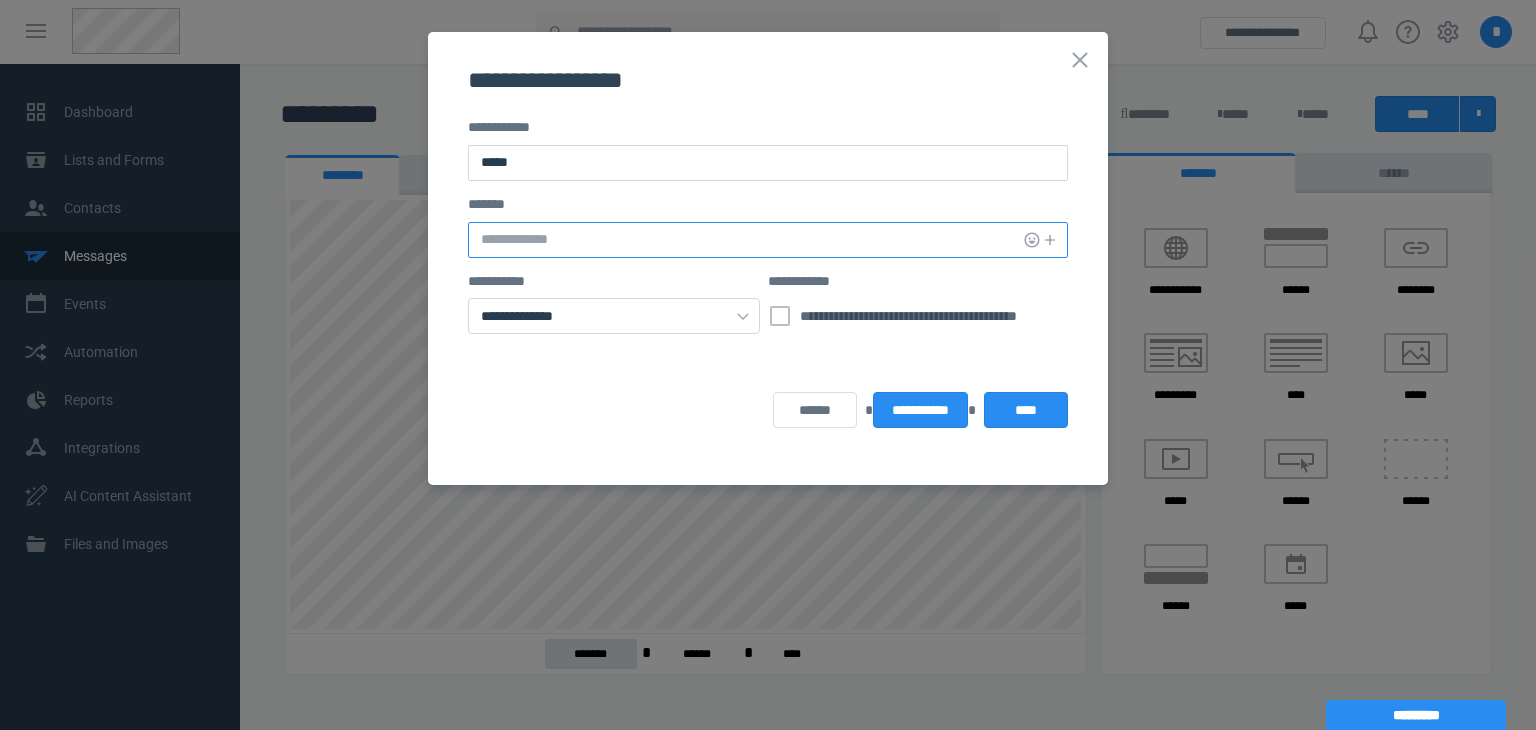 click at bounding box center (768, 240) 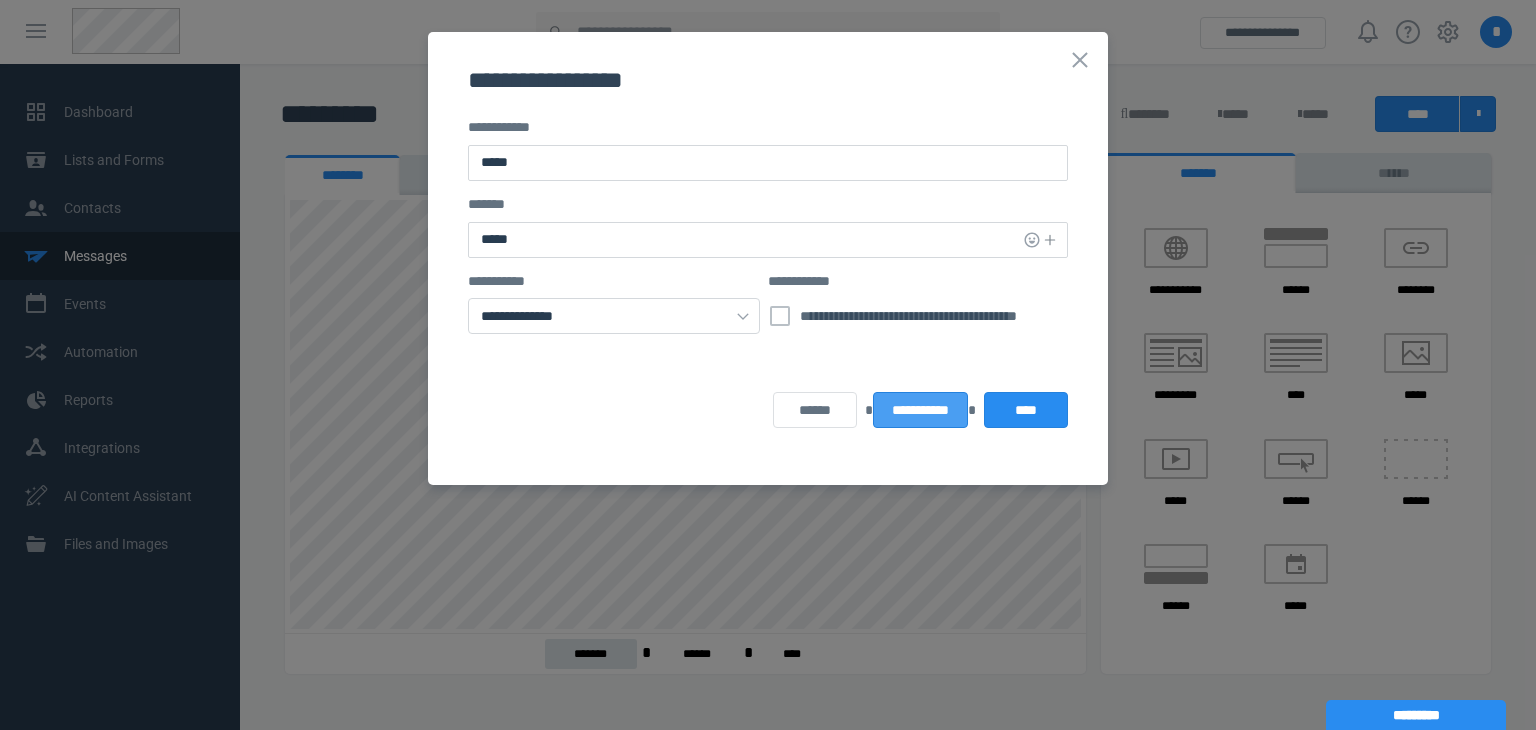 click on "**********" at bounding box center (920, 410) 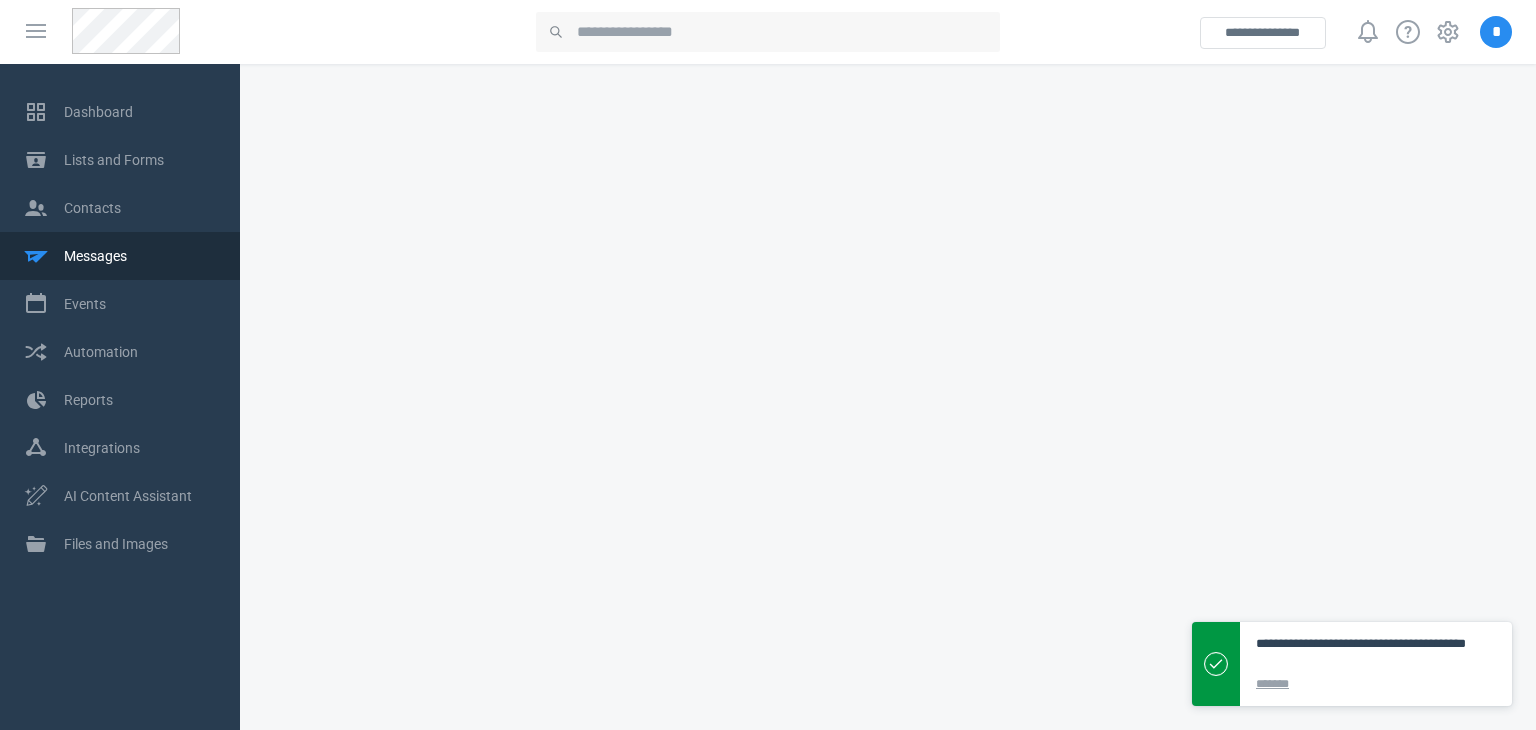 scroll, scrollTop: 0, scrollLeft: 0, axis: both 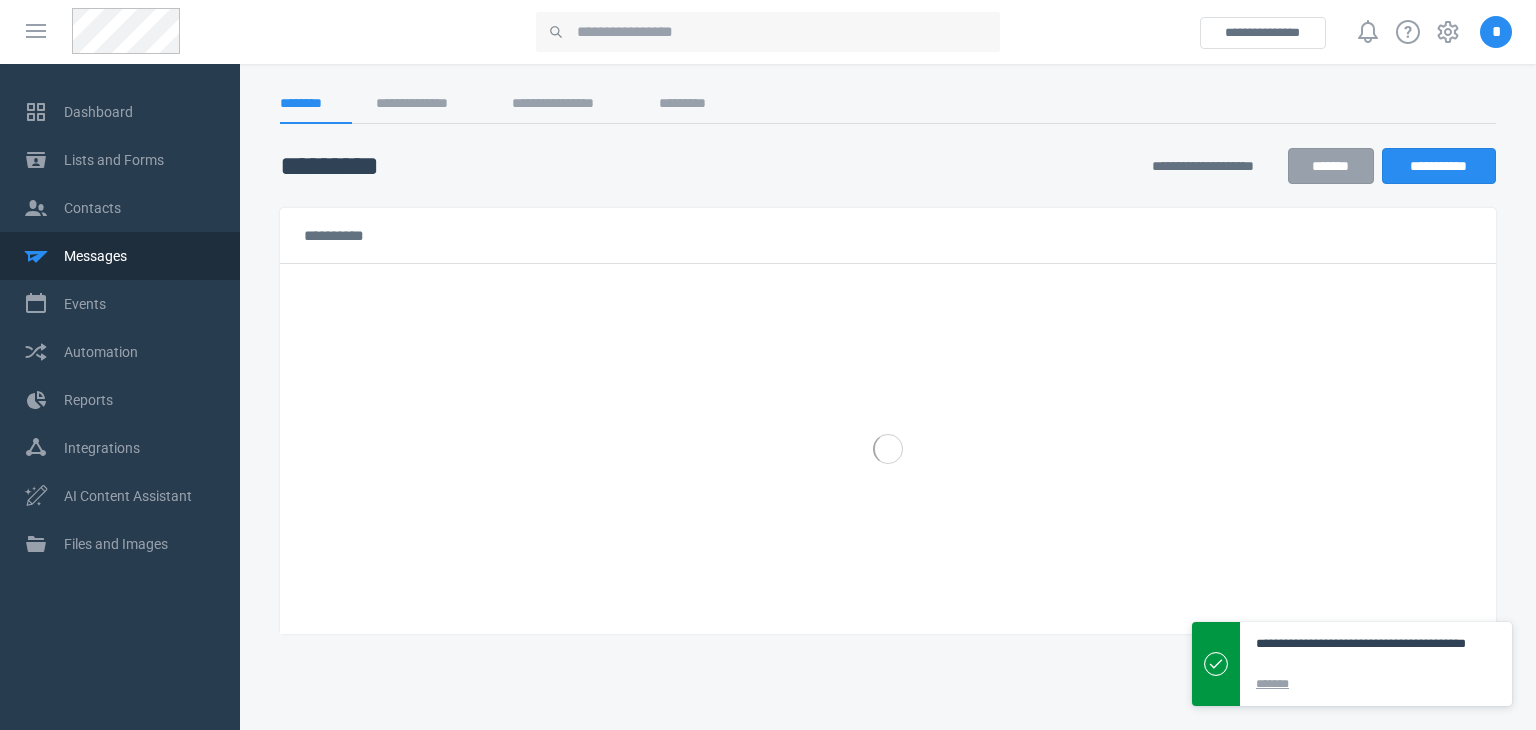 select on "*****" 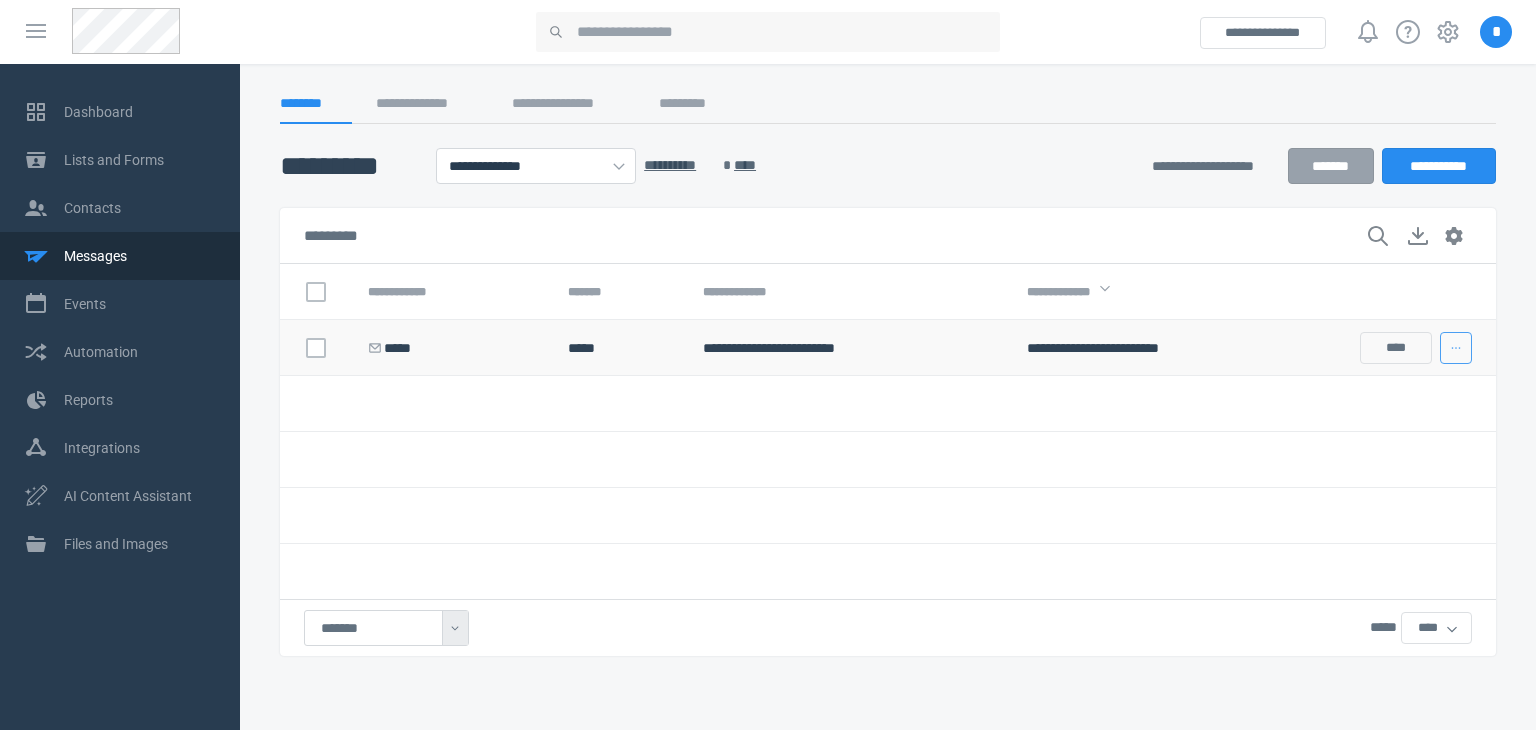 click 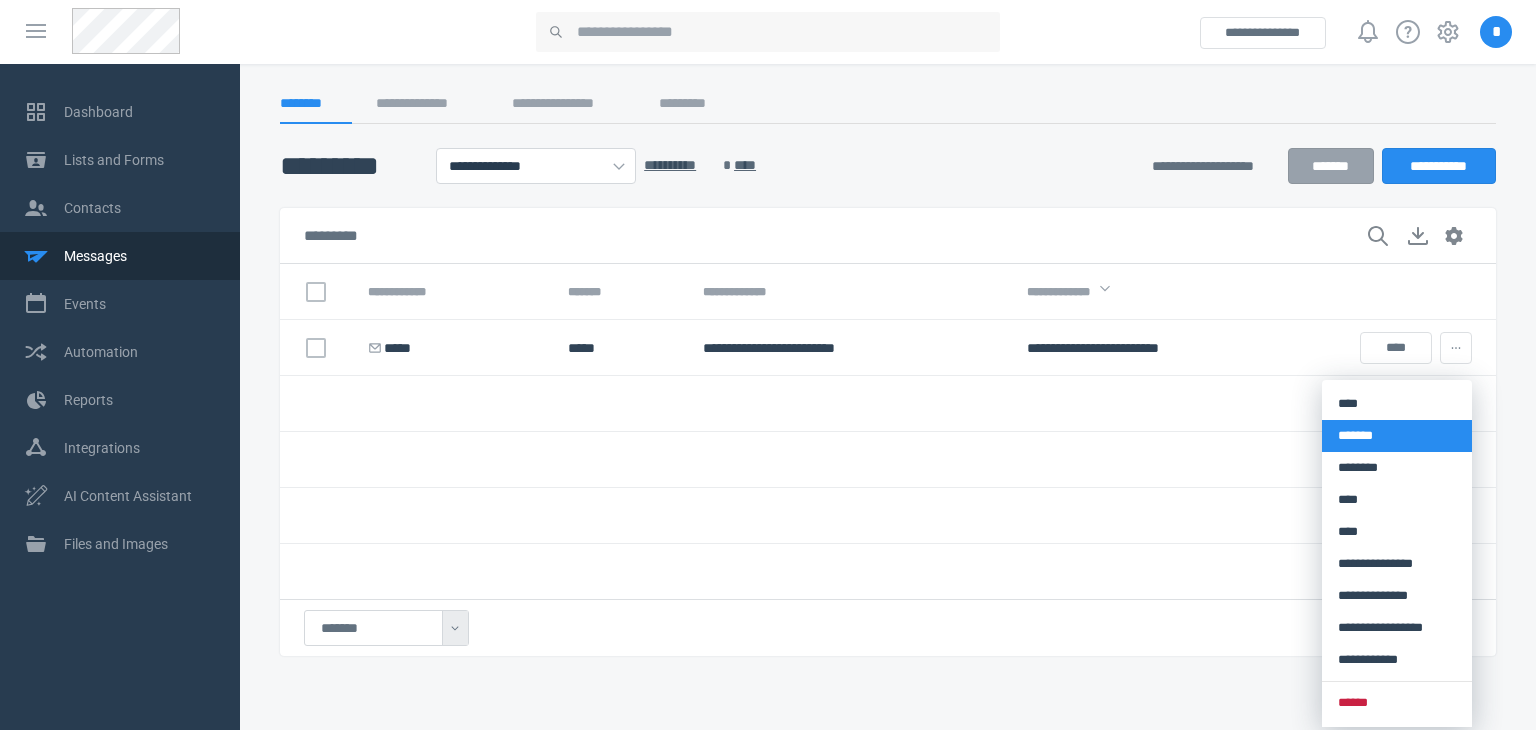 click on "*******" at bounding box center [1397, 436] 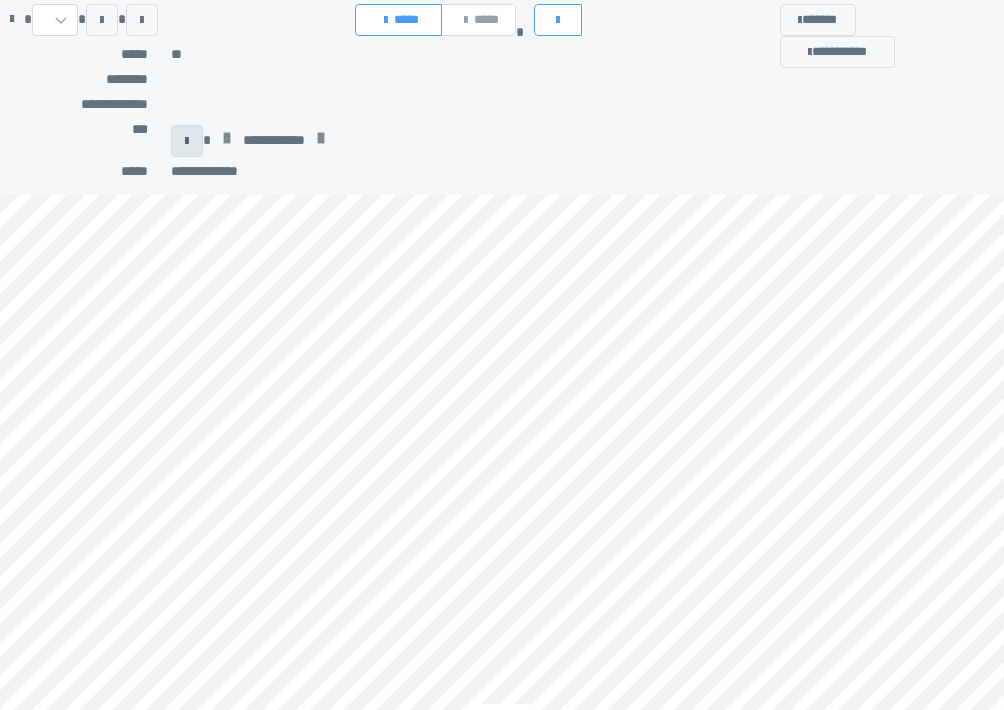 scroll, scrollTop: 0, scrollLeft: 0, axis: both 